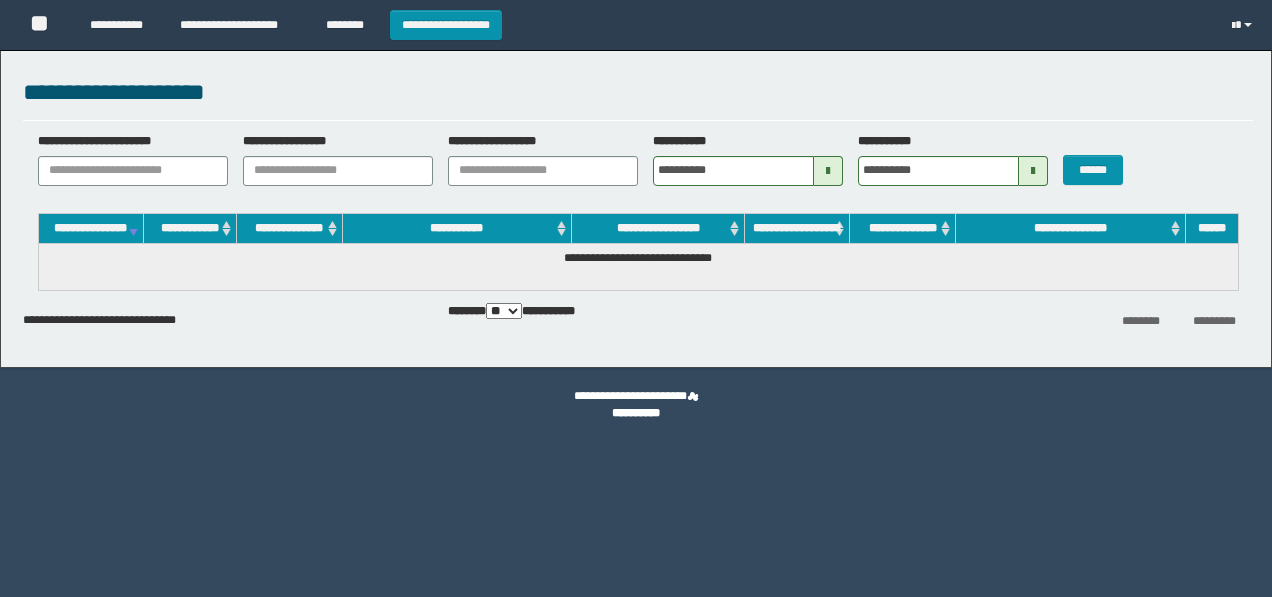 scroll, scrollTop: 0, scrollLeft: 0, axis: both 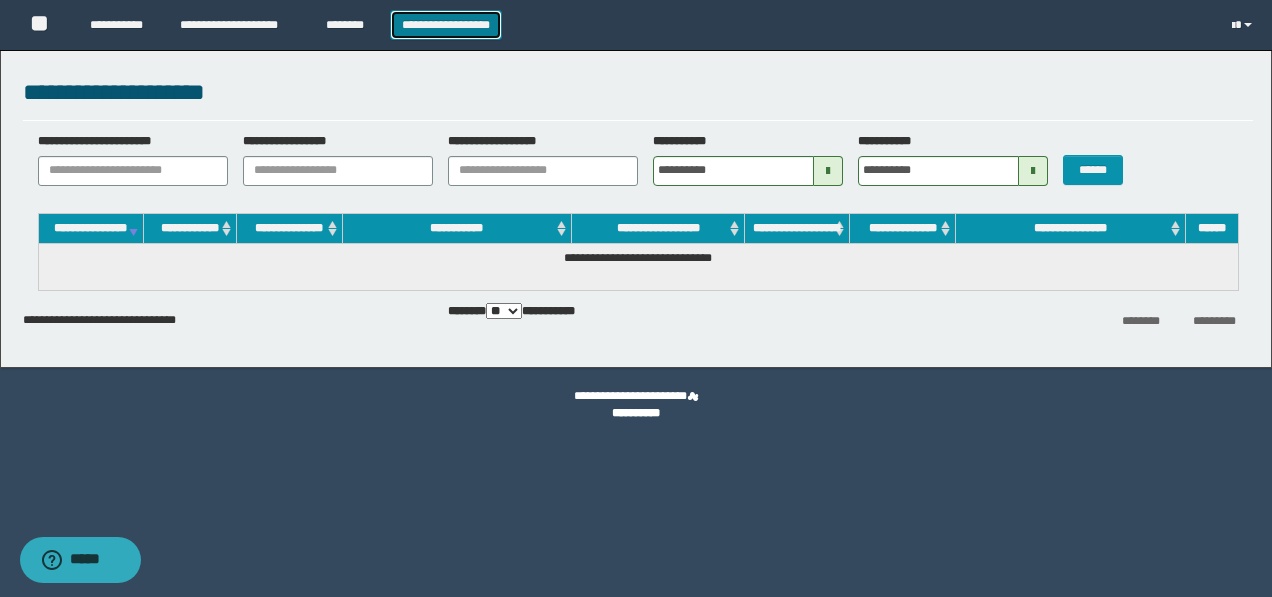 click on "**********" at bounding box center [446, 25] 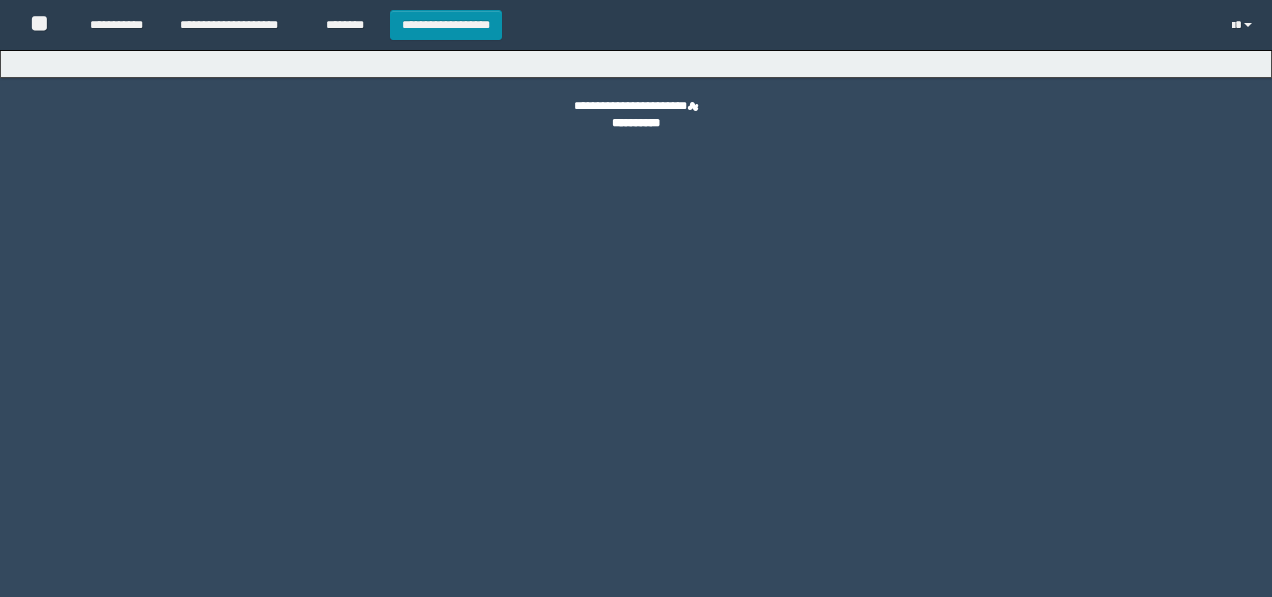 scroll, scrollTop: 0, scrollLeft: 0, axis: both 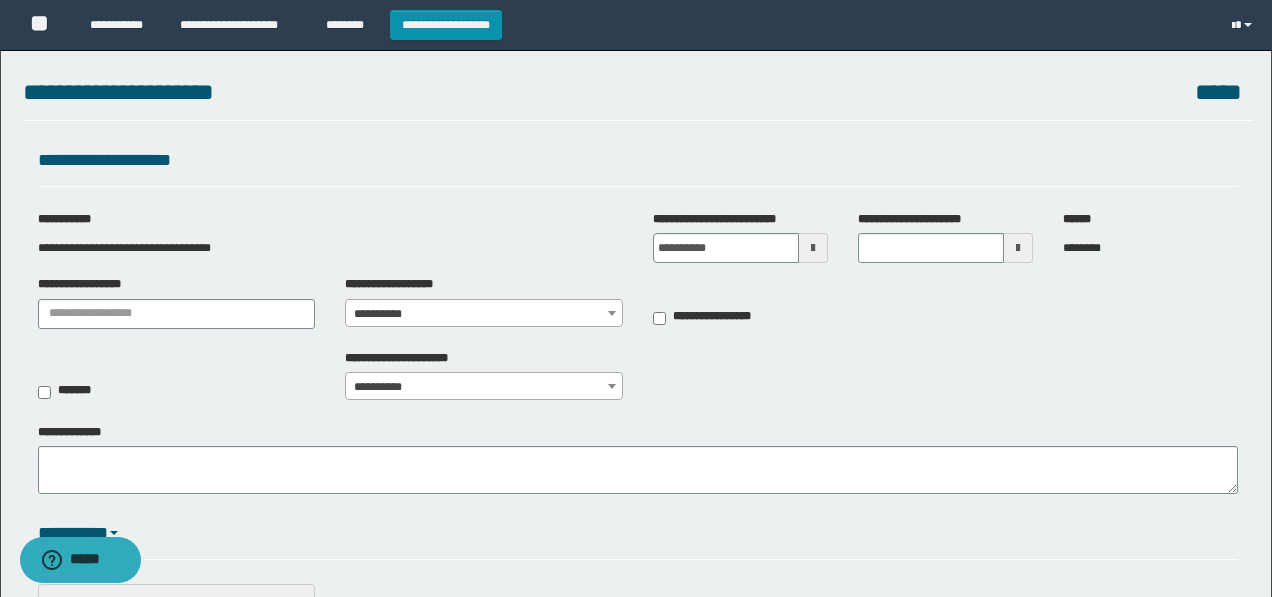 click at bounding box center (1018, 248) 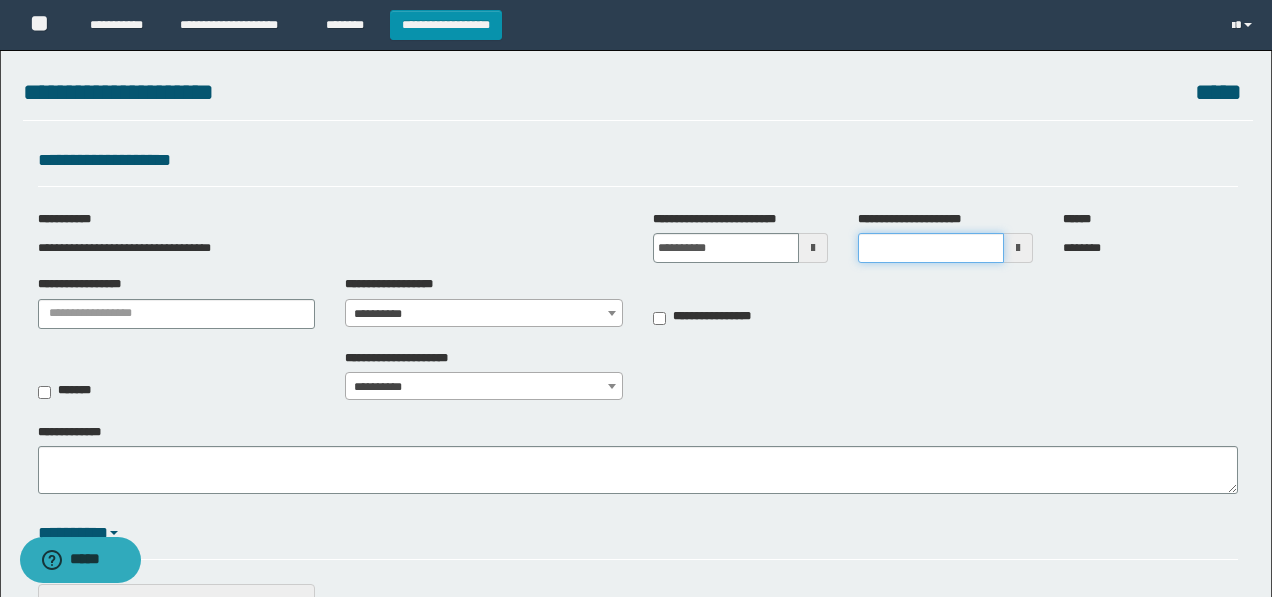 click on "**********" at bounding box center (931, 248) 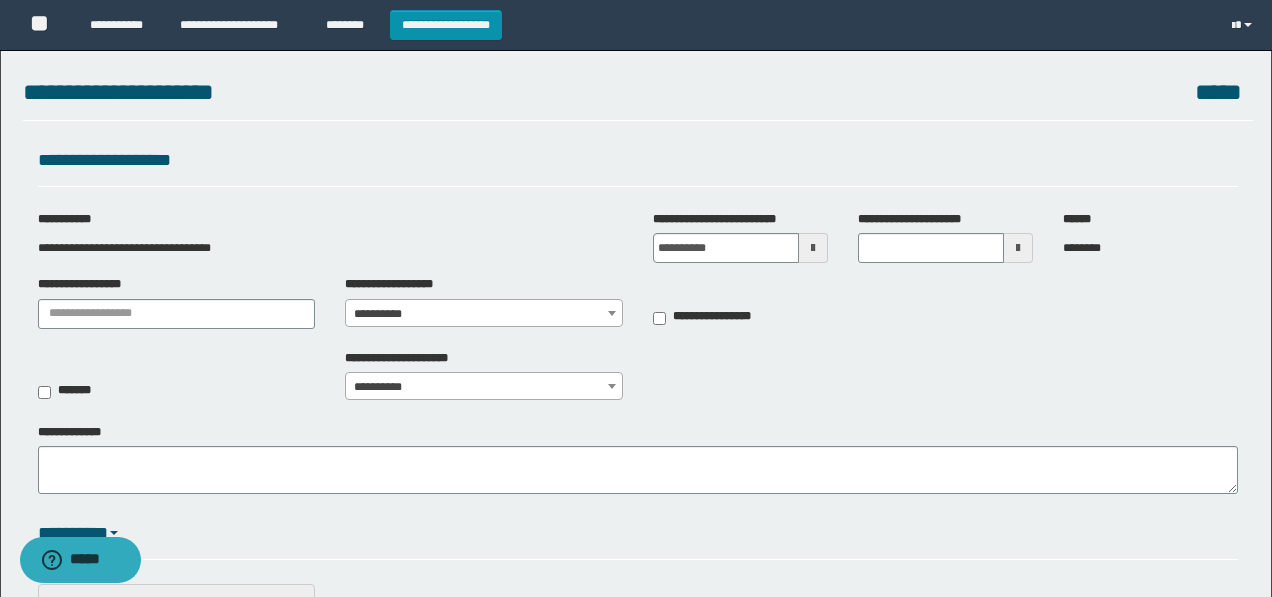 click at bounding box center [1018, 248] 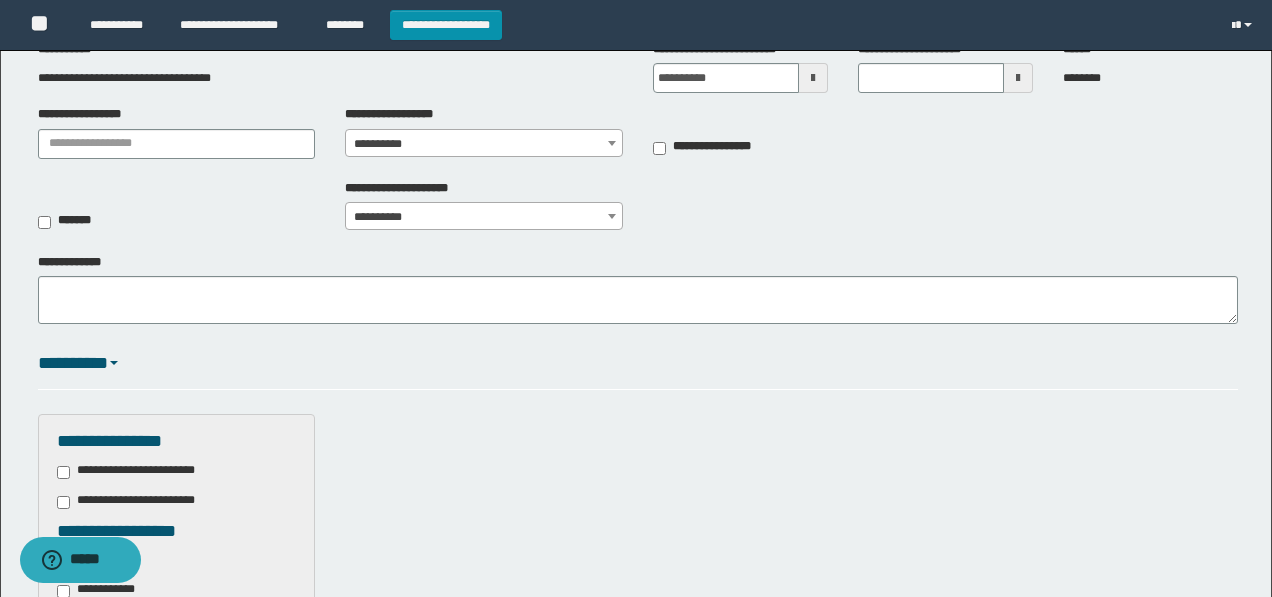 scroll, scrollTop: 0, scrollLeft: 0, axis: both 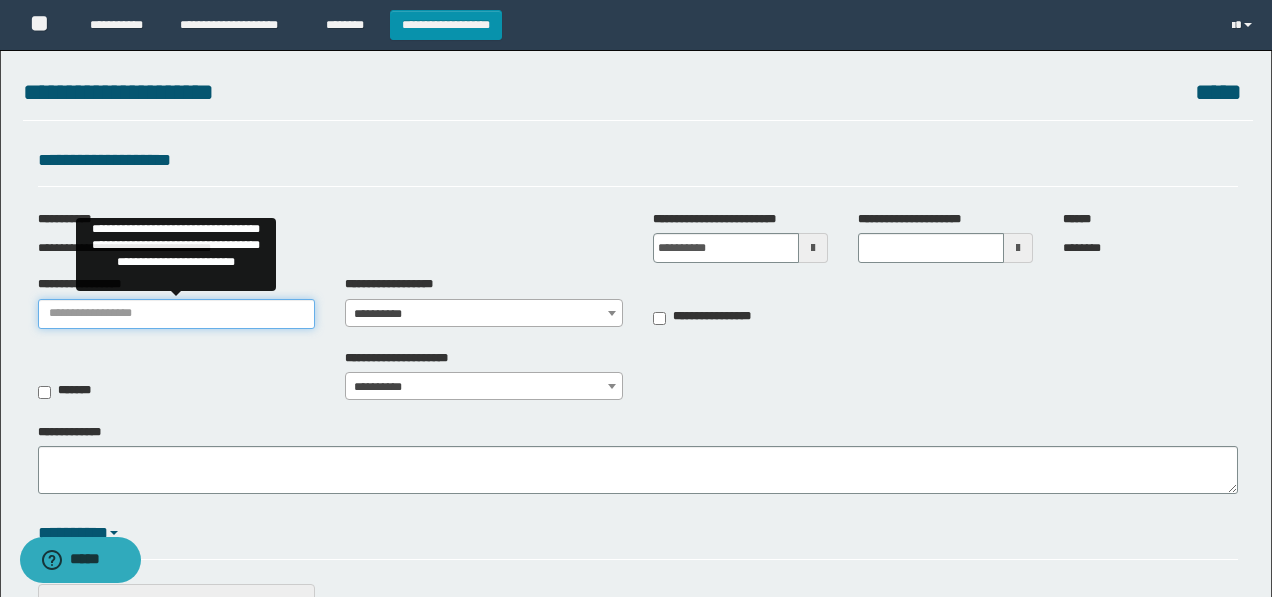 click on "**********" at bounding box center [177, 314] 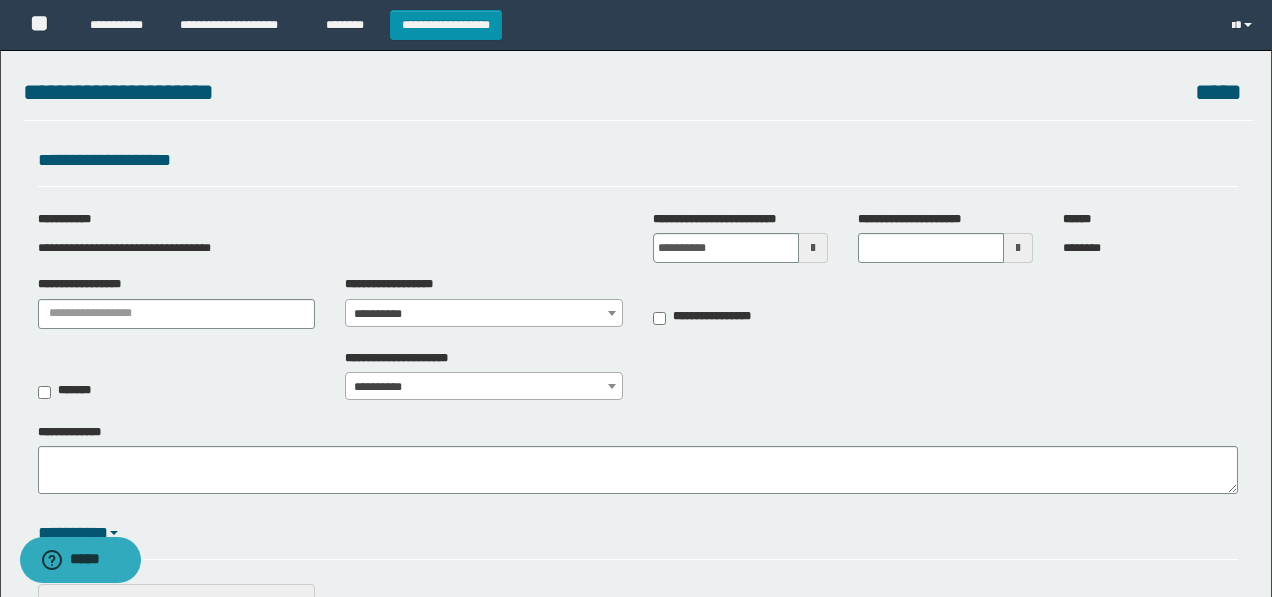 click on "**********" at bounding box center (484, 314) 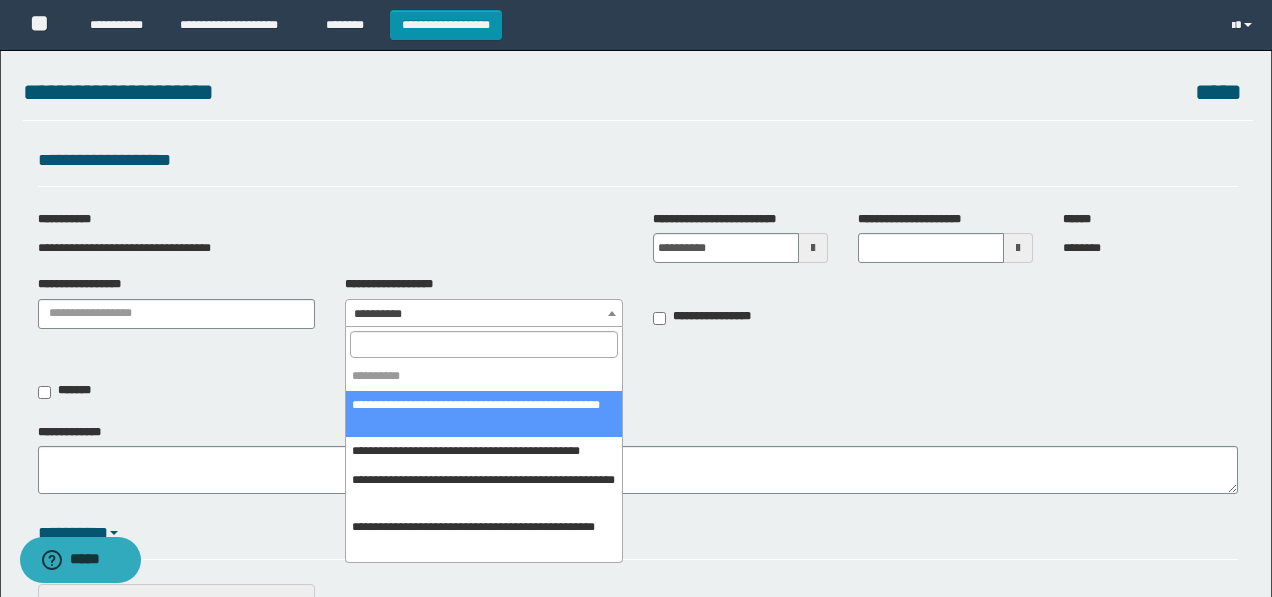 click at bounding box center (484, 344) 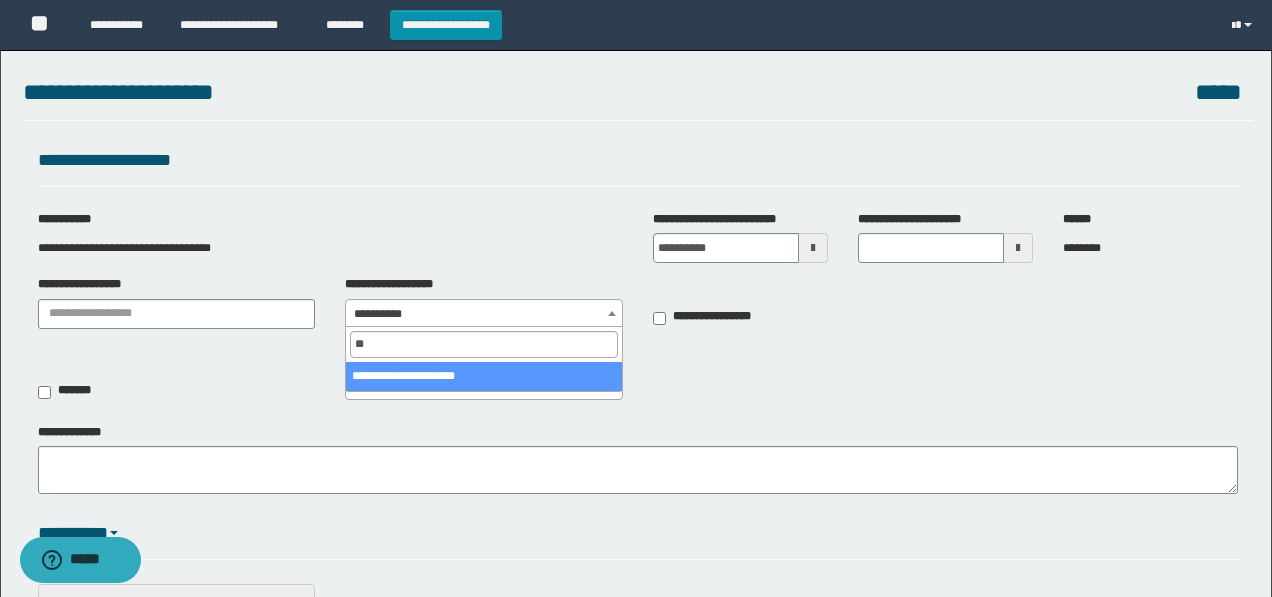 type on "*" 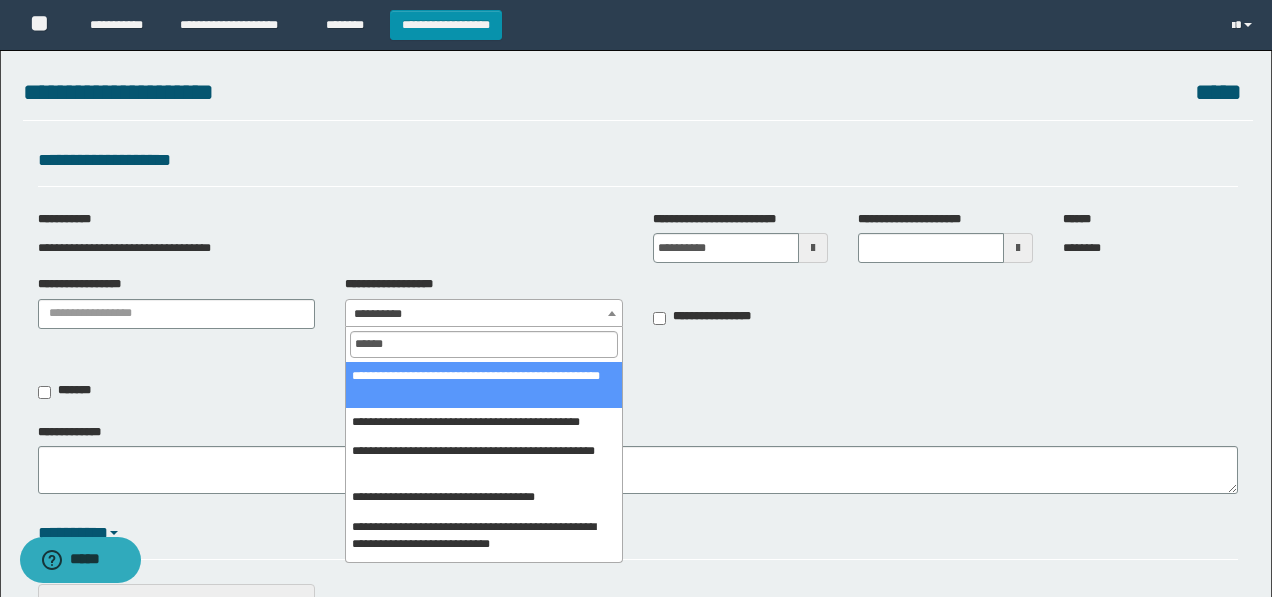 type on "*******" 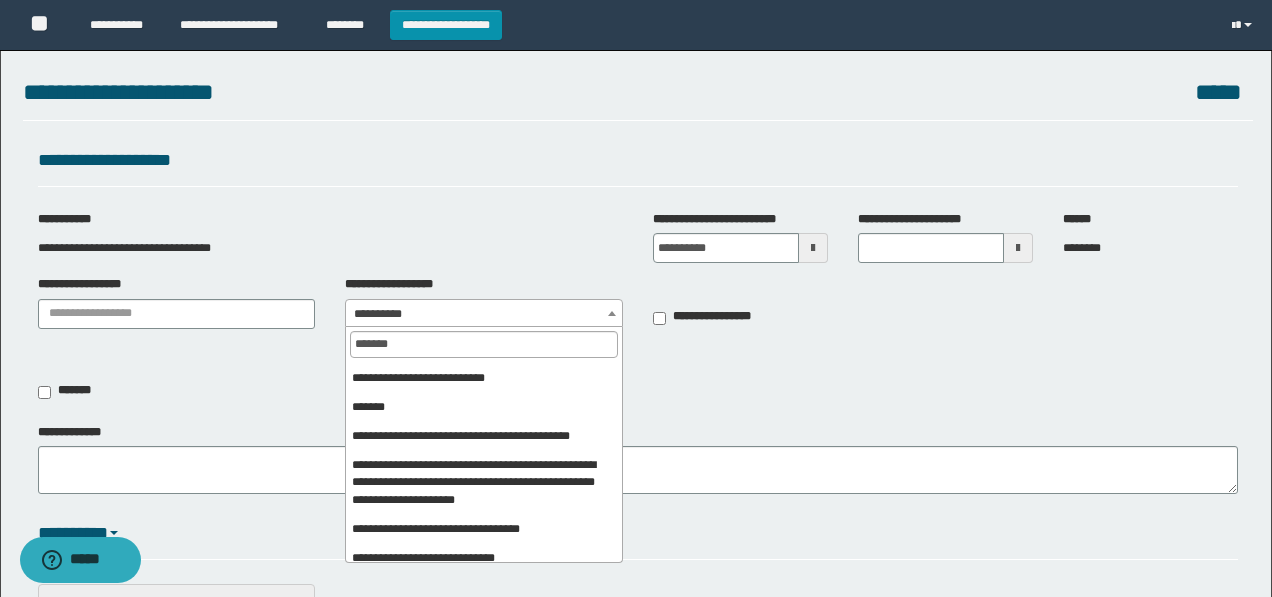 scroll, scrollTop: 368, scrollLeft: 0, axis: vertical 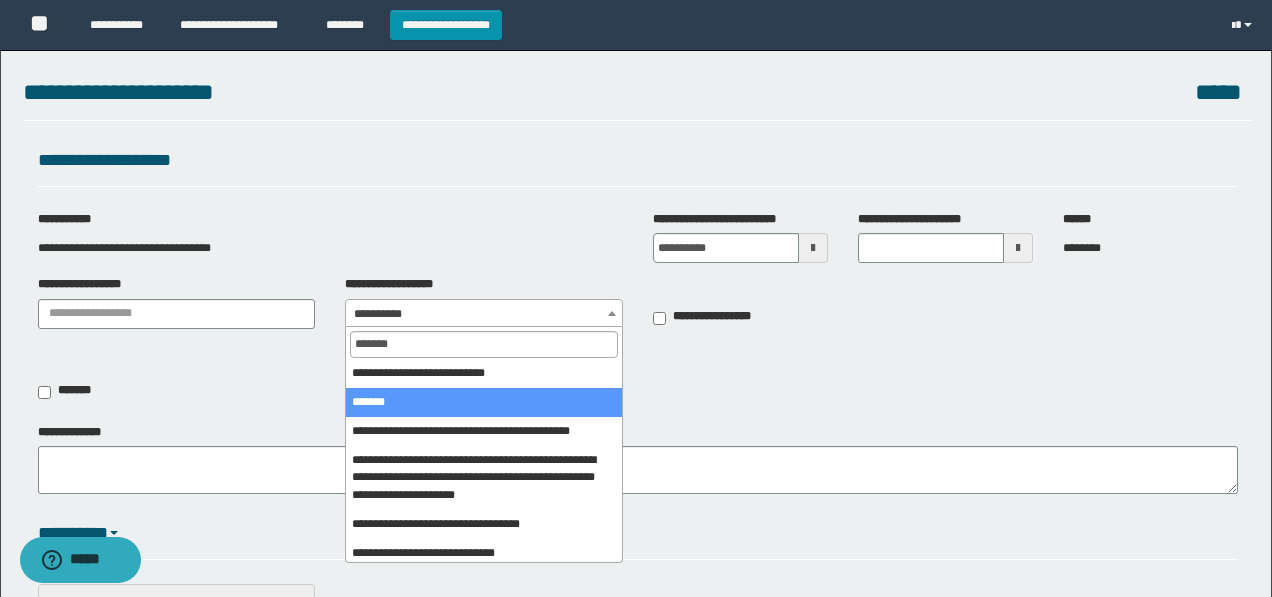 select on "***" 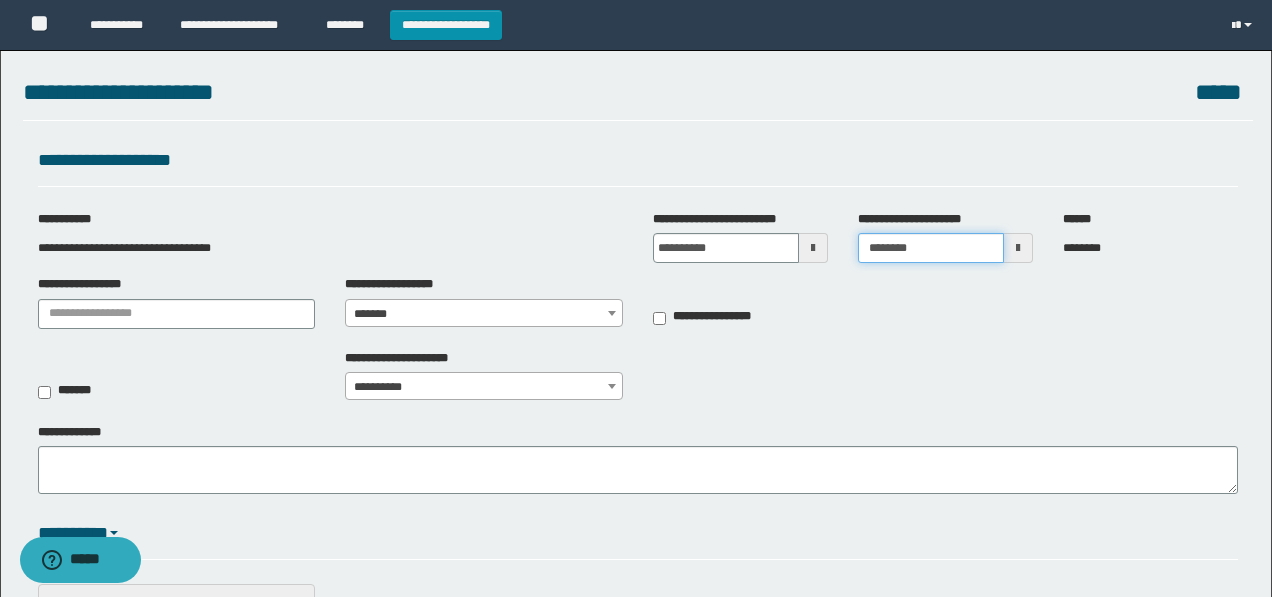 click on "********" at bounding box center (931, 248) 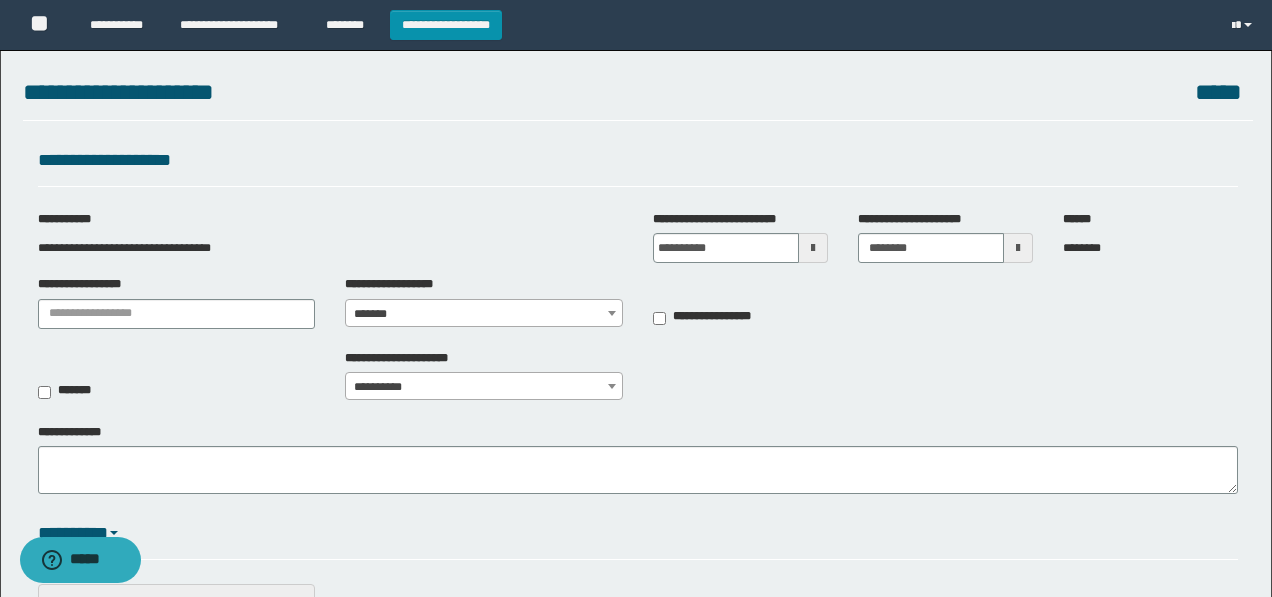 click at bounding box center [1018, 248] 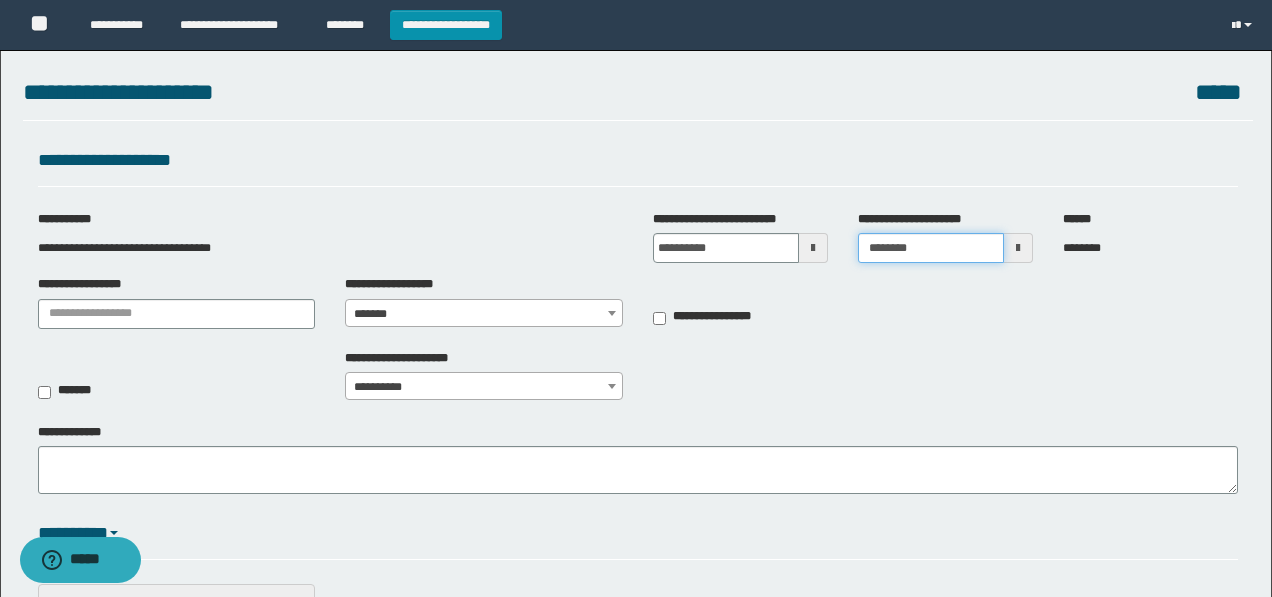 click on "********" at bounding box center [931, 248] 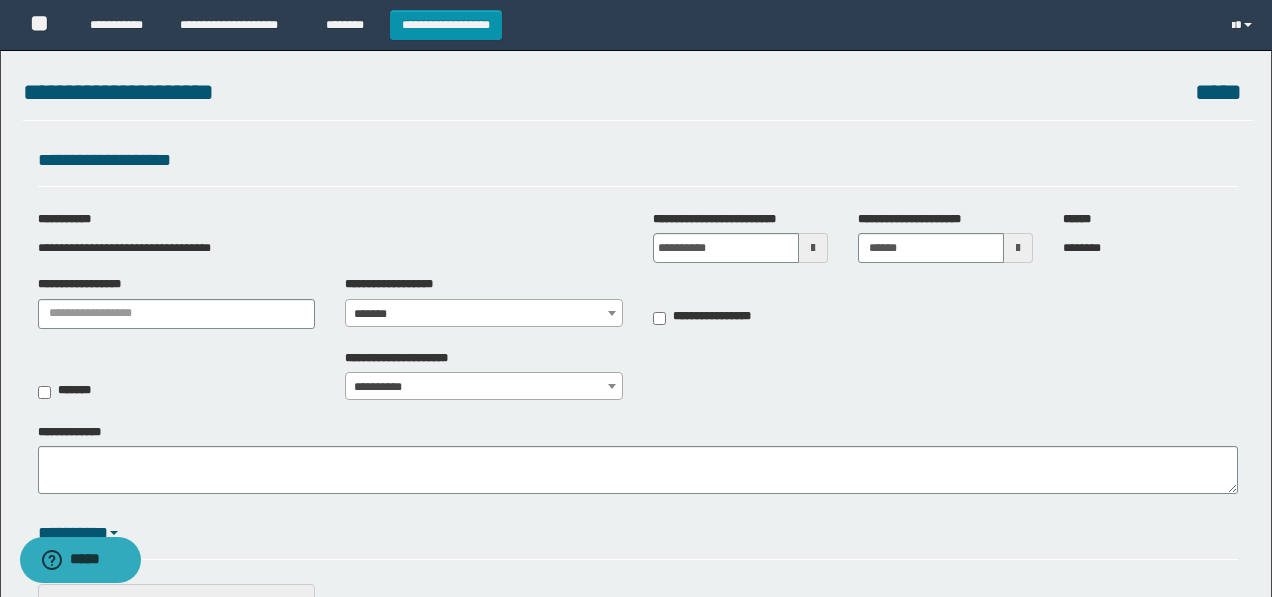 type on "********" 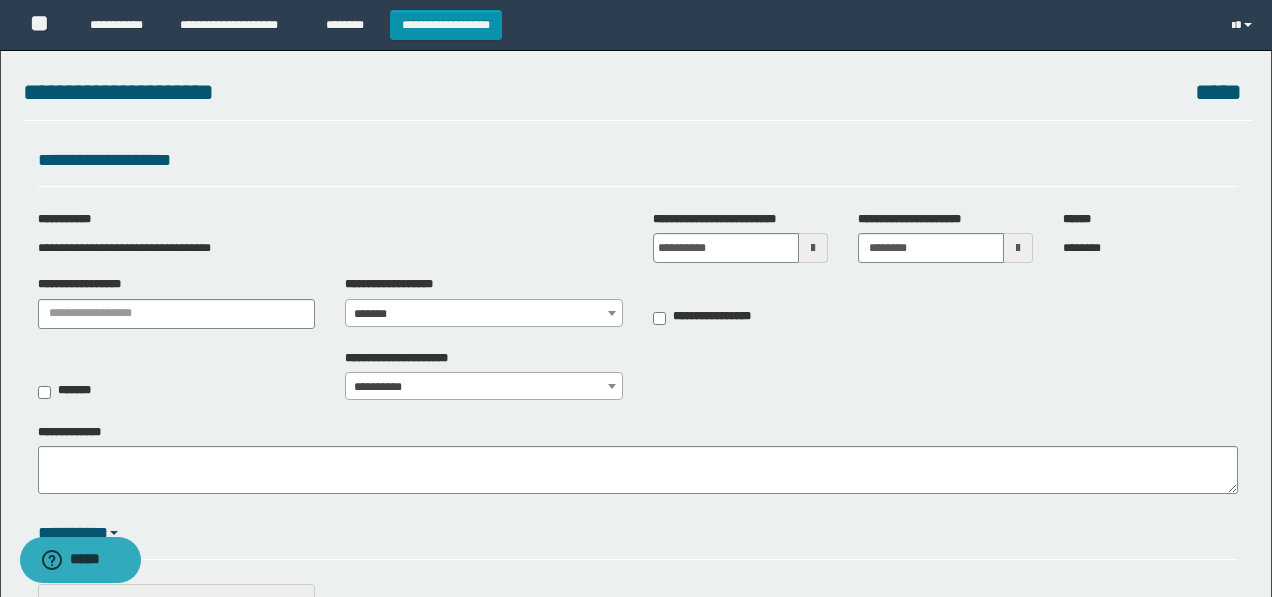 click at bounding box center [813, 248] 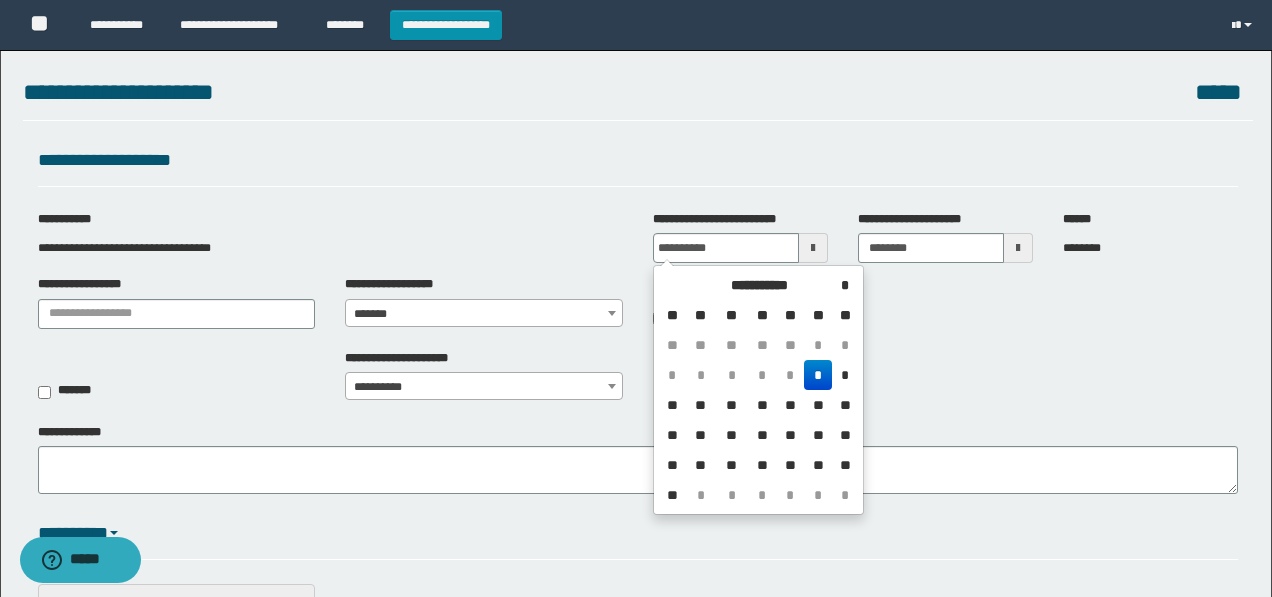 click at bounding box center (813, 248) 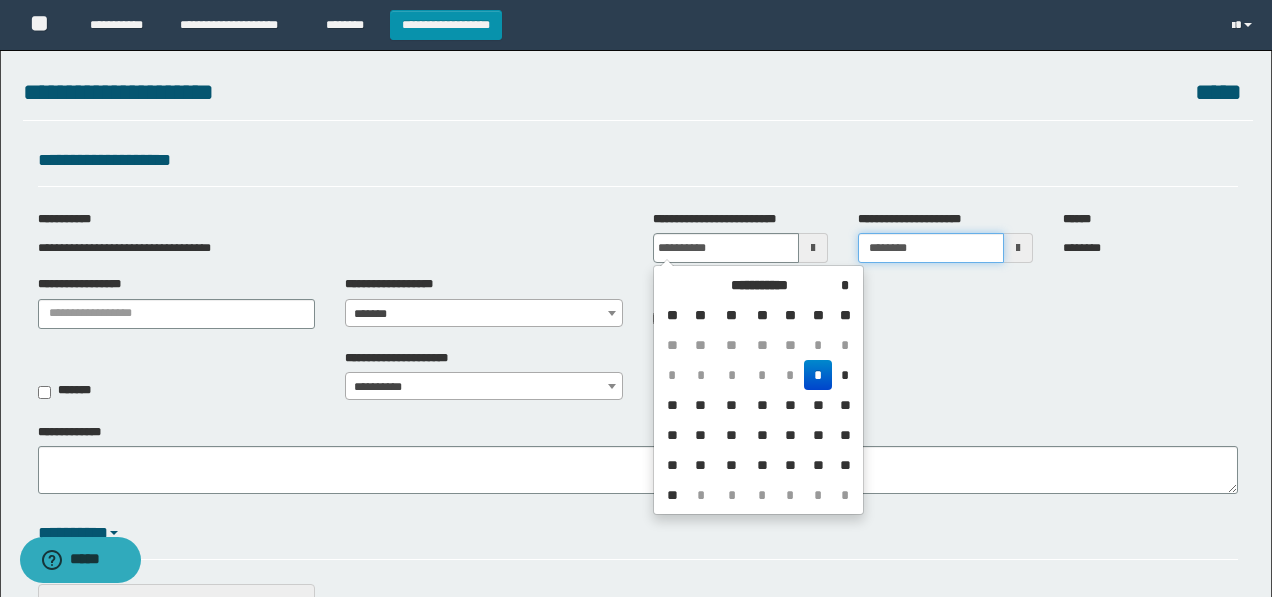 type on "**********" 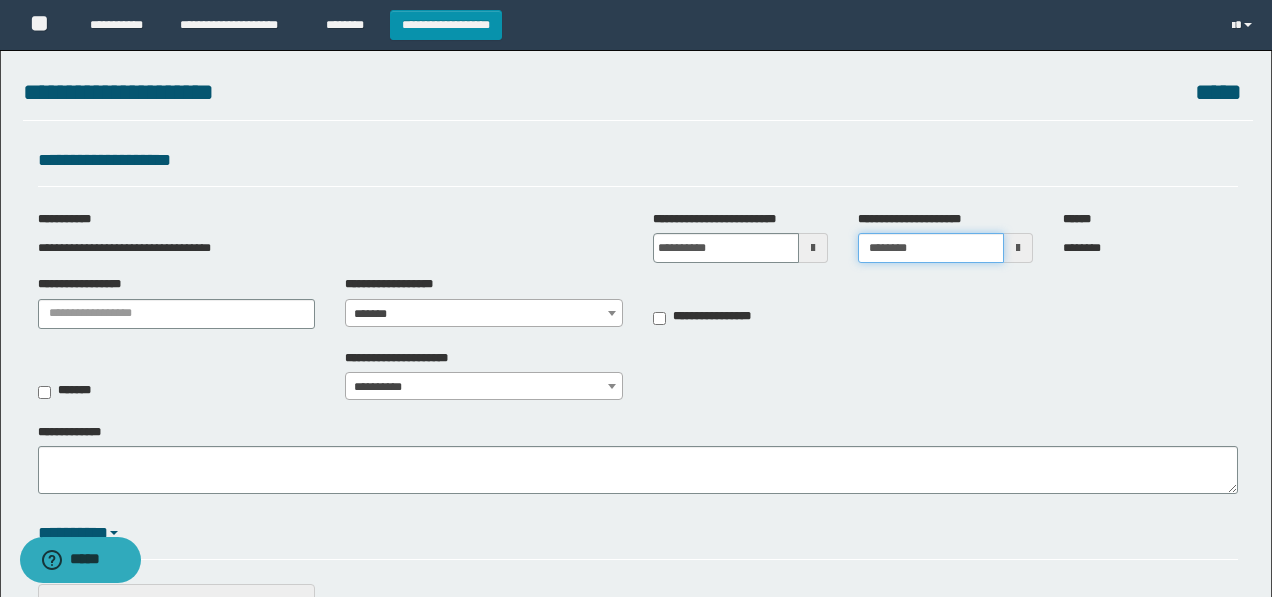 click on "********" at bounding box center [931, 248] 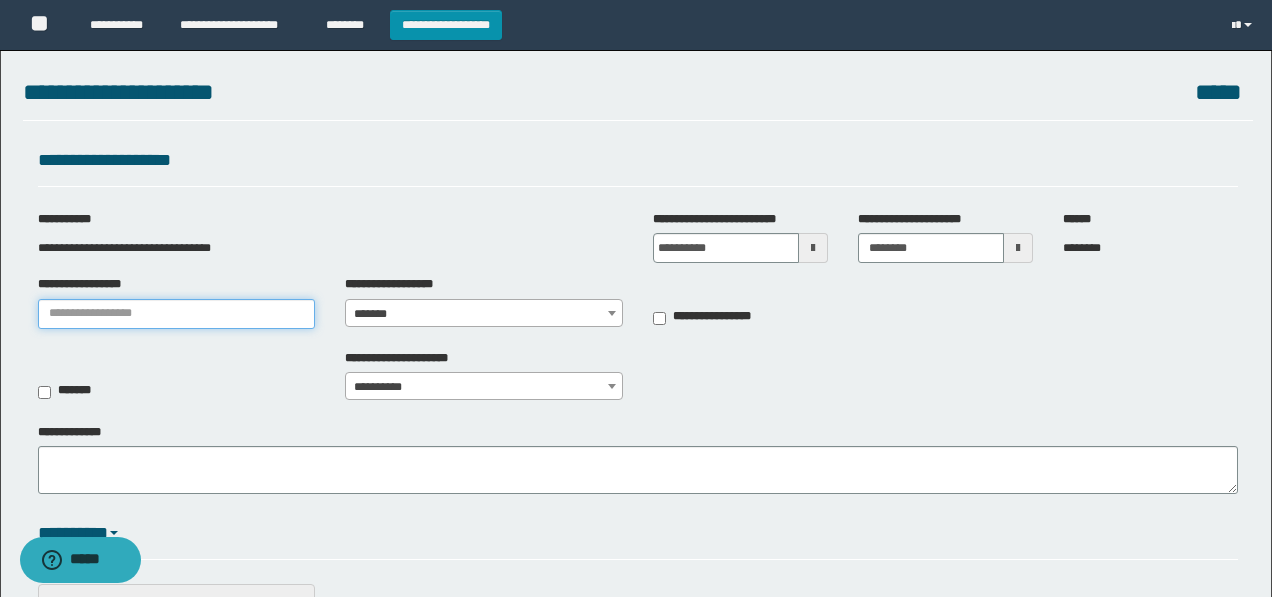 type on "*******" 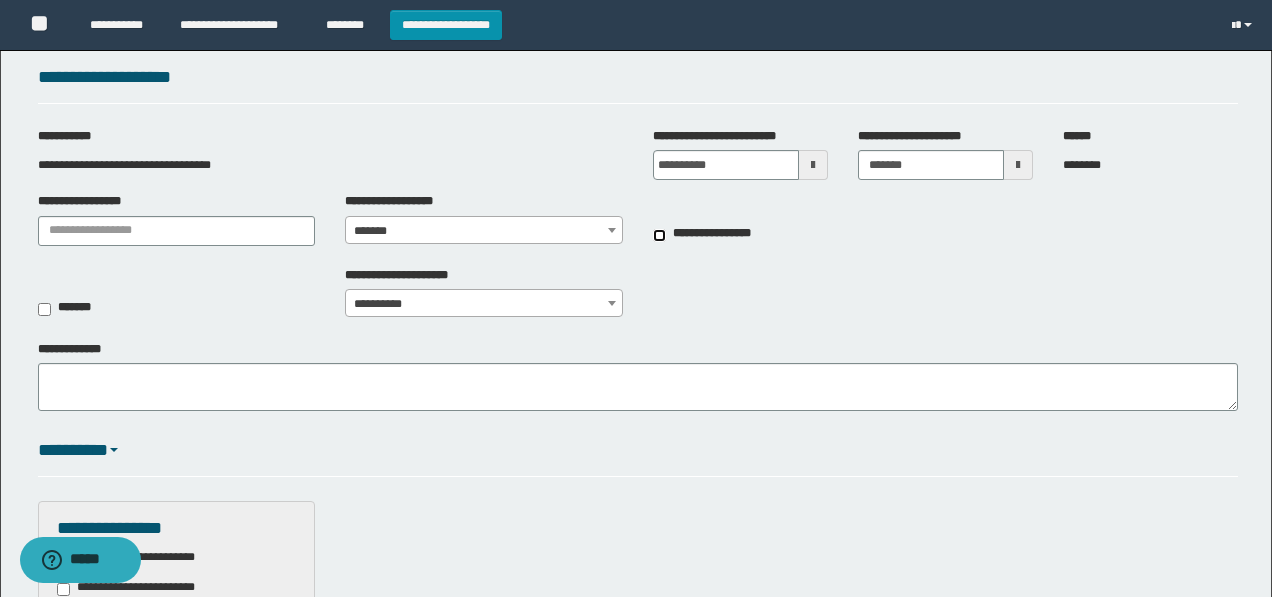 scroll, scrollTop: 103, scrollLeft: 0, axis: vertical 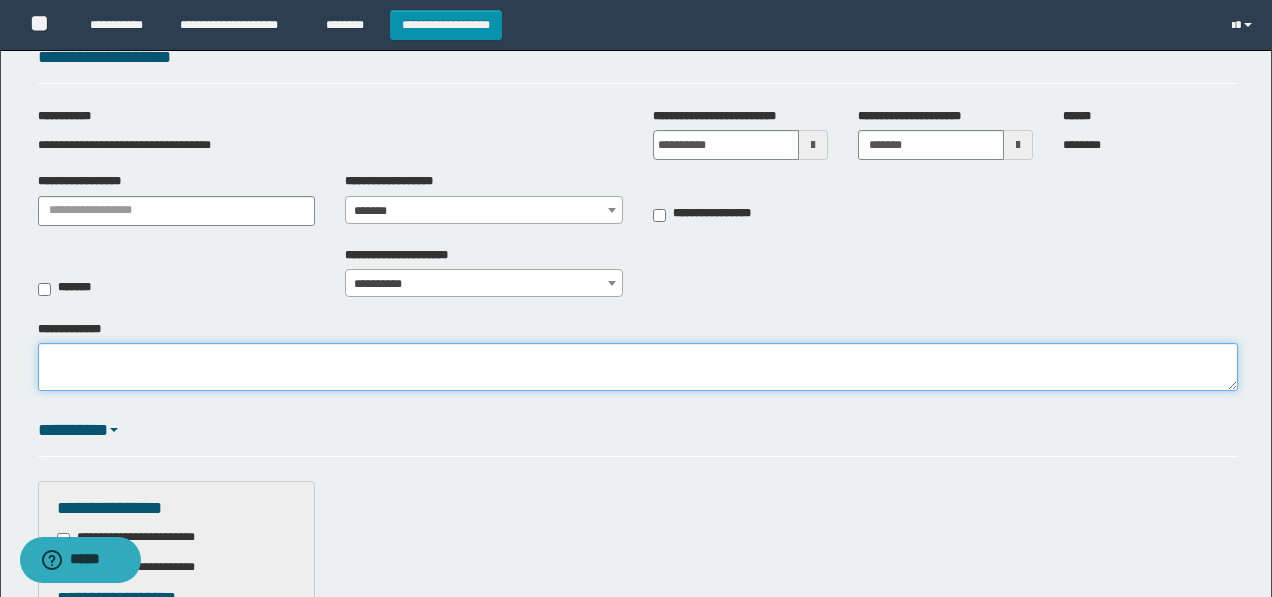 click on "**********" at bounding box center (638, 367) 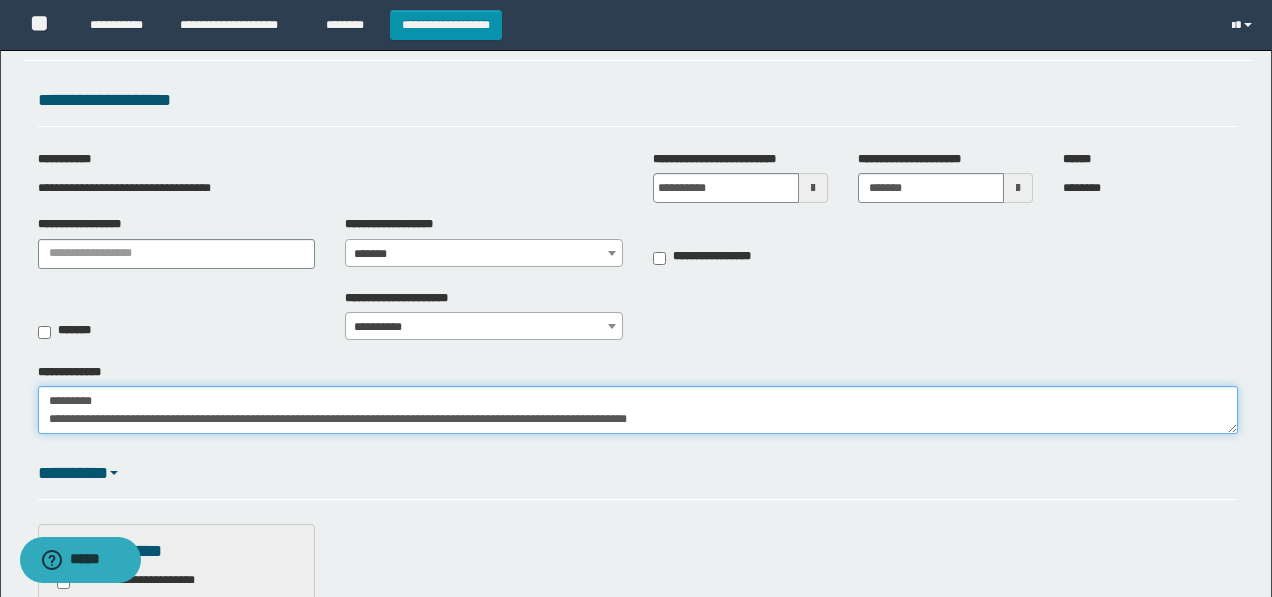 scroll, scrollTop: 66, scrollLeft: 0, axis: vertical 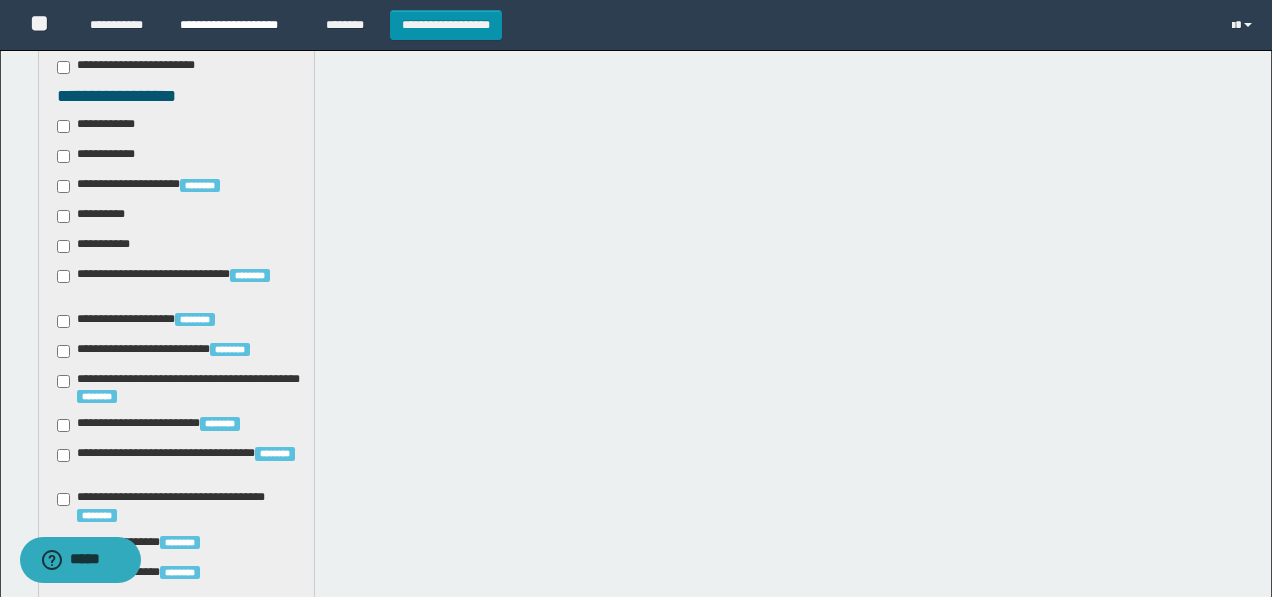 drag, startPoint x: 951, startPoint y: 414, endPoint x: 168, endPoint y: 0, distance: 885.71155 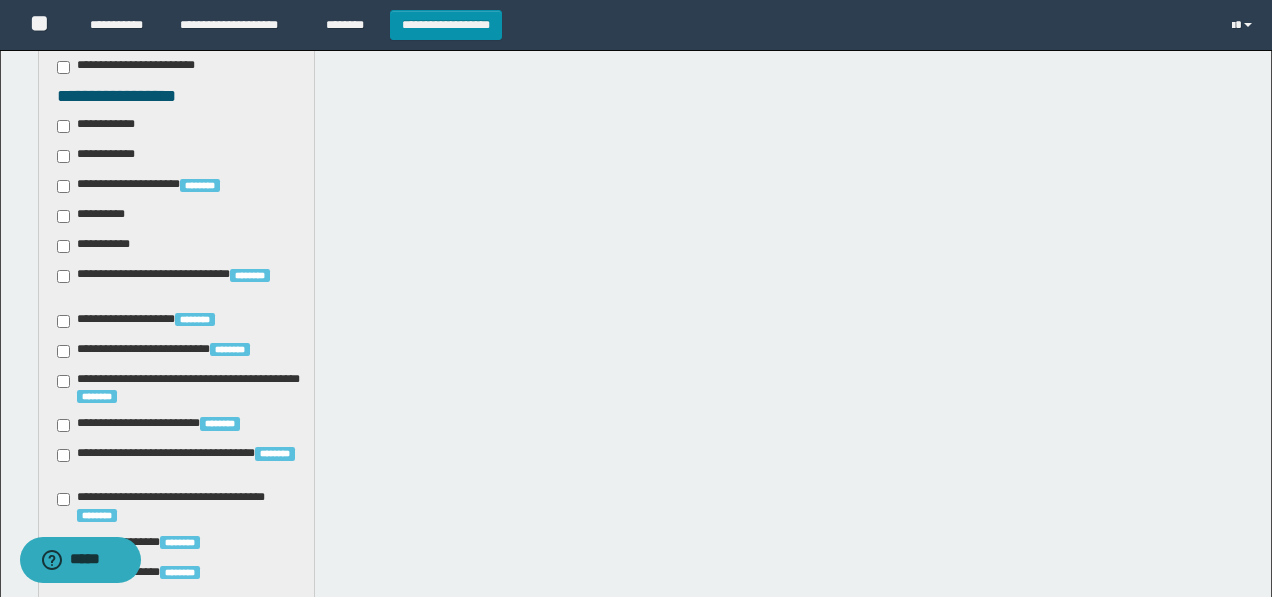 click on "**********" at bounding box center [96, 246] 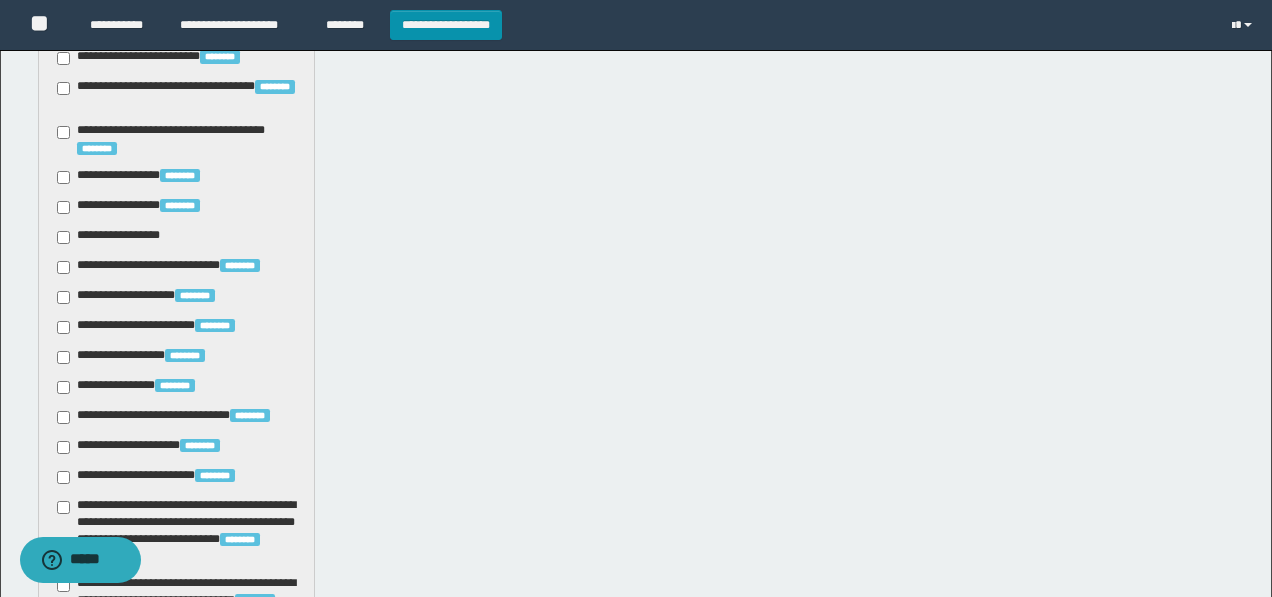 scroll, scrollTop: 973, scrollLeft: 0, axis: vertical 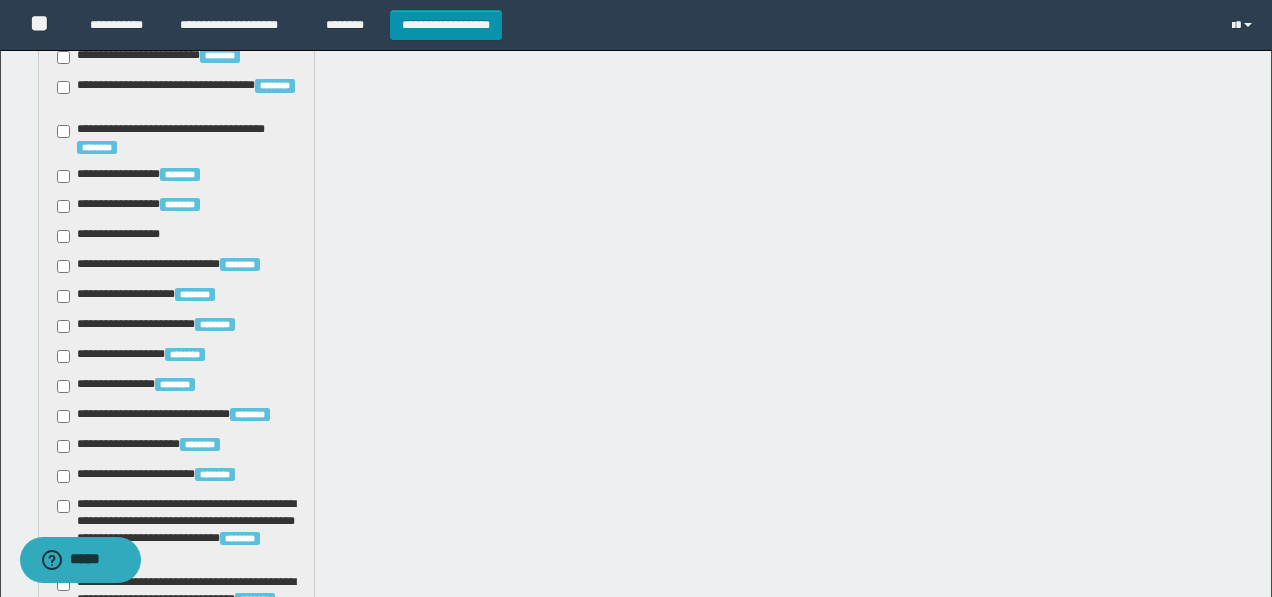 click on "**********" at bounding box center [115, 236] 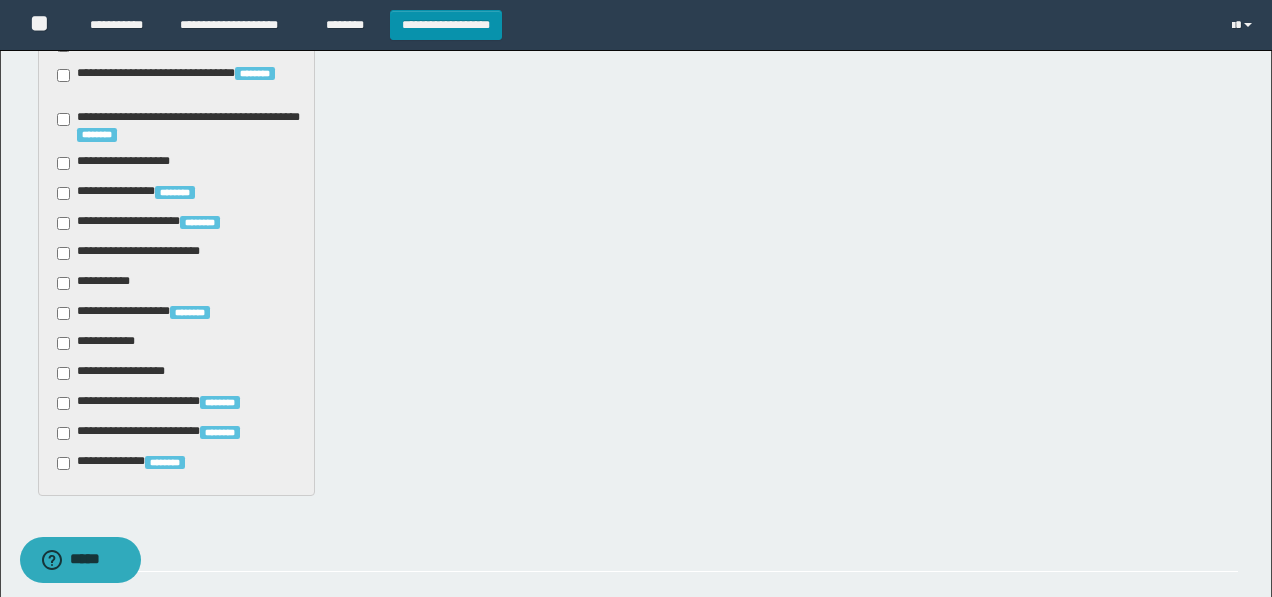 scroll, scrollTop: 1676, scrollLeft: 0, axis: vertical 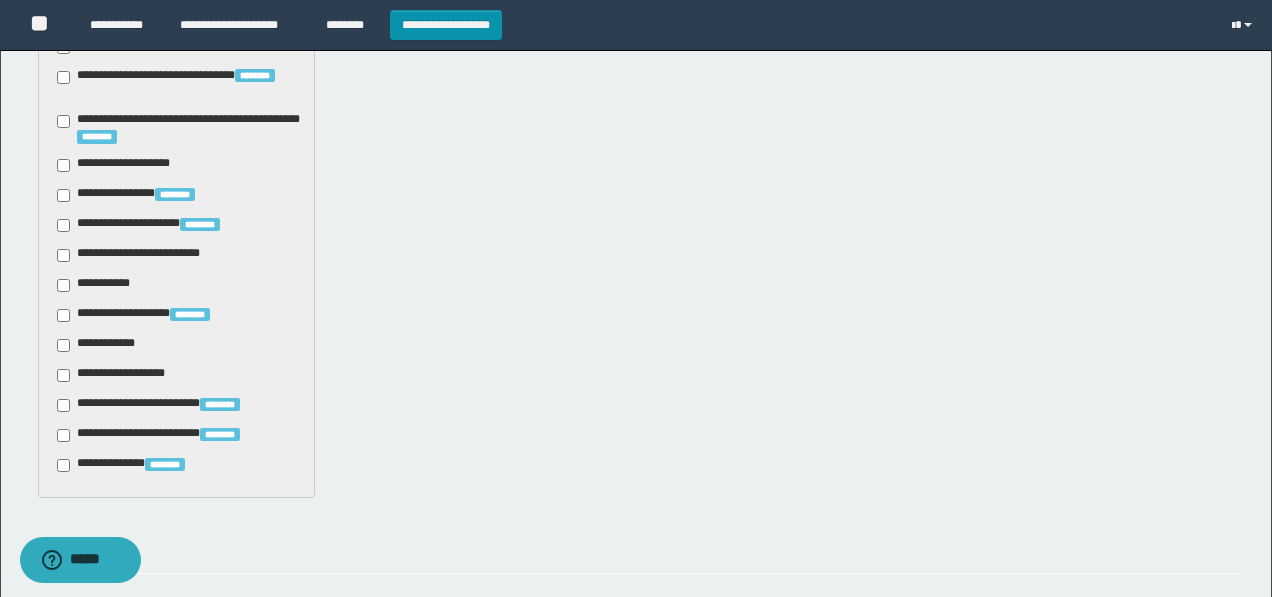 click on "**********" at bounding box center [126, 165] 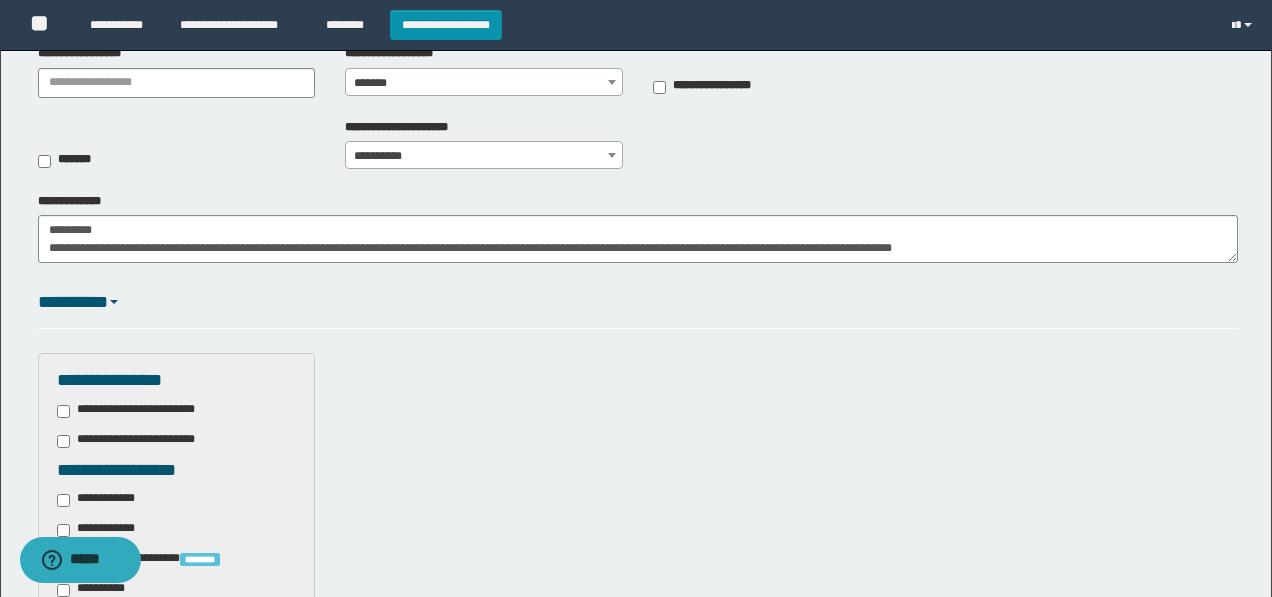 scroll, scrollTop: 235, scrollLeft: 0, axis: vertical 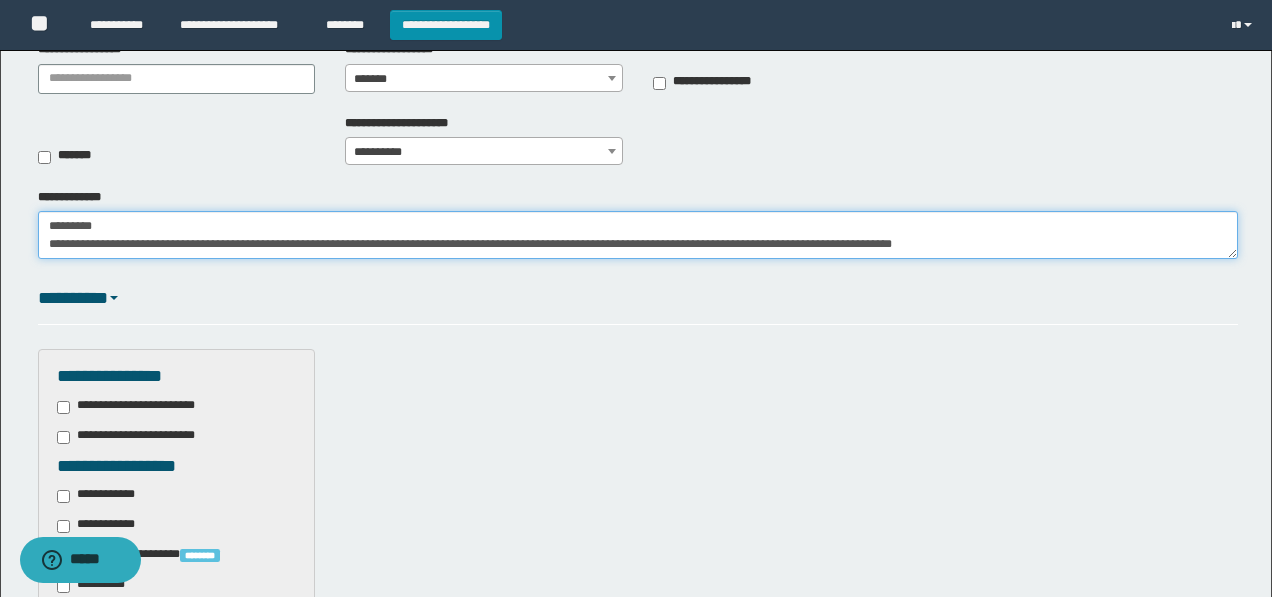 drag, startPoint x: 261, startPoint y: 242, endPoint x: 965, endPoint y: 249, distance: 704.0348 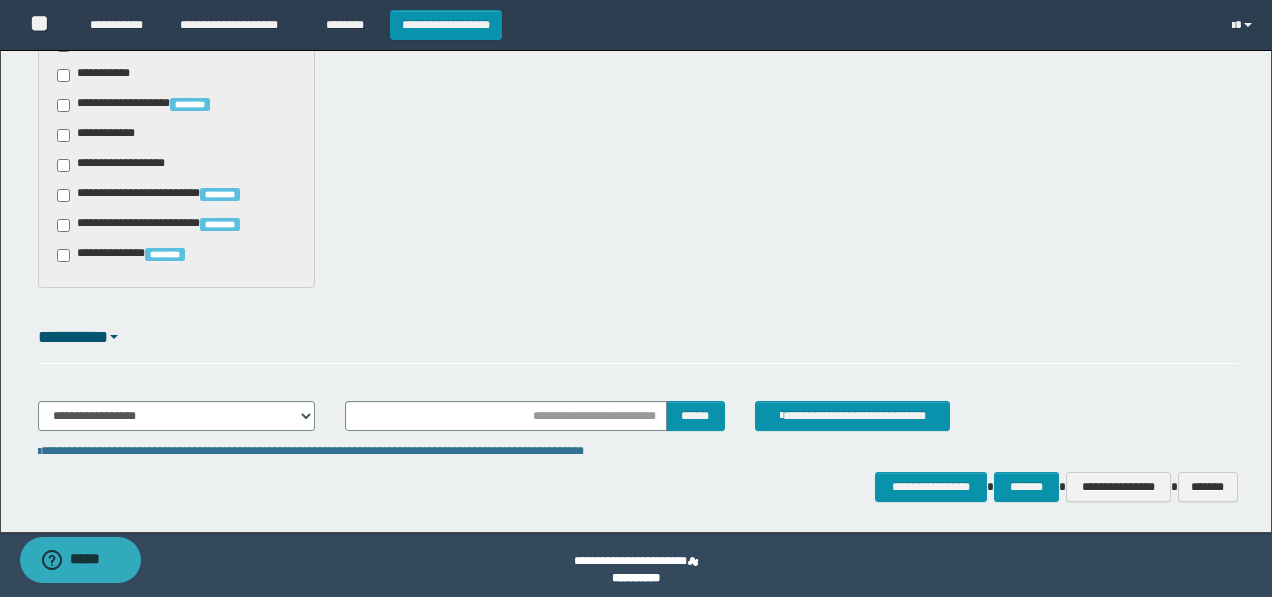 scroll, scrollTop: 1896, scrollLeft: 0, axis: vertical 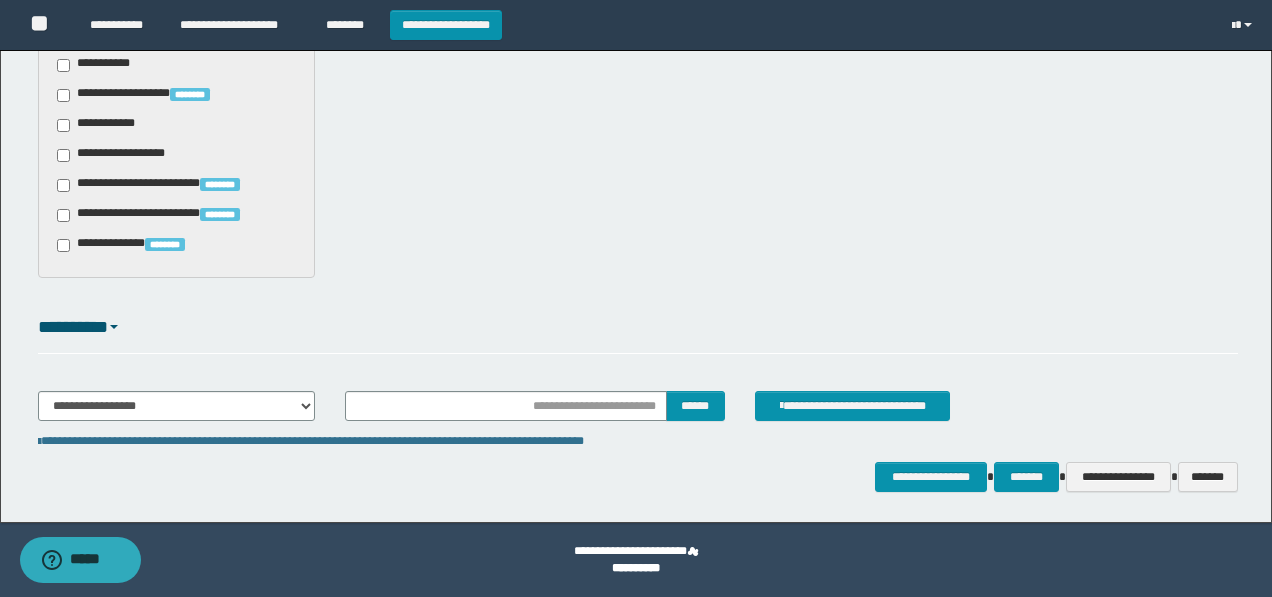 type on "**********" 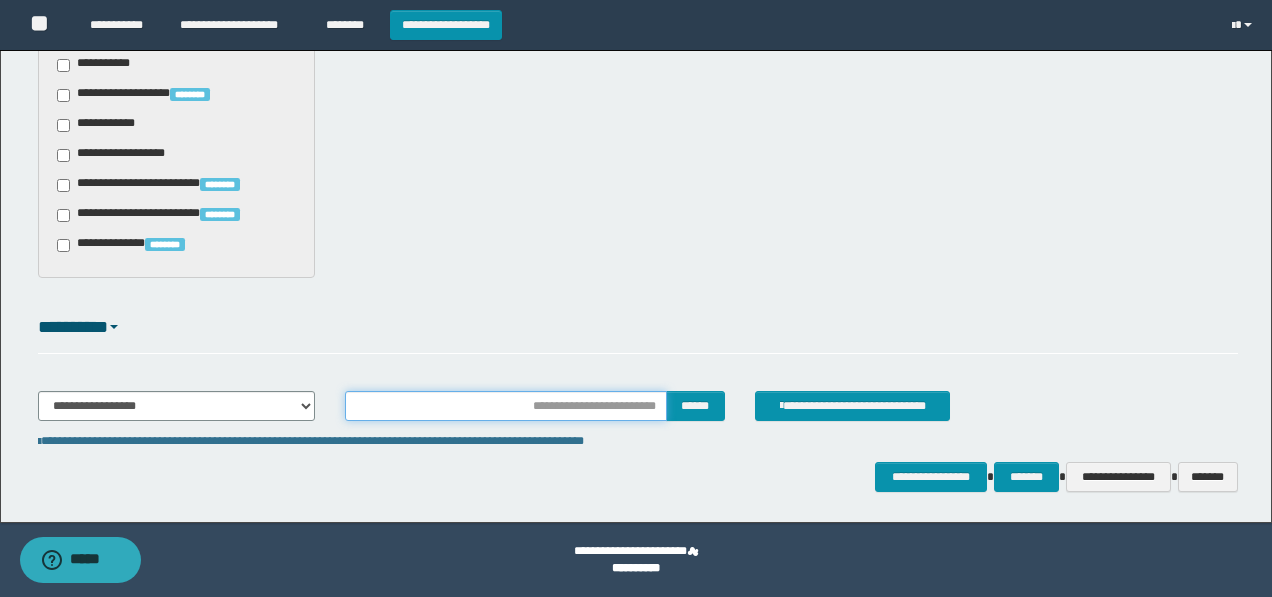 click at bounding box center [505, 406] 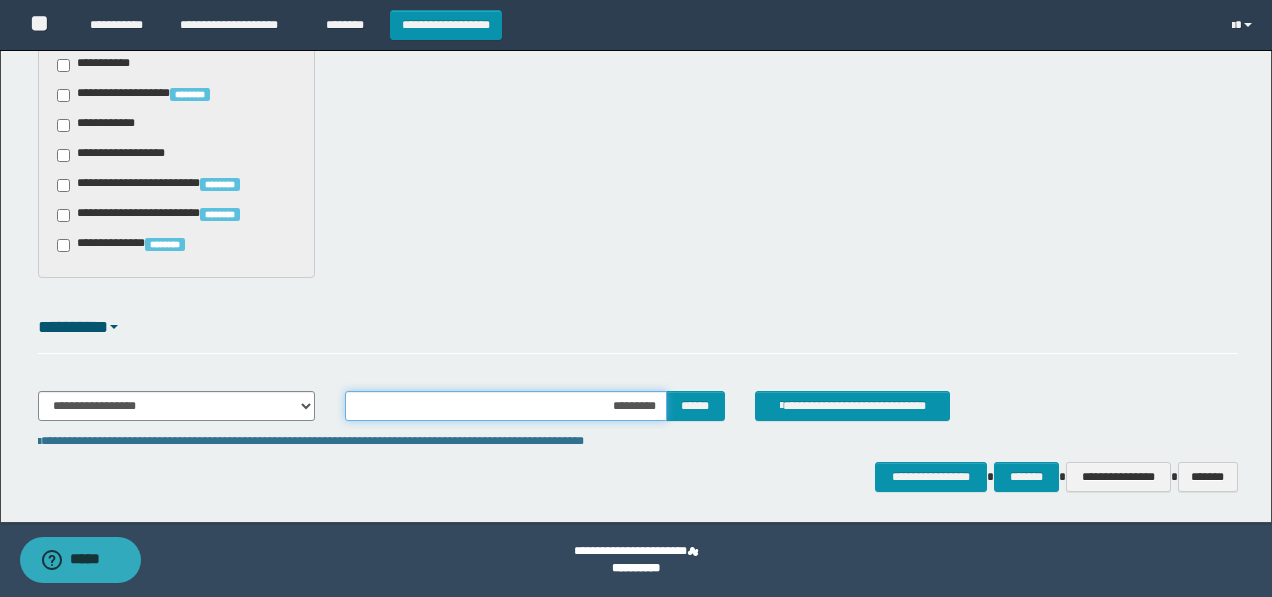 type on "**********" 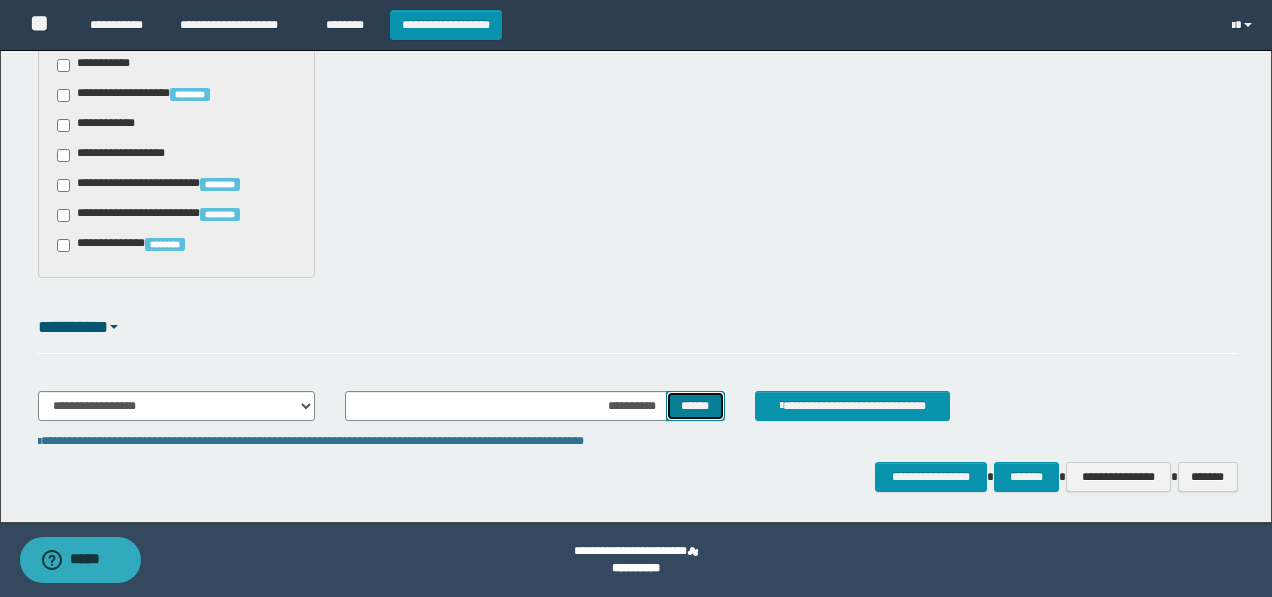 click on "******" at bounding box center (696, 406) 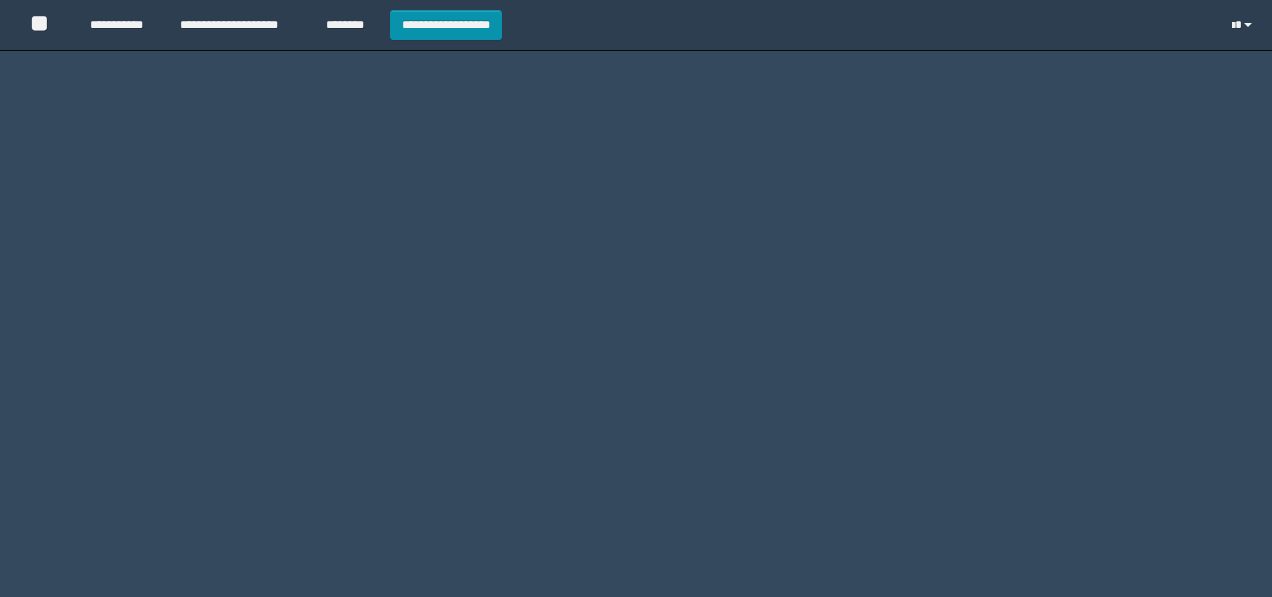 scroll, scrollTop: 0, scrollLeft: 0, axis: both 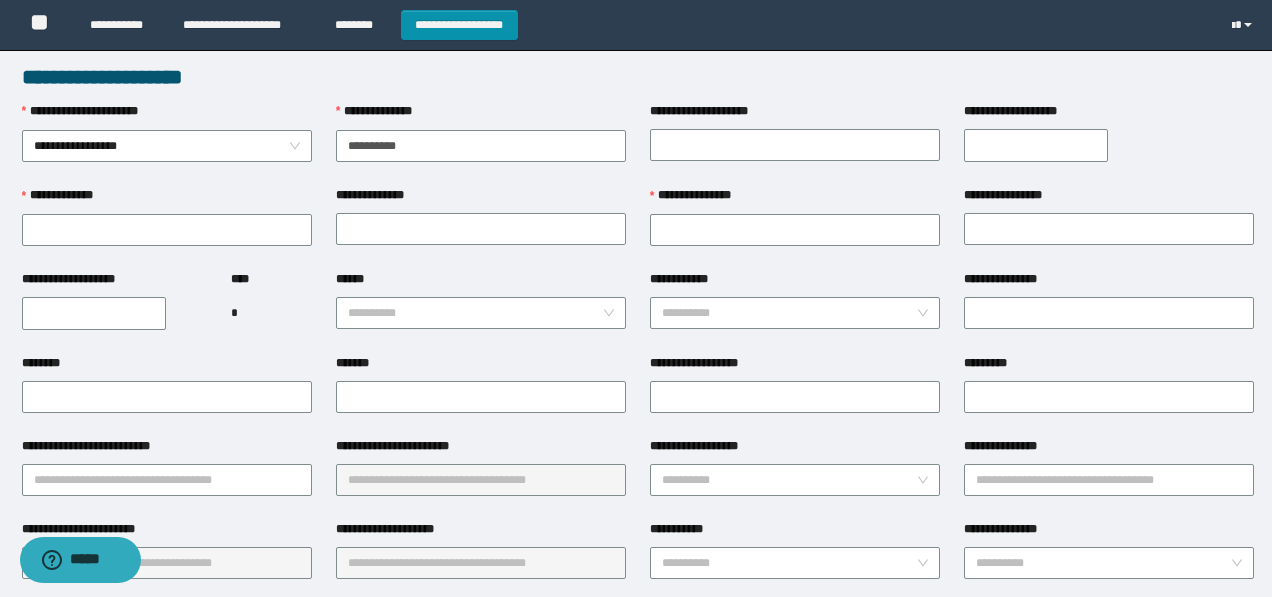 type on "**********" 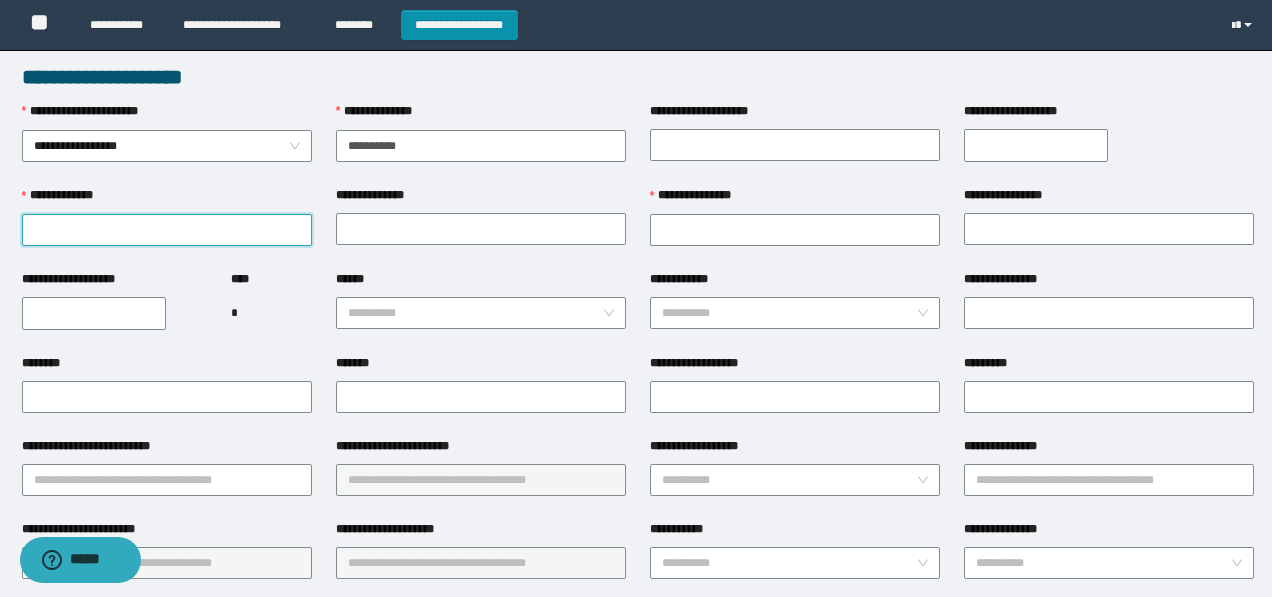 click on "**********" at bounding box center [167, 230] 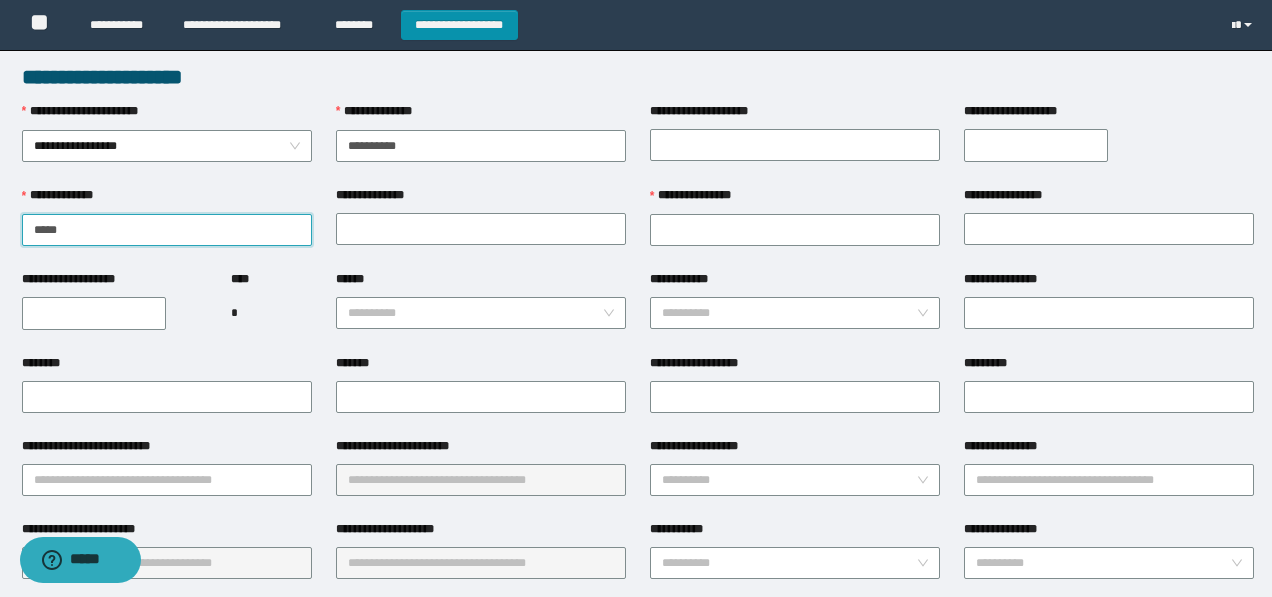 type on "*****" 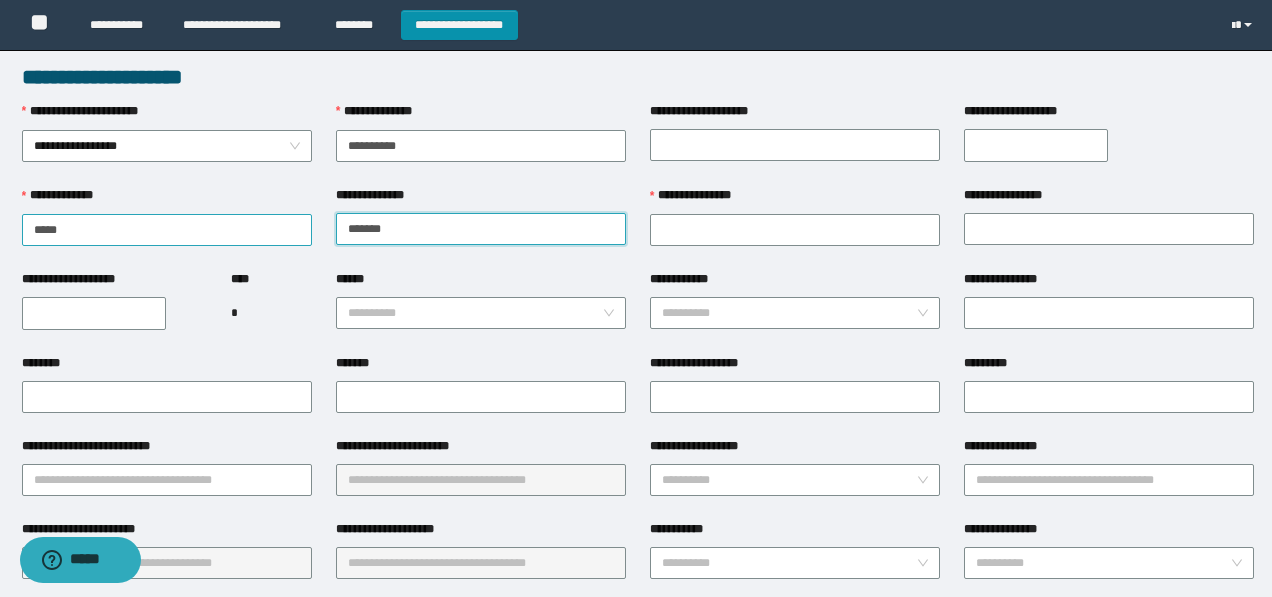 type on "*******" 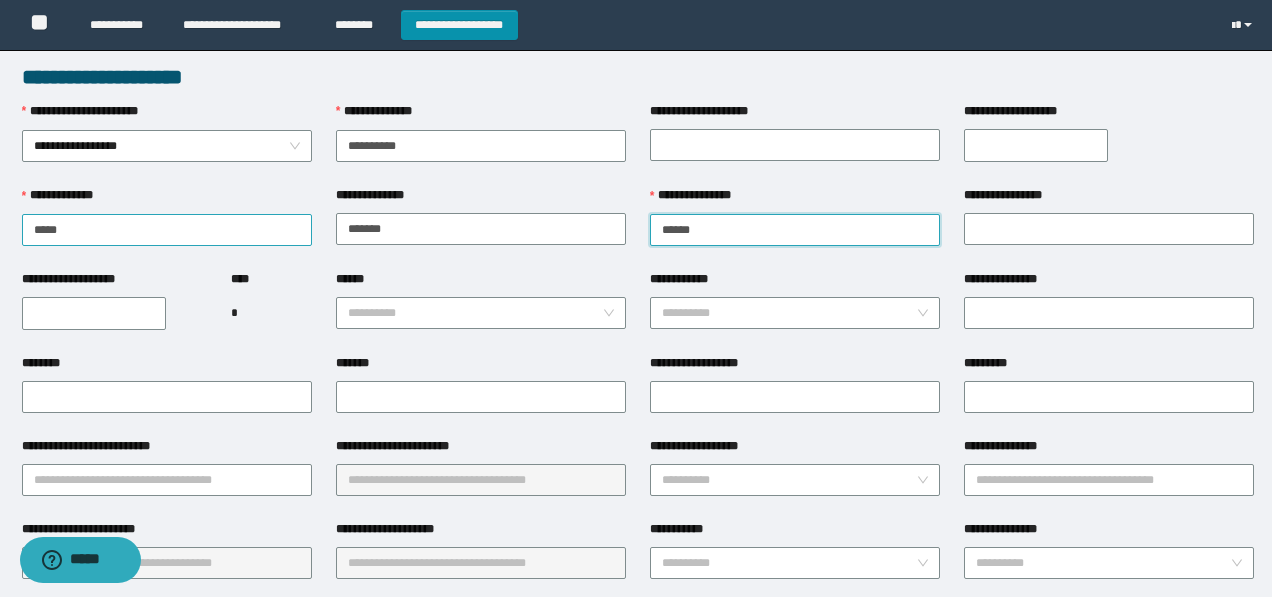 type on "******" 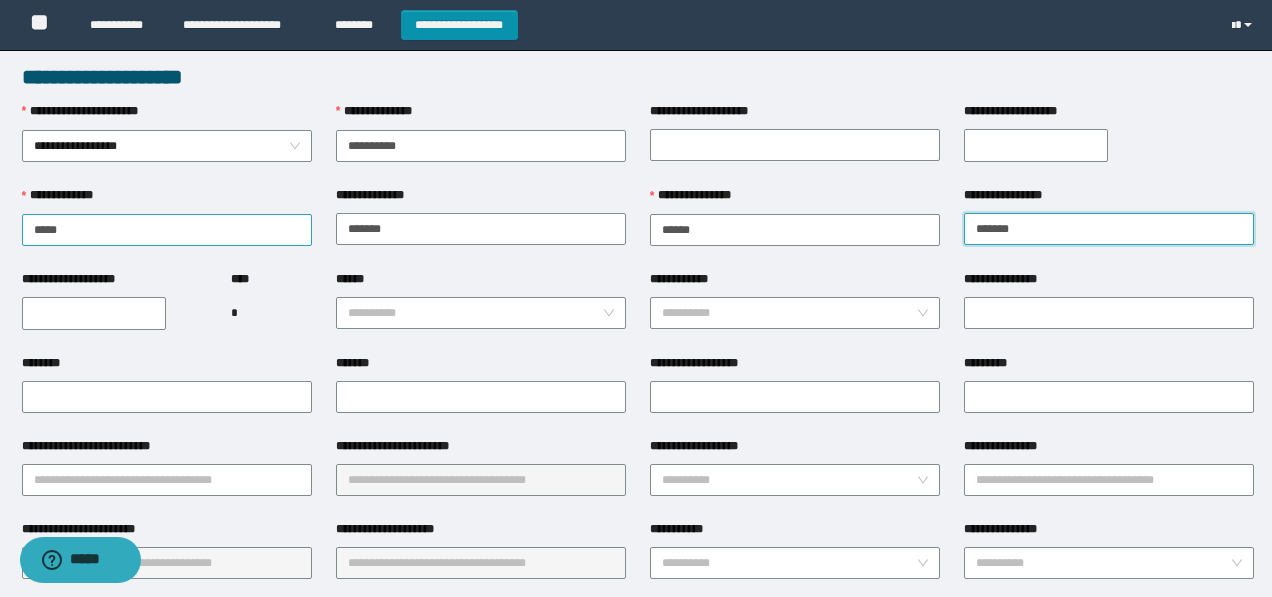 type on "*******" 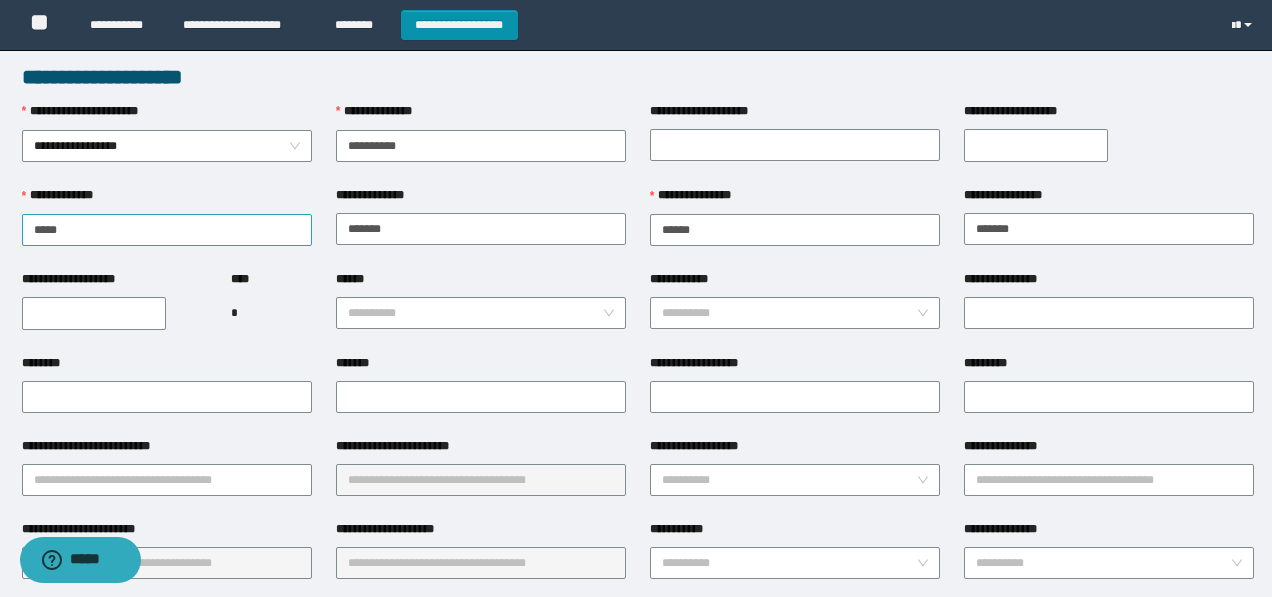 type on "**********" 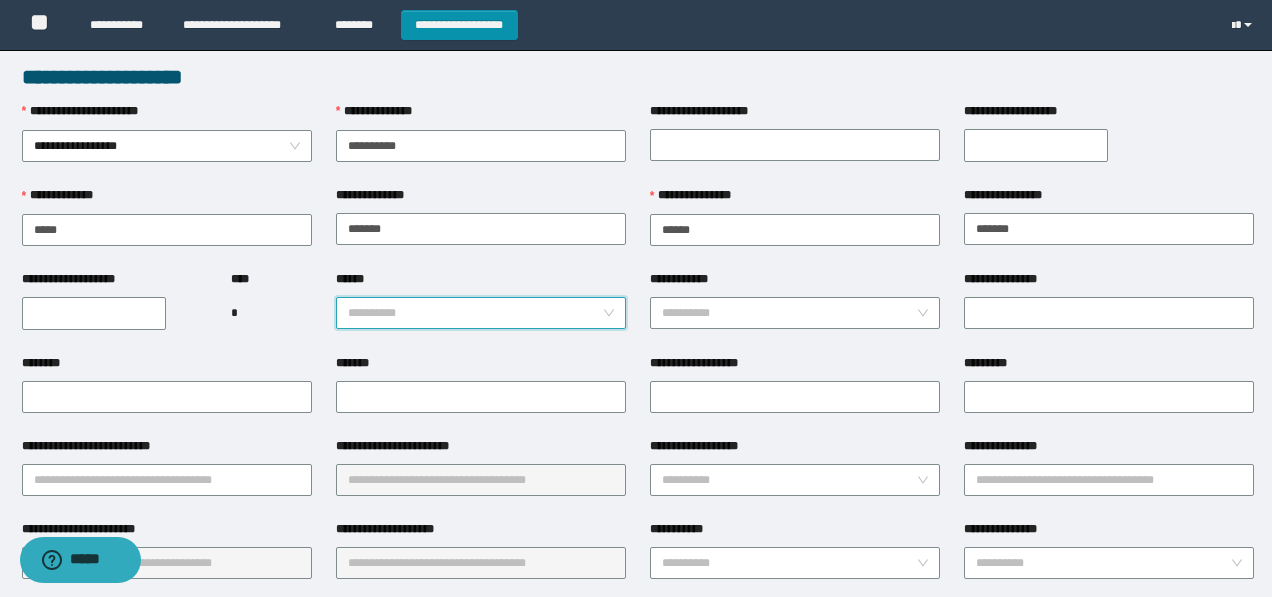 click on "******" at bounding box center [475, 313] 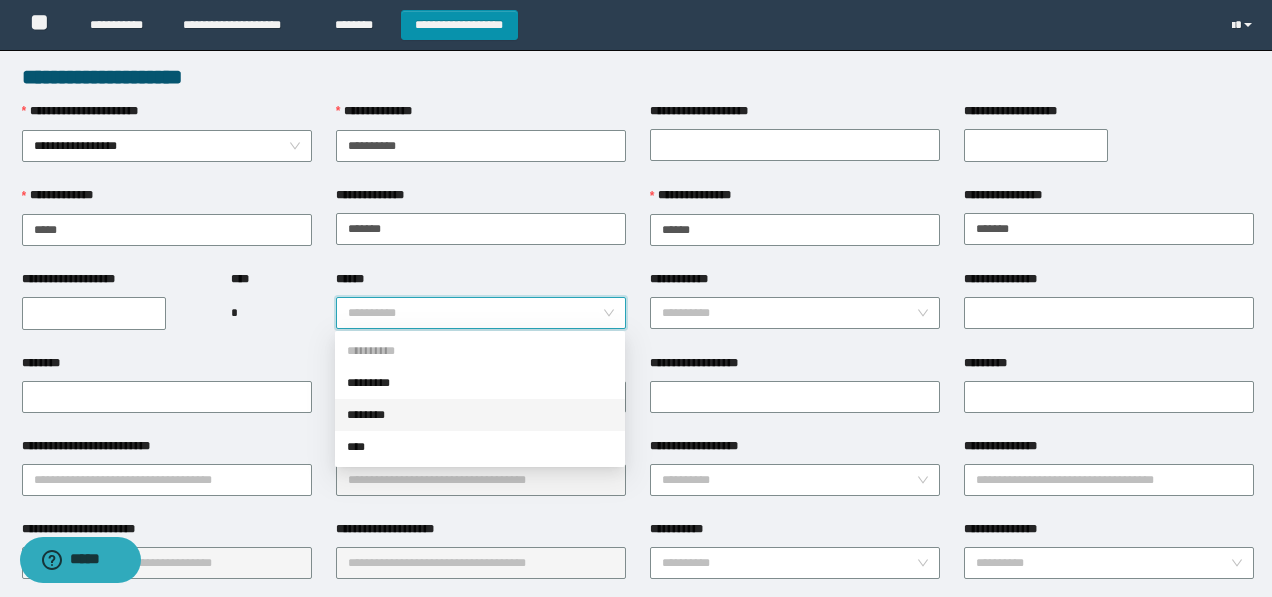 click on "********" at bounding box center [480, 415] 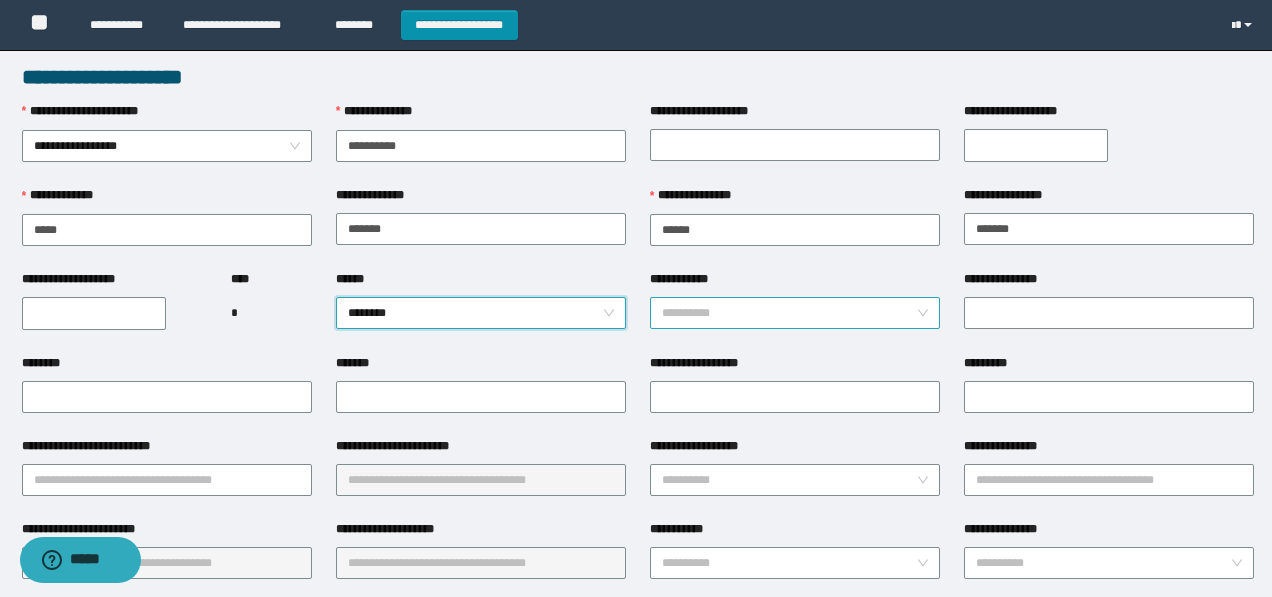 click on "**********" at bounding box center (789, 313) 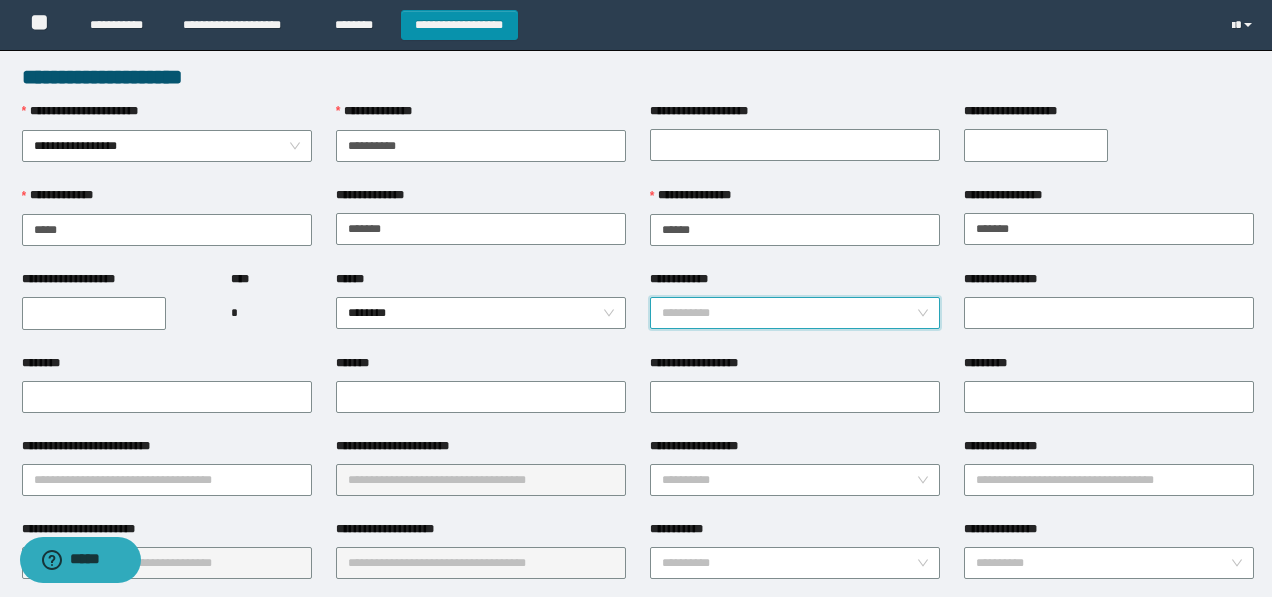 click on "**********" at bounding box center (94, 313) 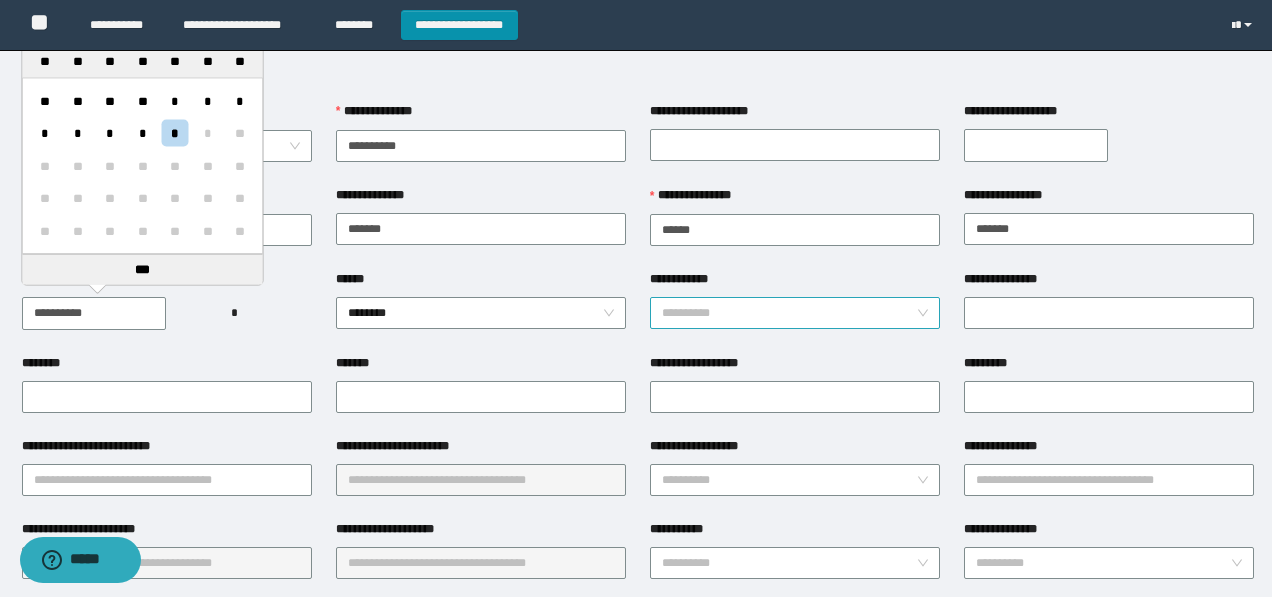 click on "**********" at bounding box center (789, 313) 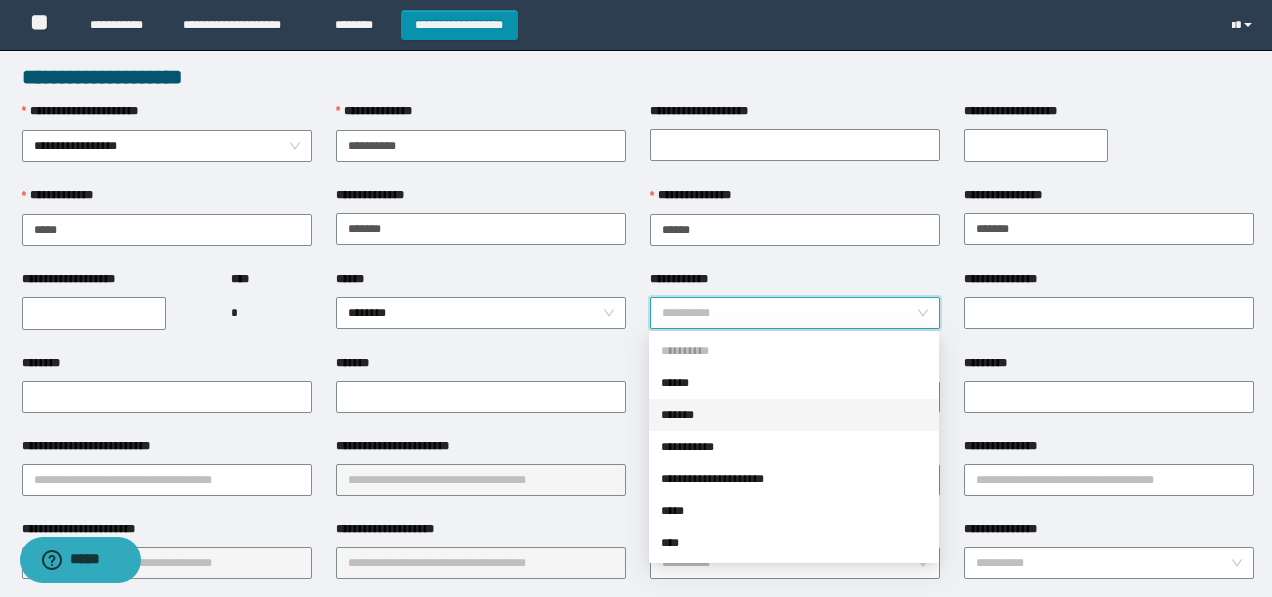 click on "**********" at bounding box center (94, 313) 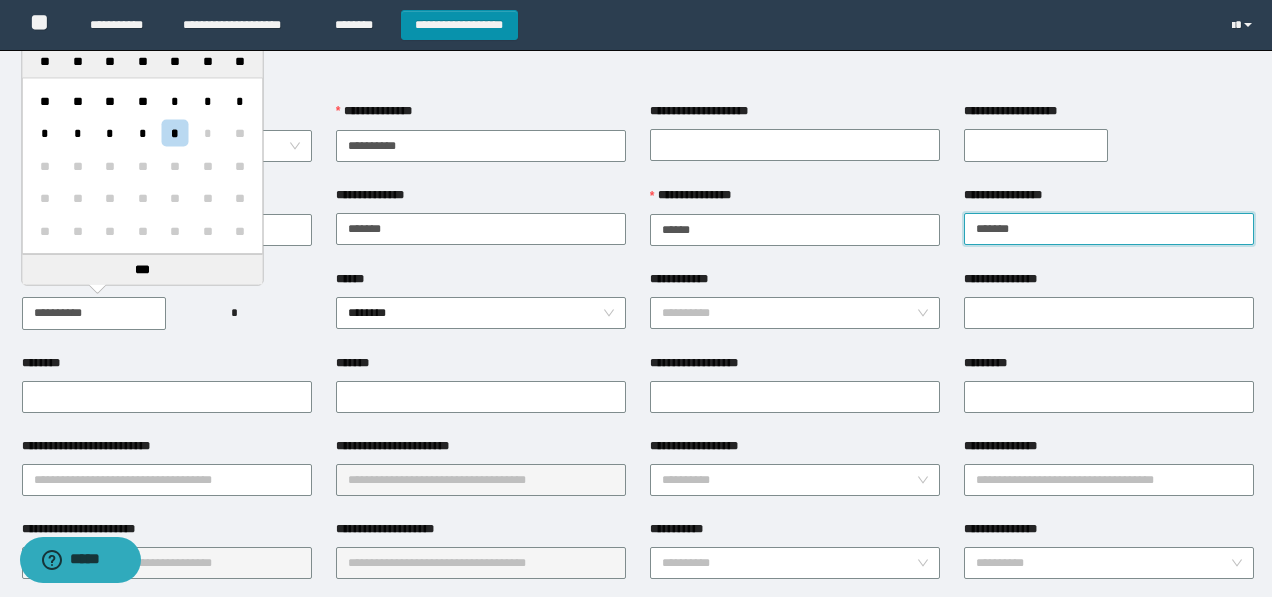 click on "*******" at bounding box center (1109, 229) 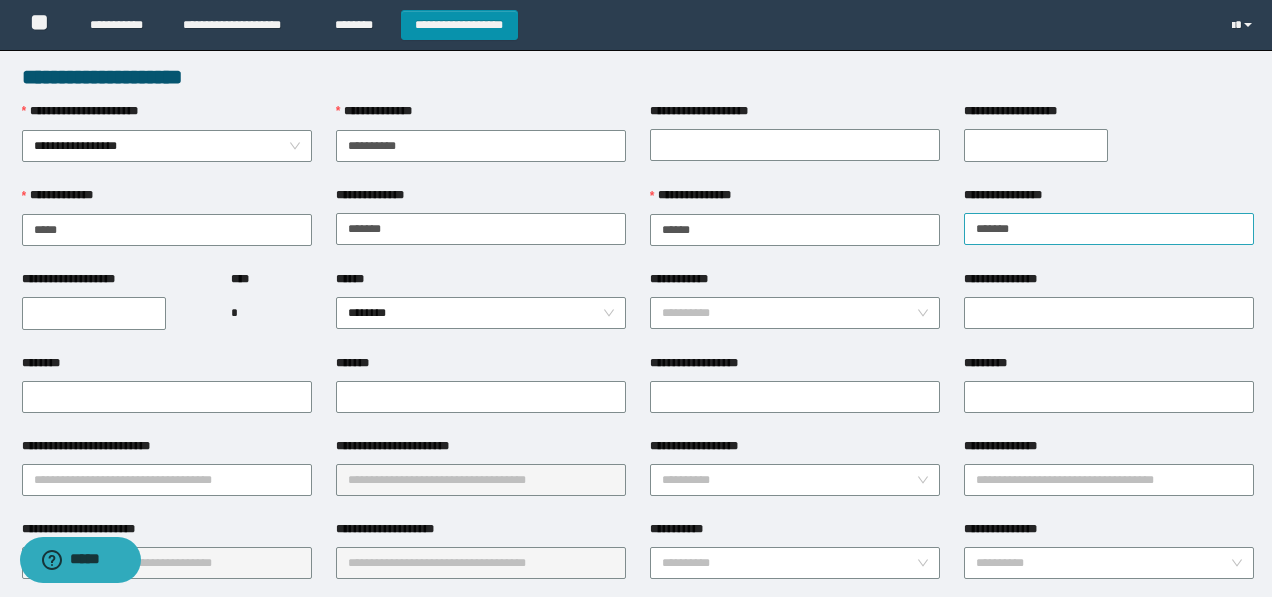 type on "**********" 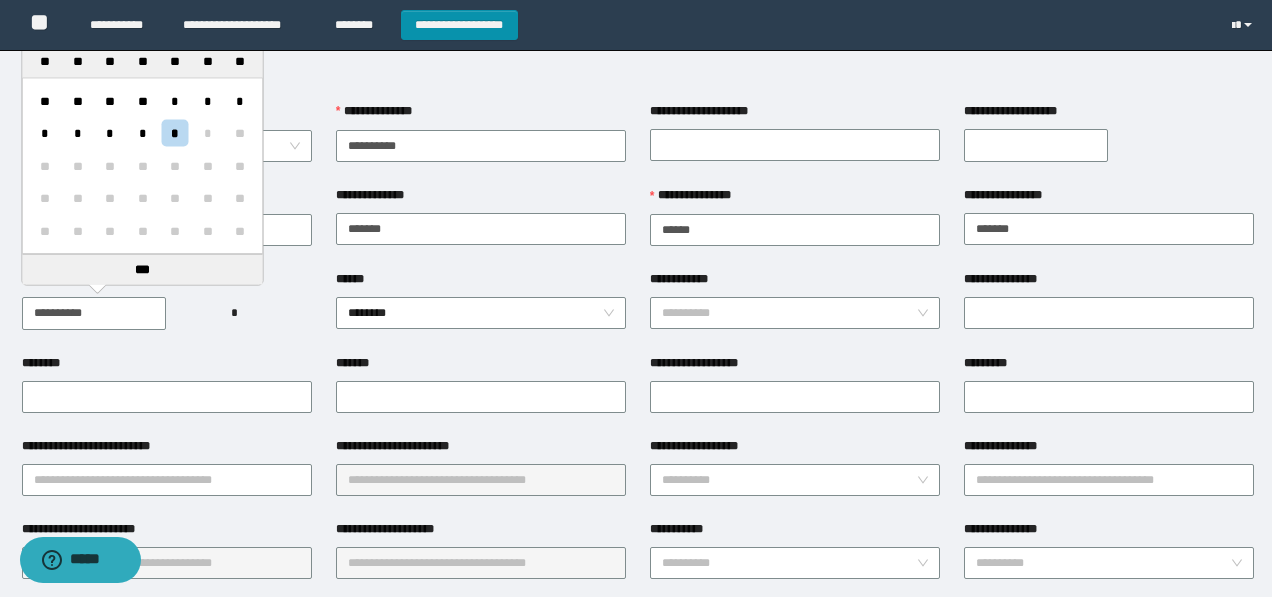click on "**********" at bounding box center (94, 313) 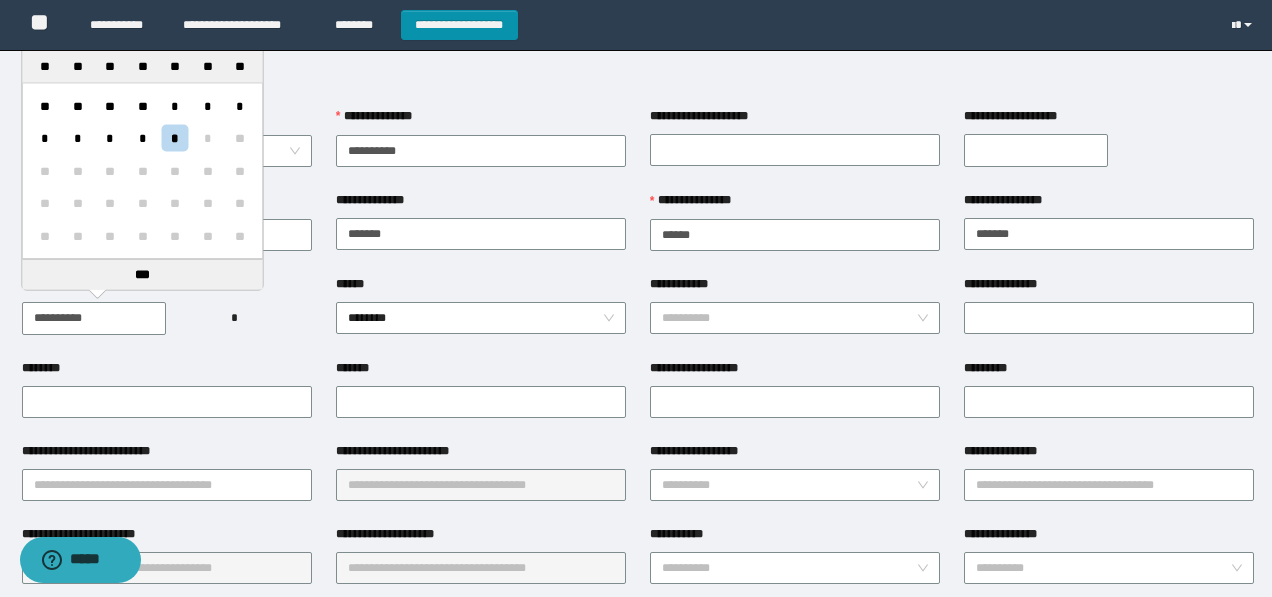 type on "**********" 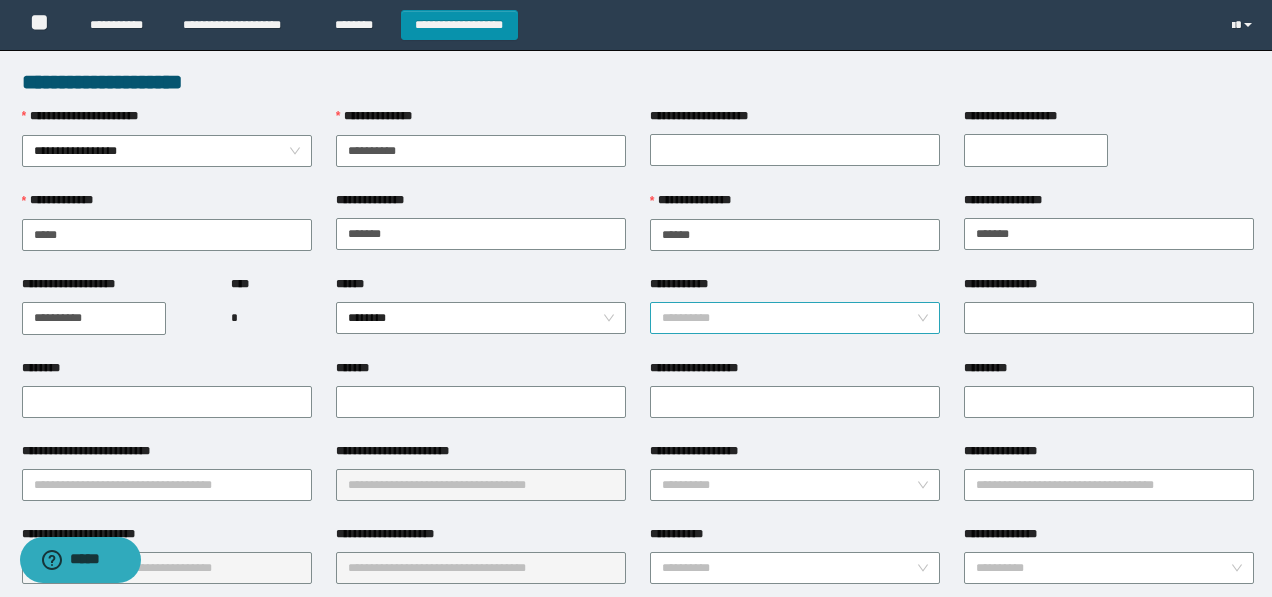 click on "**********" at bounding box center [789, 318] 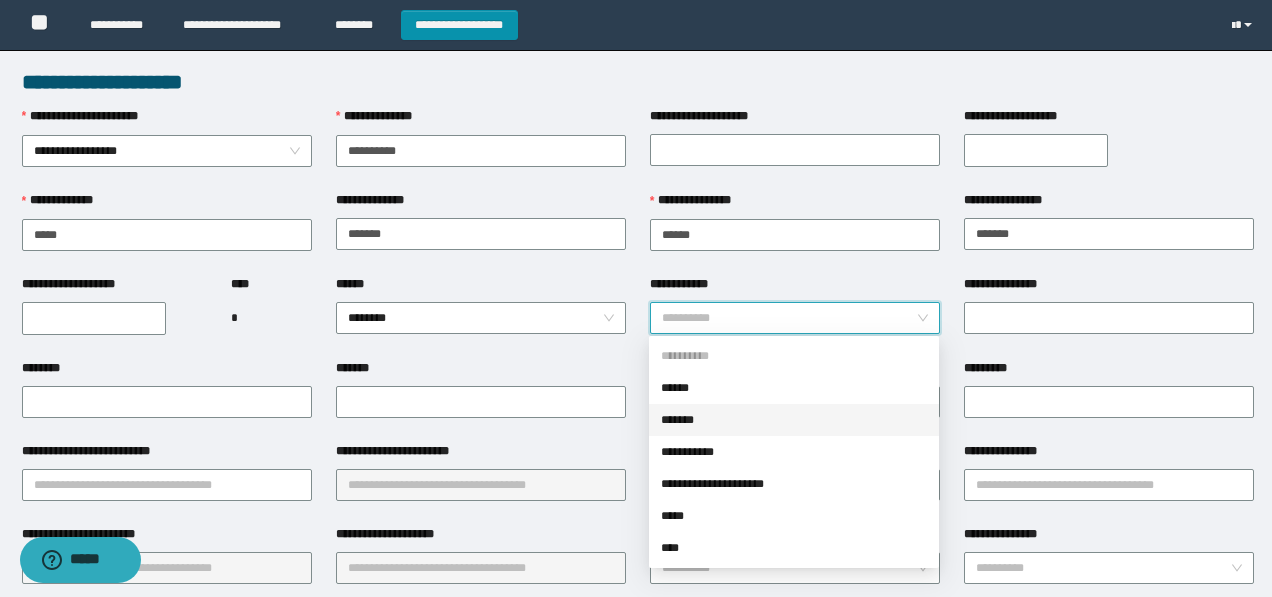 click on "*******" at bounding box center (794, 420) 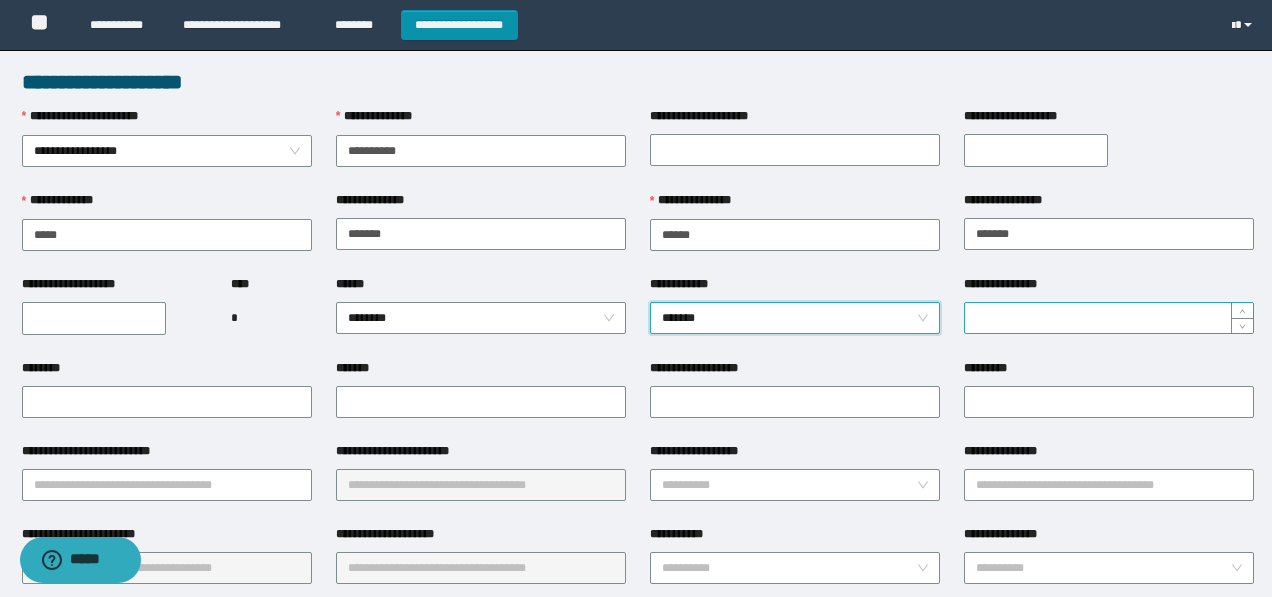 click on "**********" at bounding box center (1109, 318) 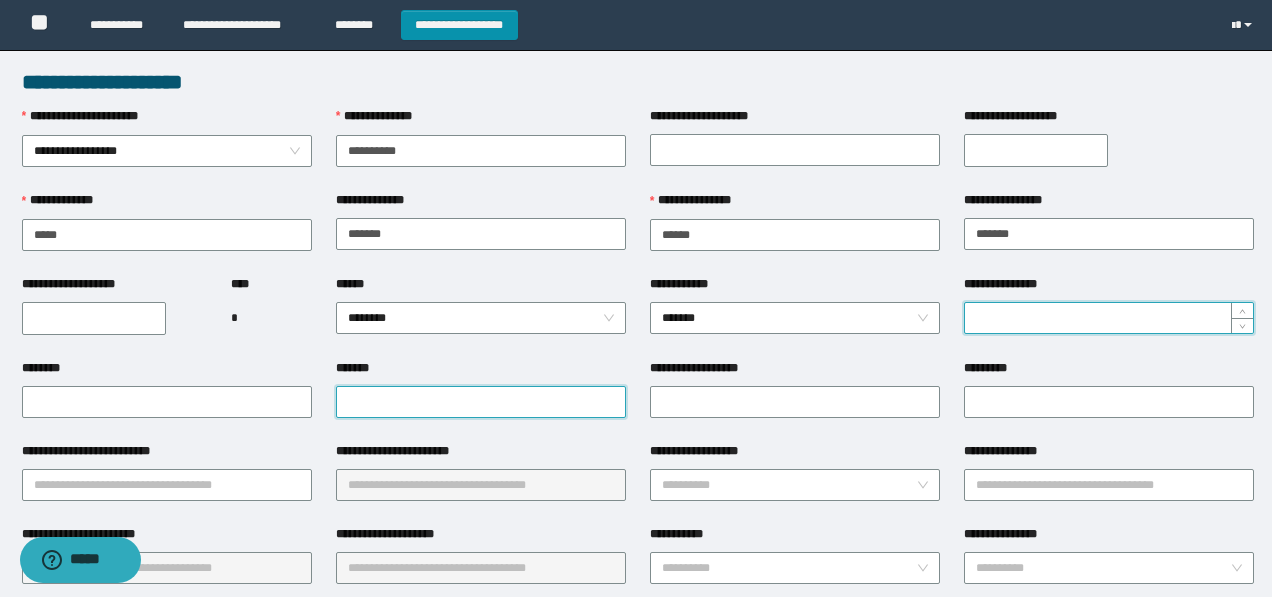 click on "*******" at bounding box center (481, 402) 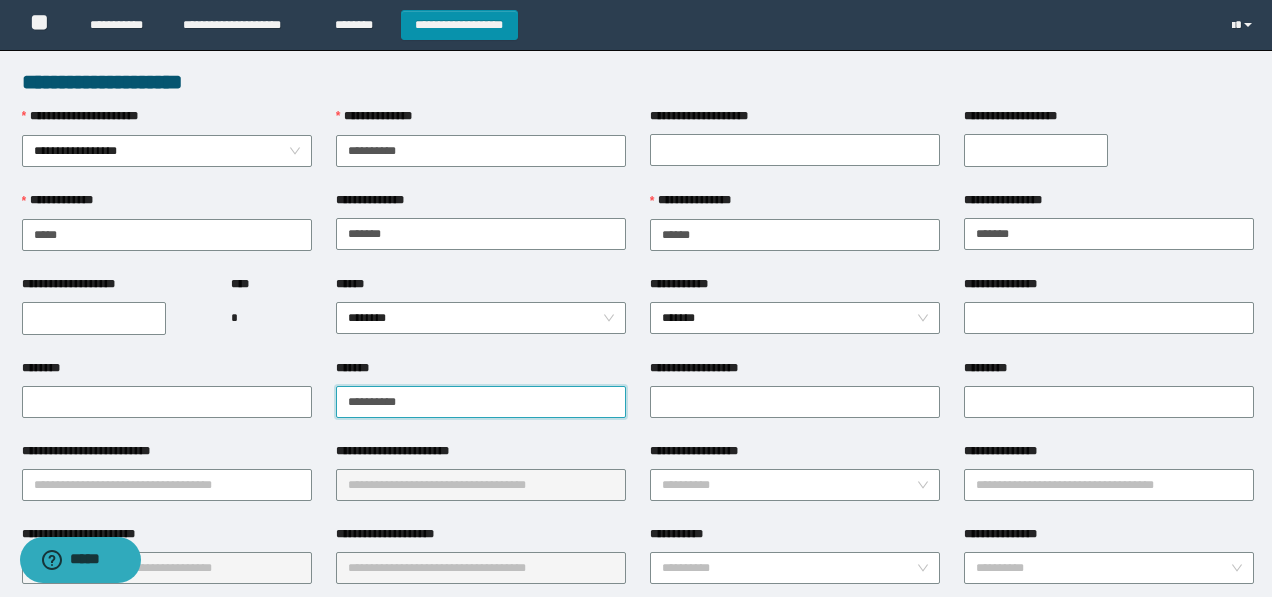 type on "**********" 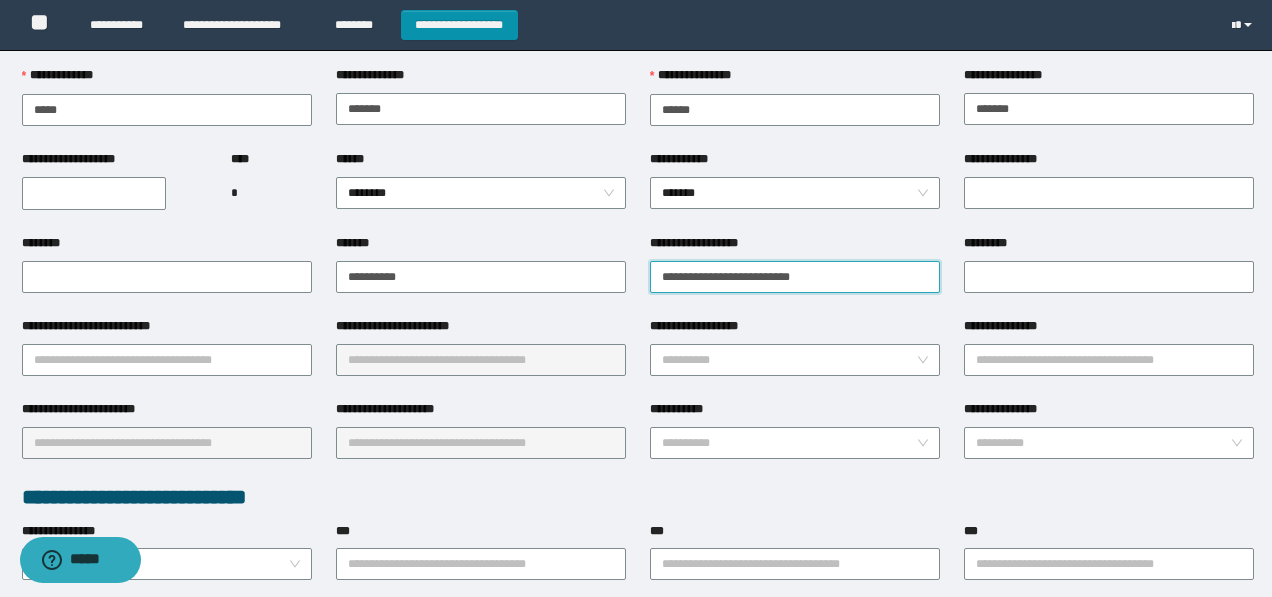 scroll, scrollTop: 133, scrollLeft: 0, axis: vertical 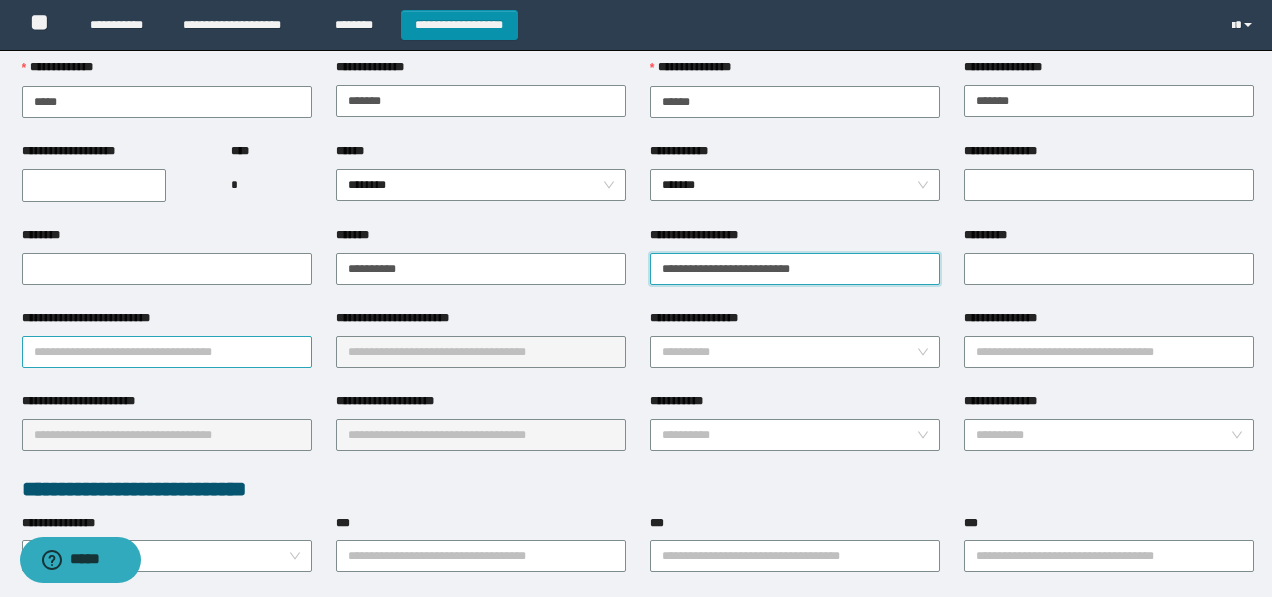 type on "**********" 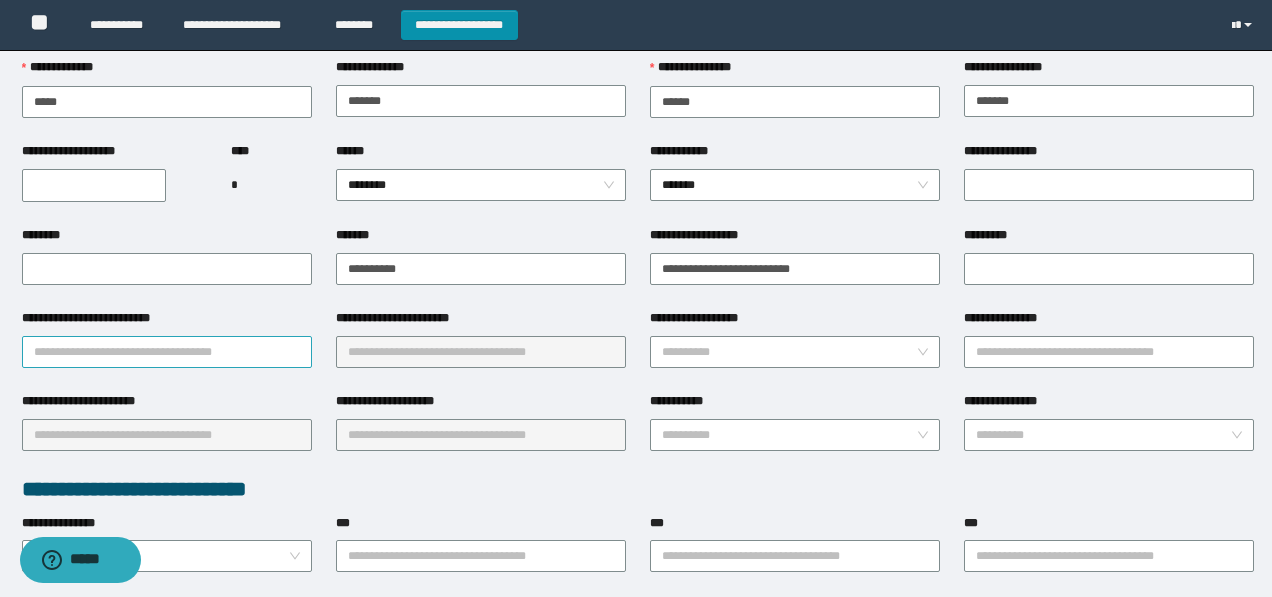 click on "**********" at bounding box center [167, 352] 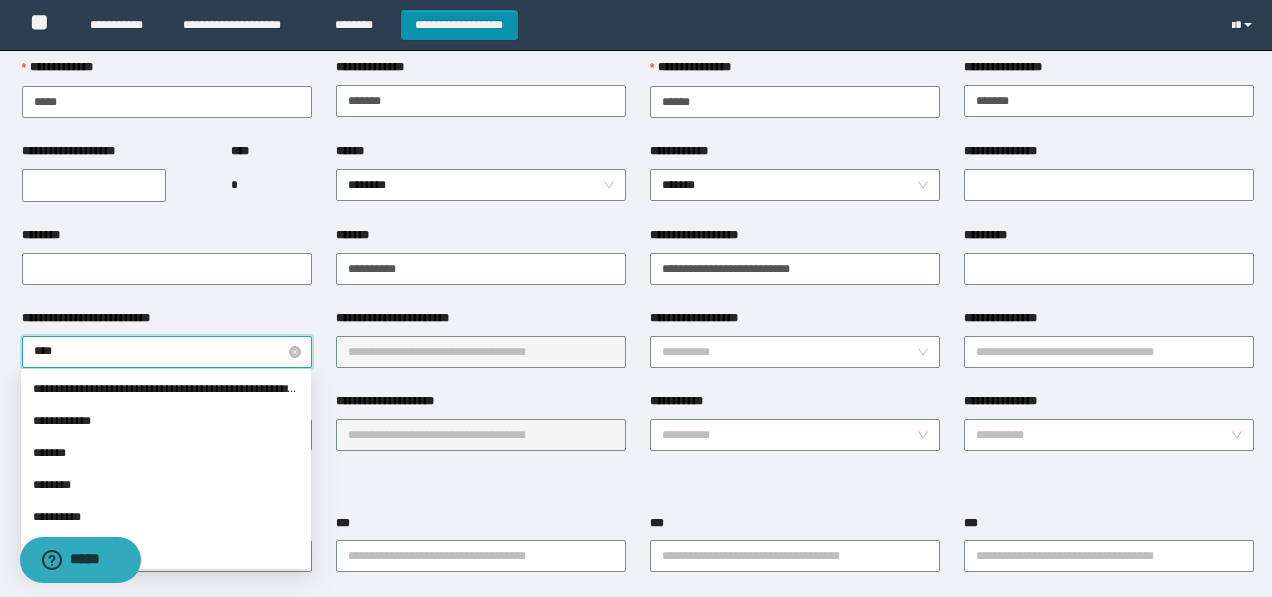 type on "*****" 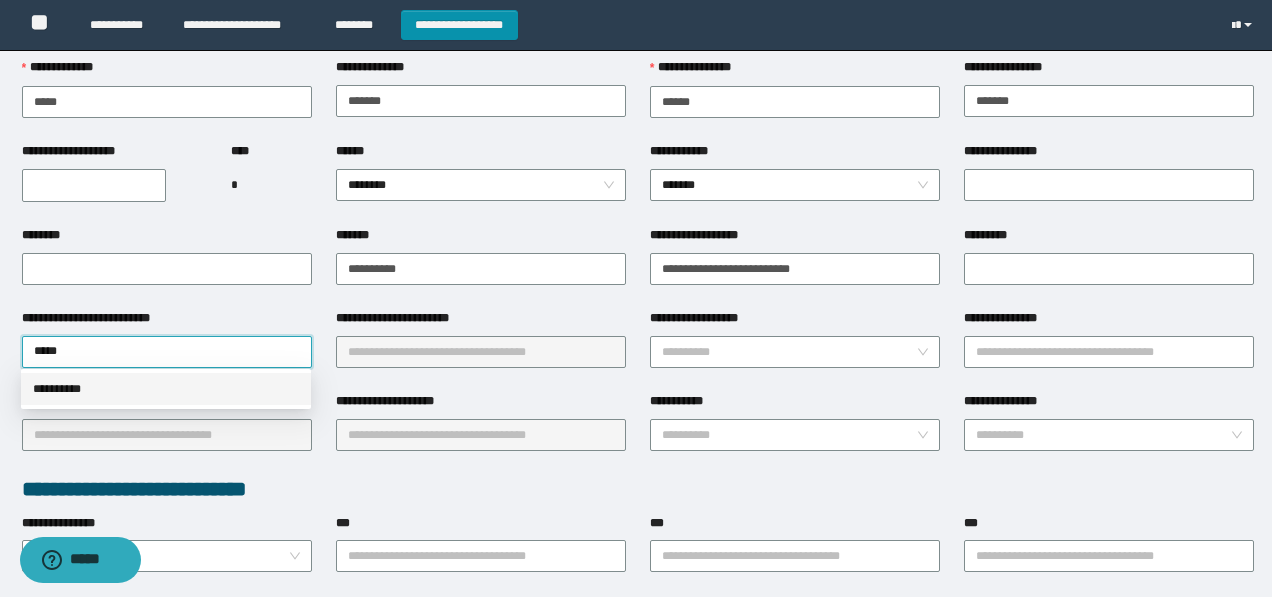 click on "**********" at bounding box center [166, 389] 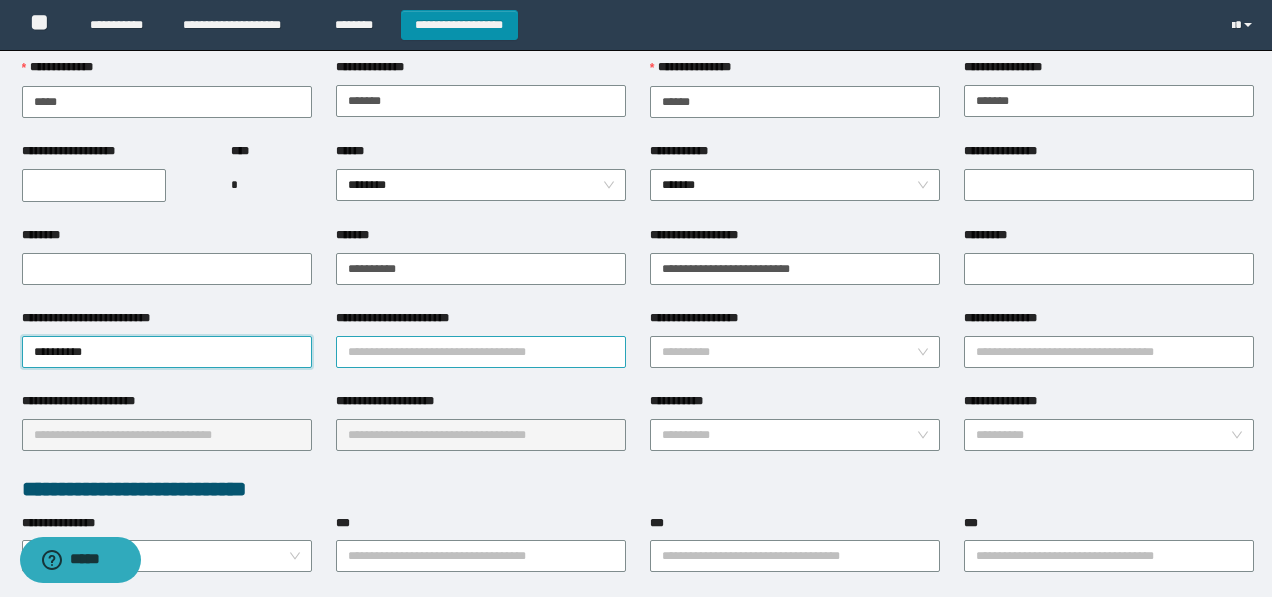 click on "**********" at bounding box center [481, 352] 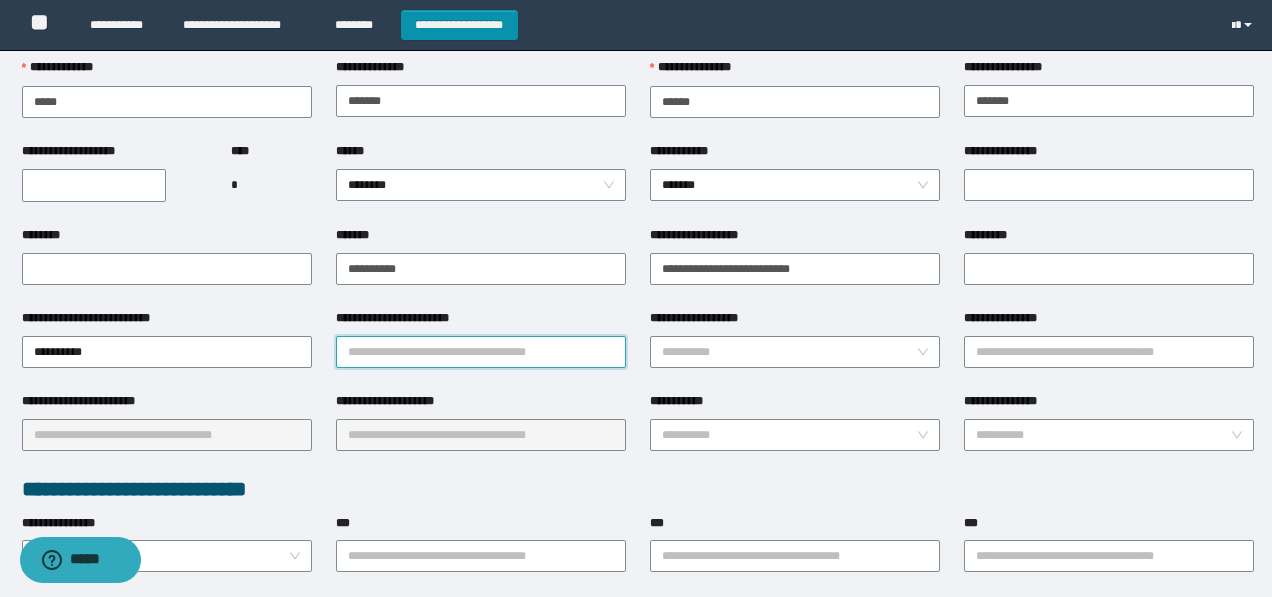 type on "*" 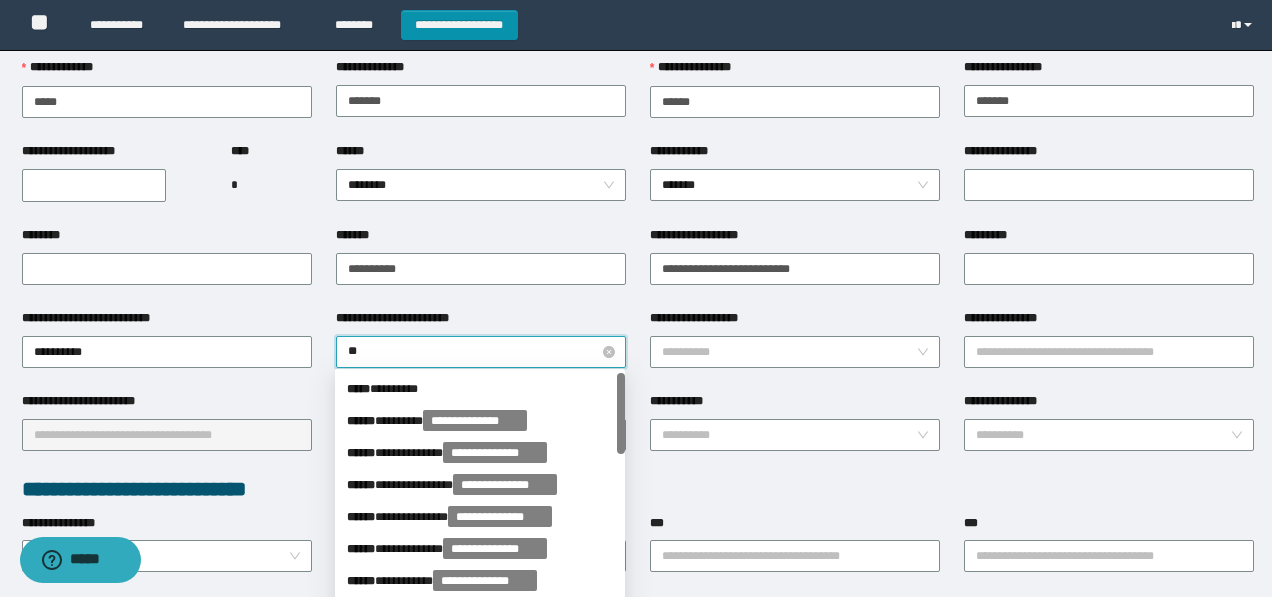 type on "***" 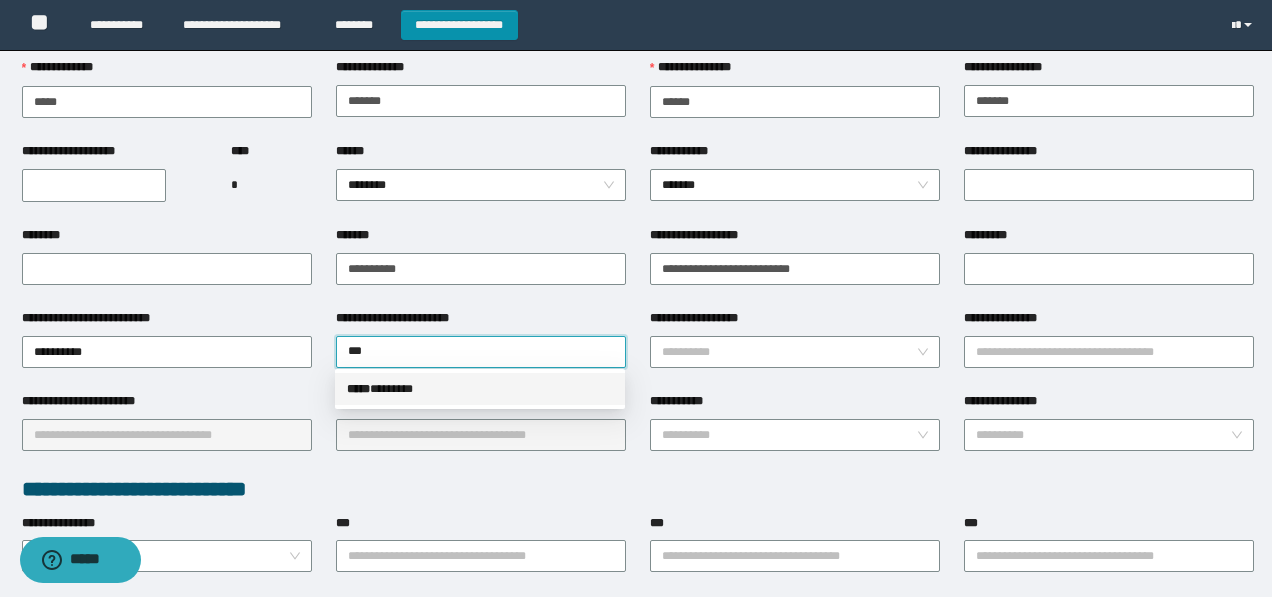 click on "***** * ******" at bounding box center (480, 389) 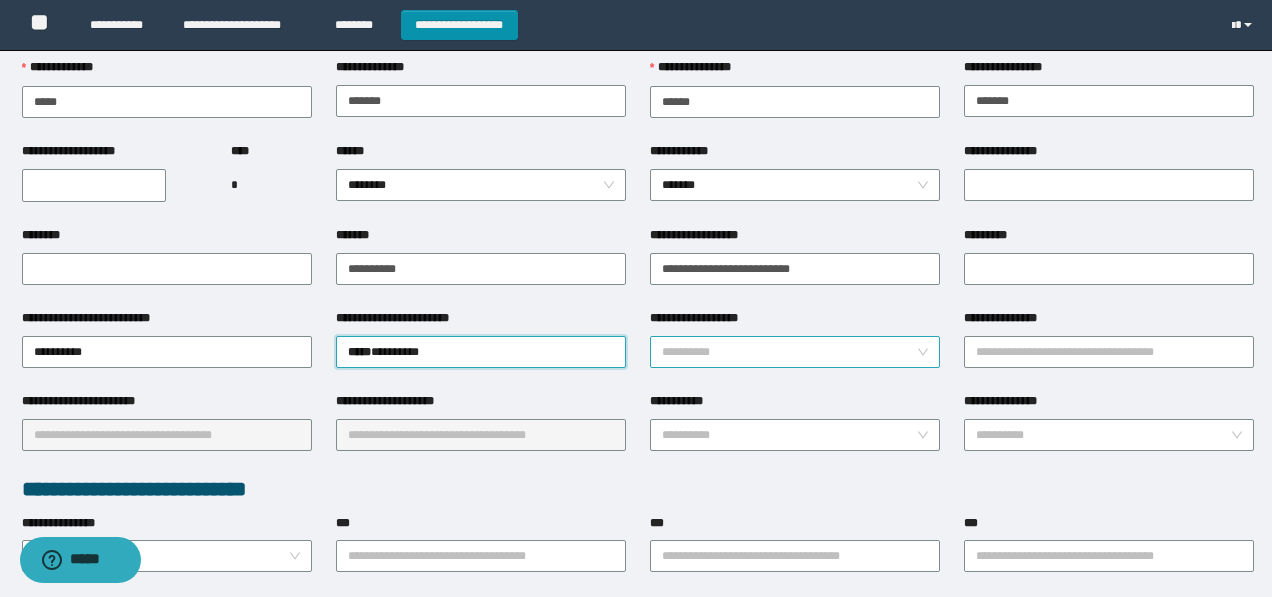 click on "**********" at bounding box center [789, 352] 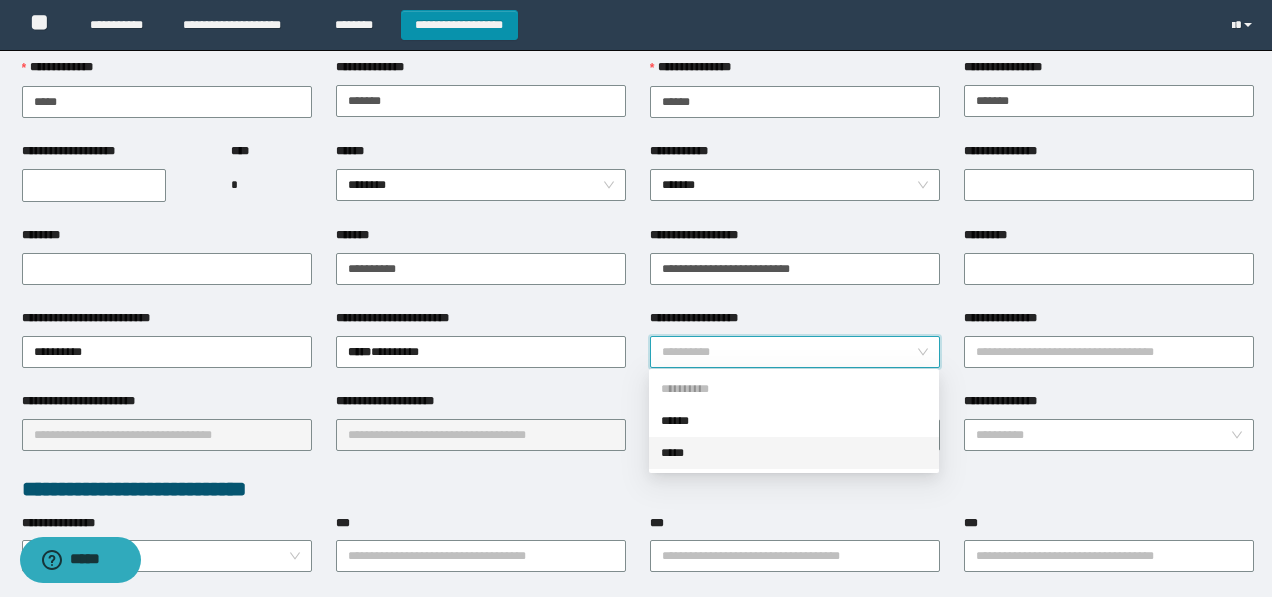 click on "*****" at bounding box center (794, 453) 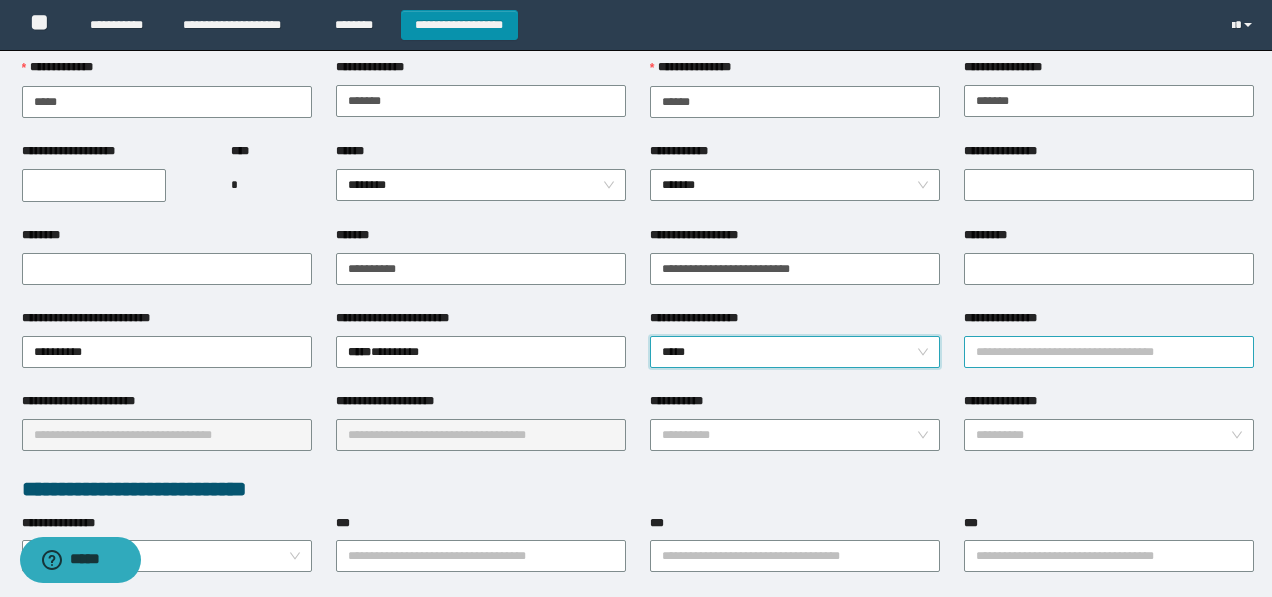 click on "**********" at bounding box center (1109, 352) 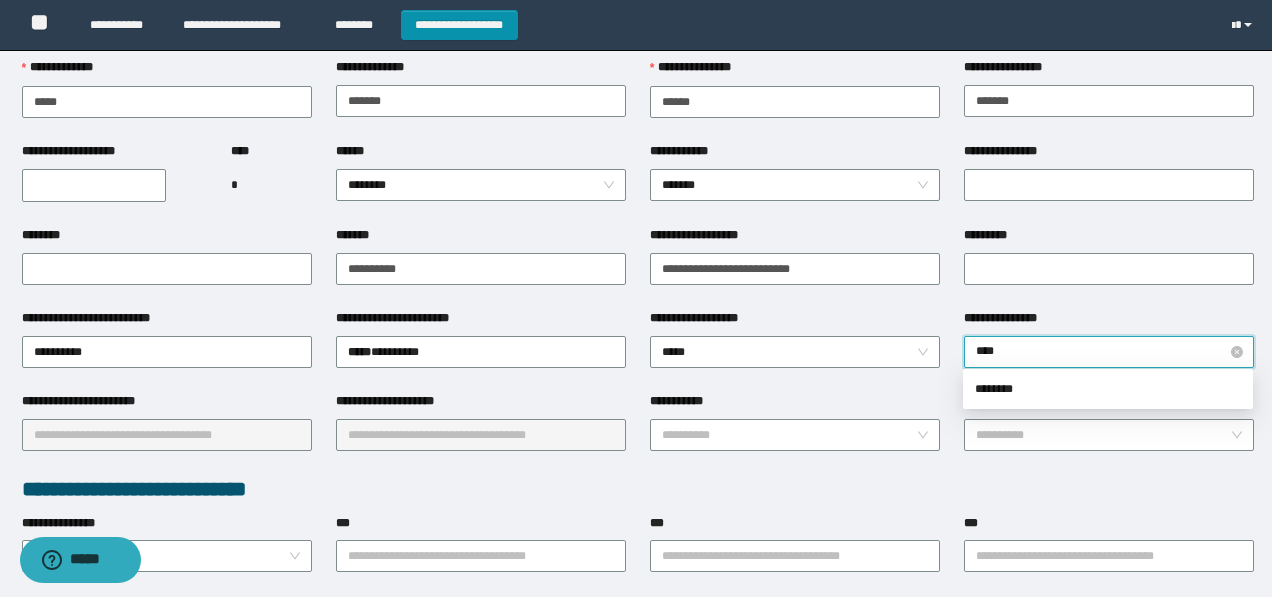 type on "*****" 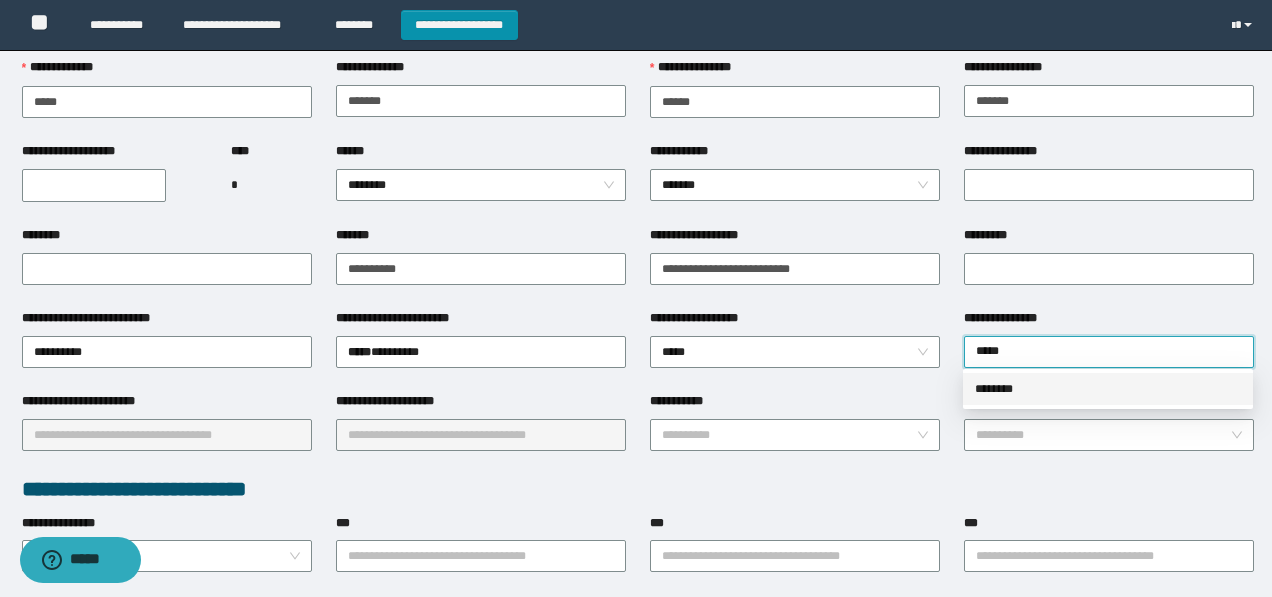 click on "********" at bounding box center (1108, 389) 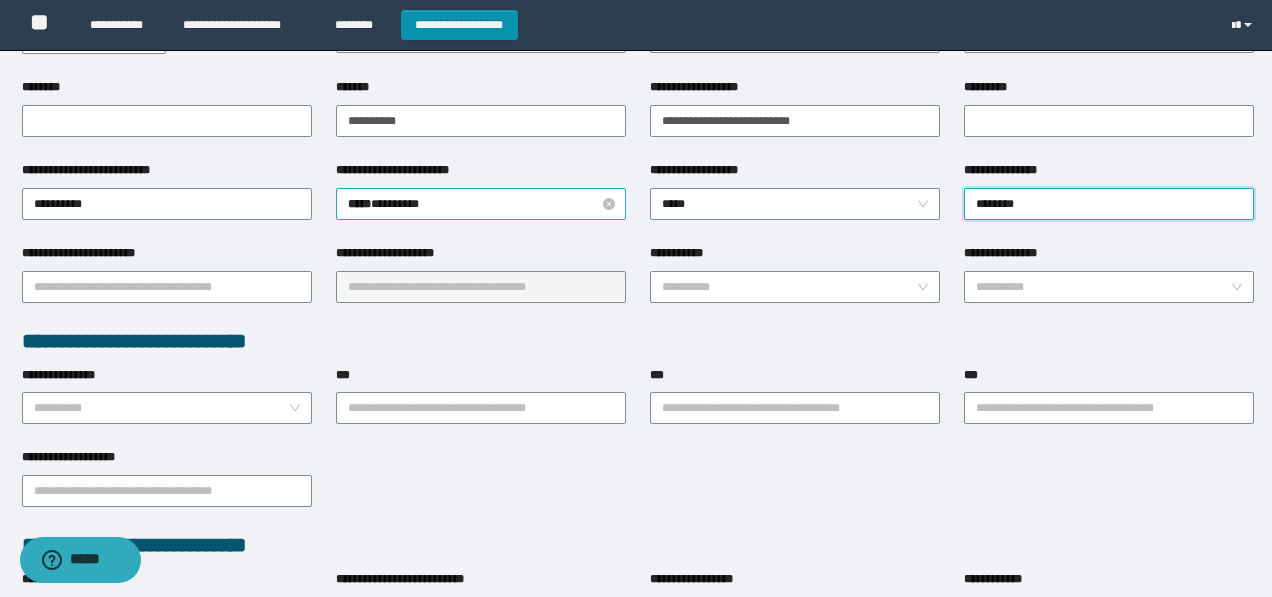 scroll, scrollTop: 290, scrollLeft: 0, axis: vertical 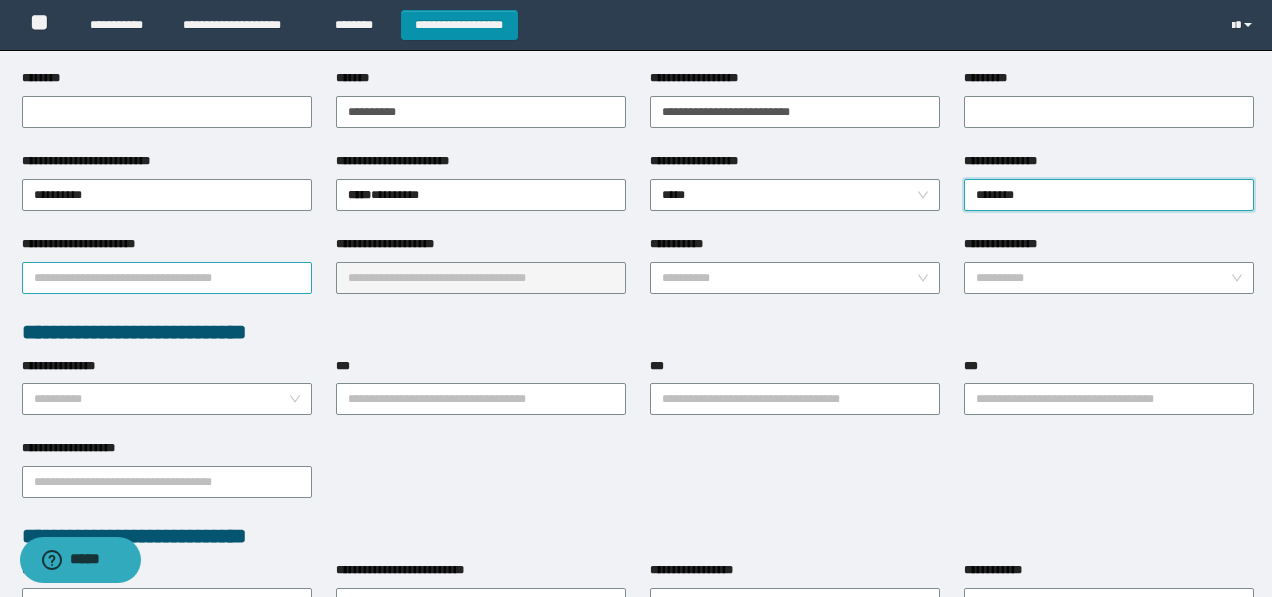 click on "**********" at bounding box center [167, 278] 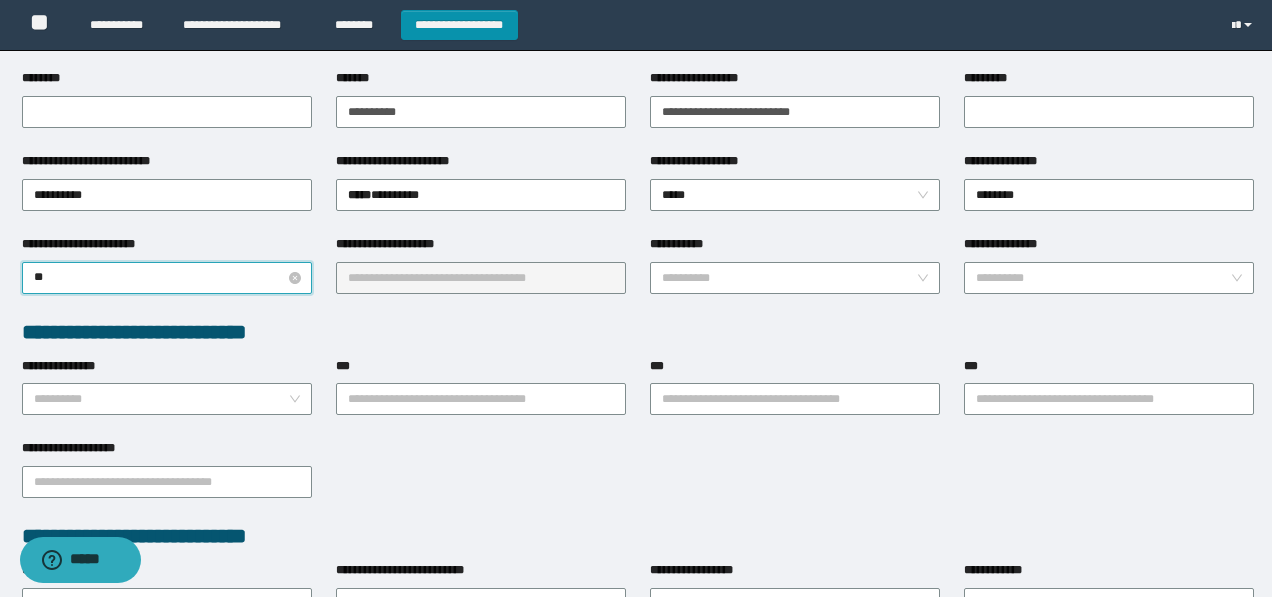 type on "***" 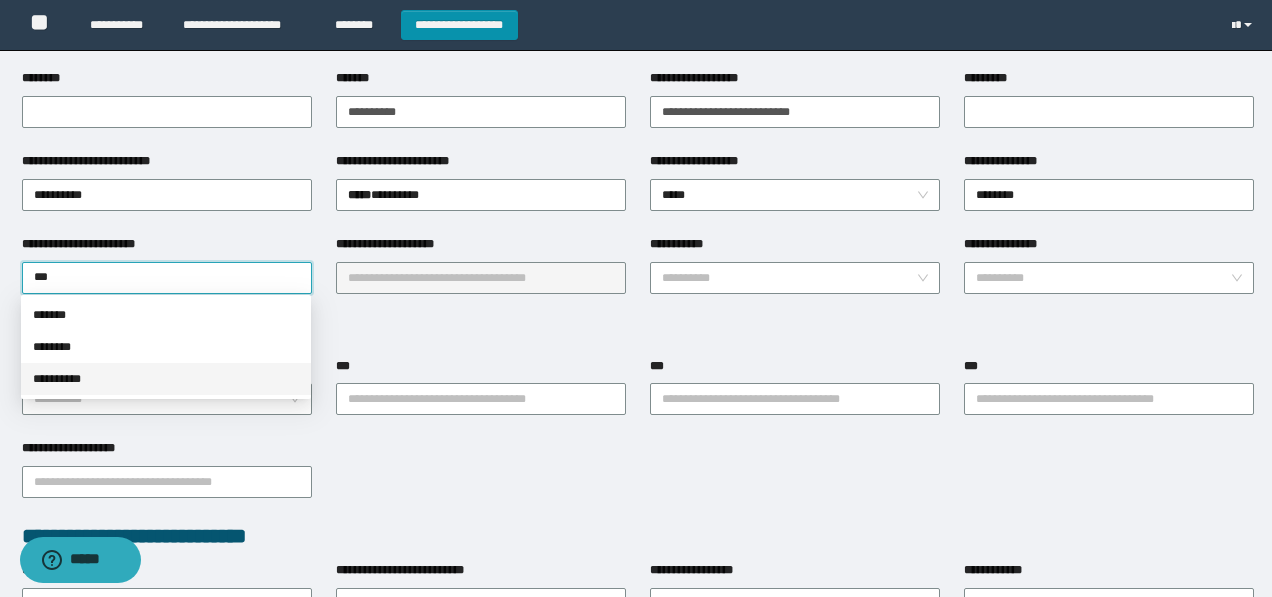 click on "**********" at bounding box center (166, 379) 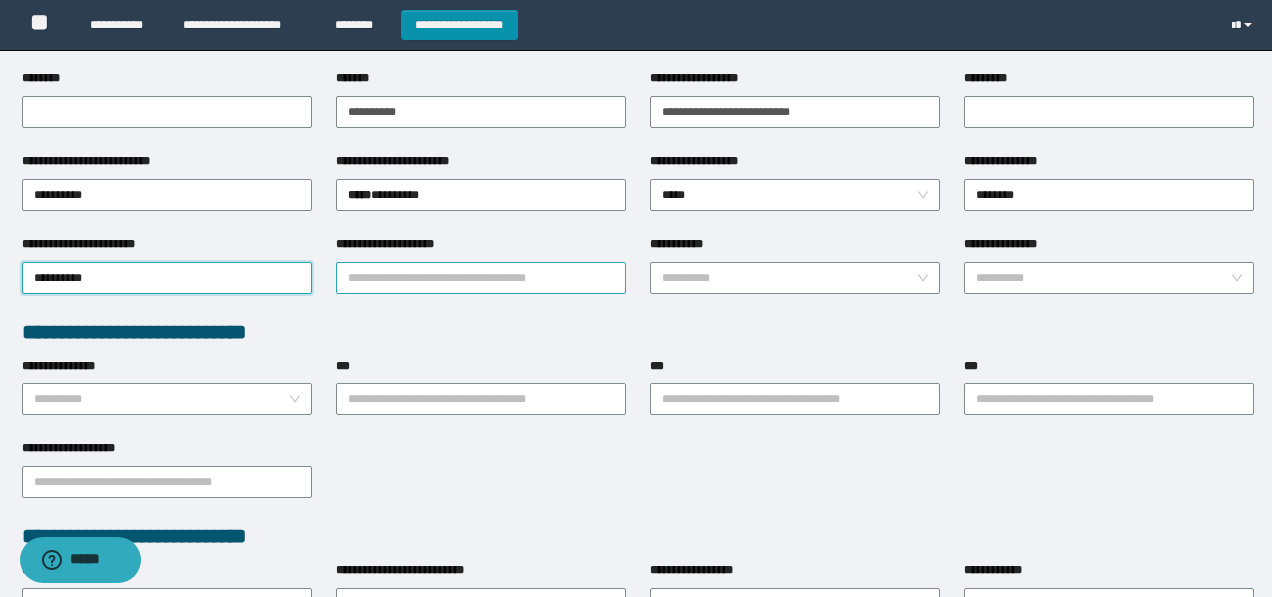 click on "**********" at bounding box center [481, 278] 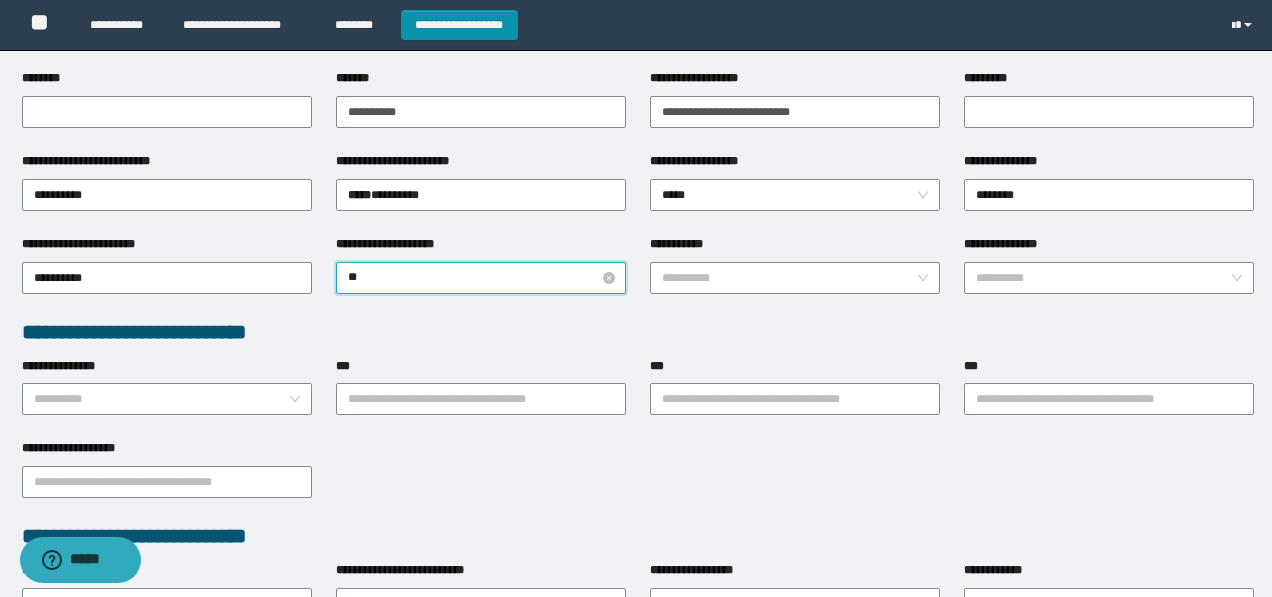 type on "***" 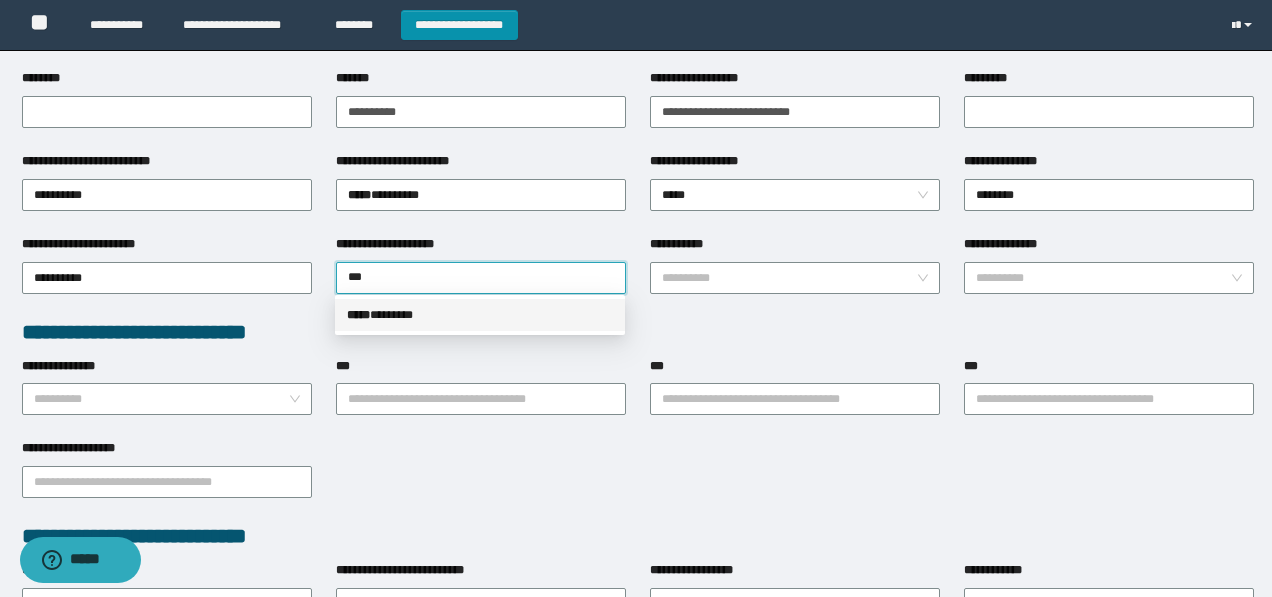 click on "***** * ******" at bounding box center (480, 315) 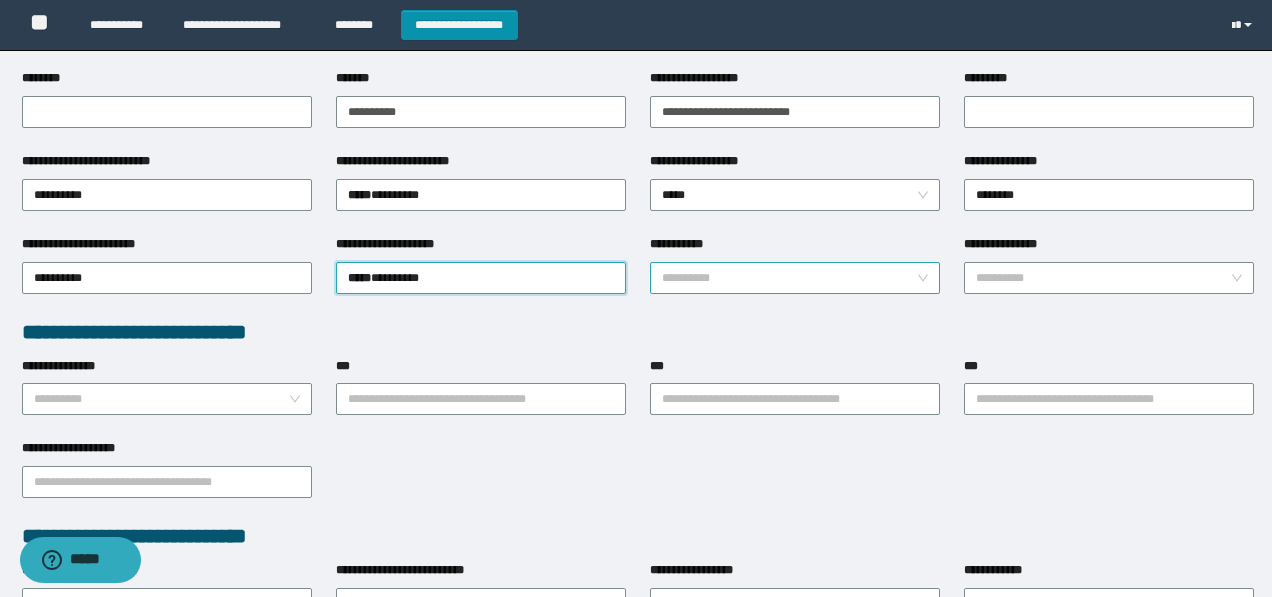 click on "**********" at bounding box center (789, 278) 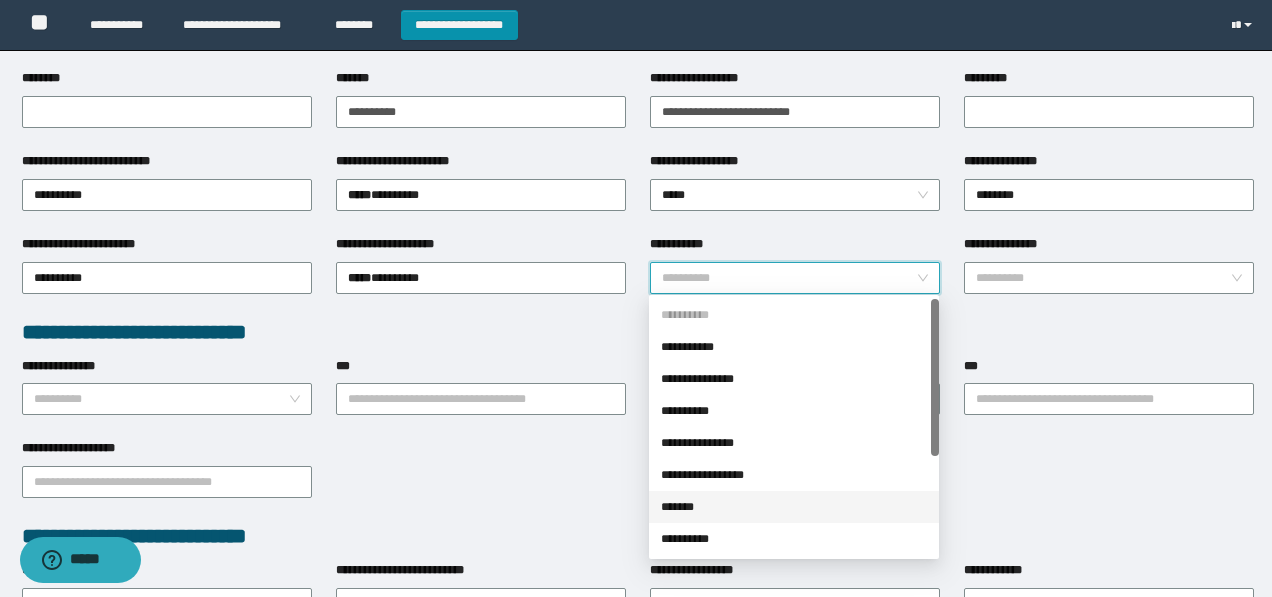click on "*******" at bounding box center (794, 507) 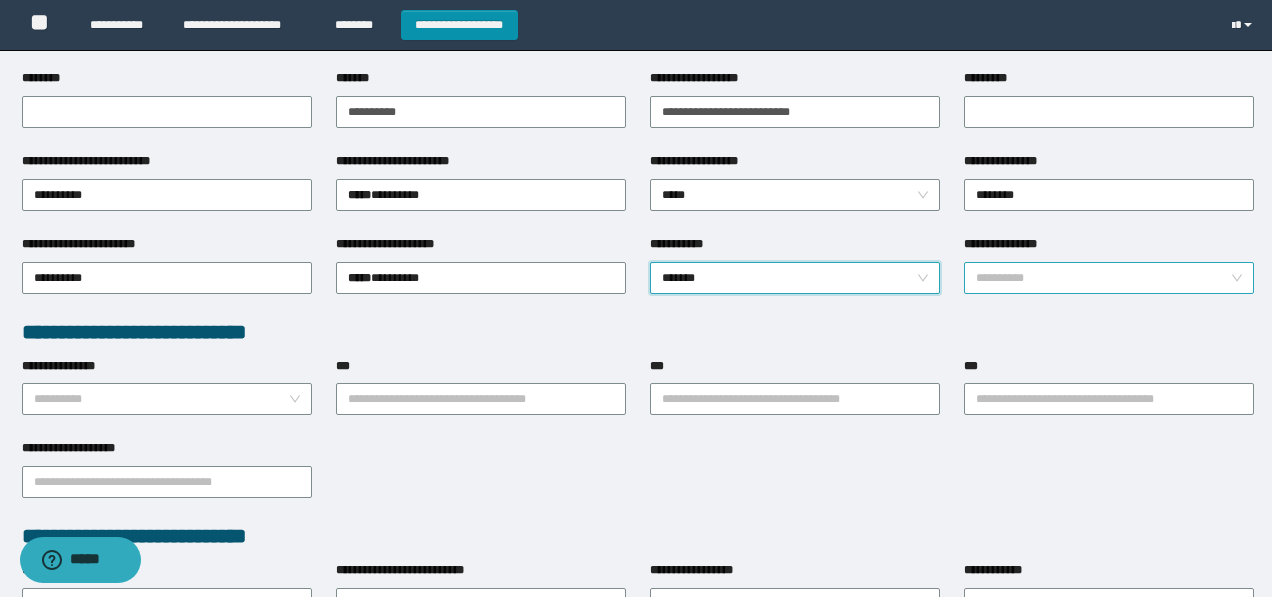click on "**********" at bounding box center (1103, 278) 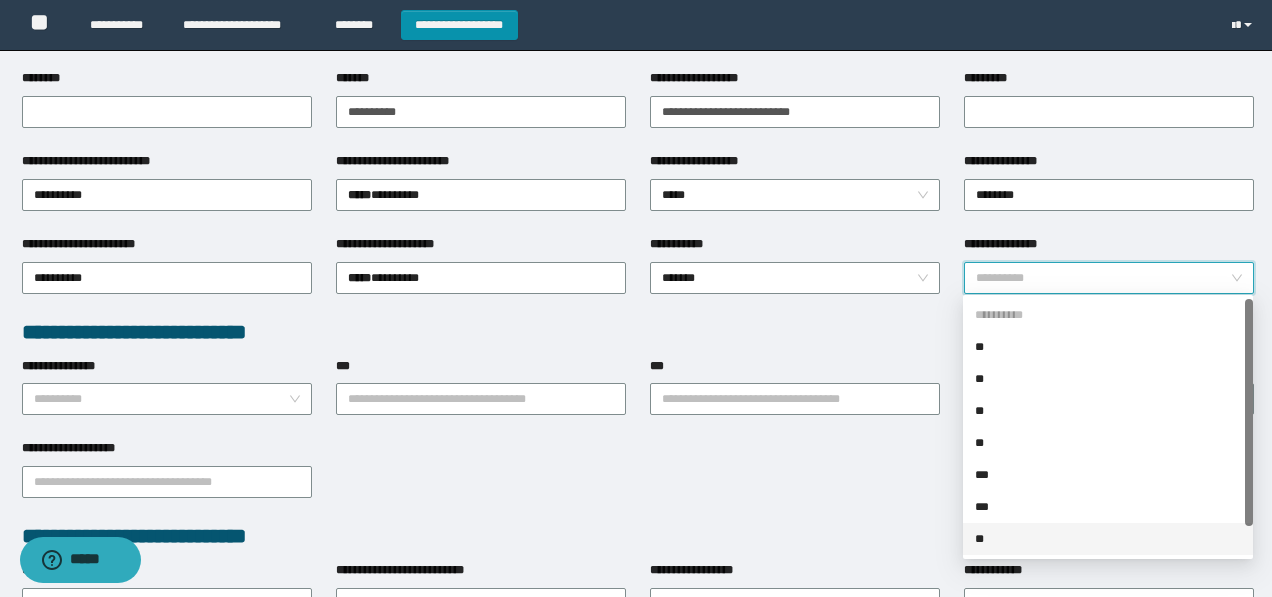 click on "**" at bounding box center (1108, 539) 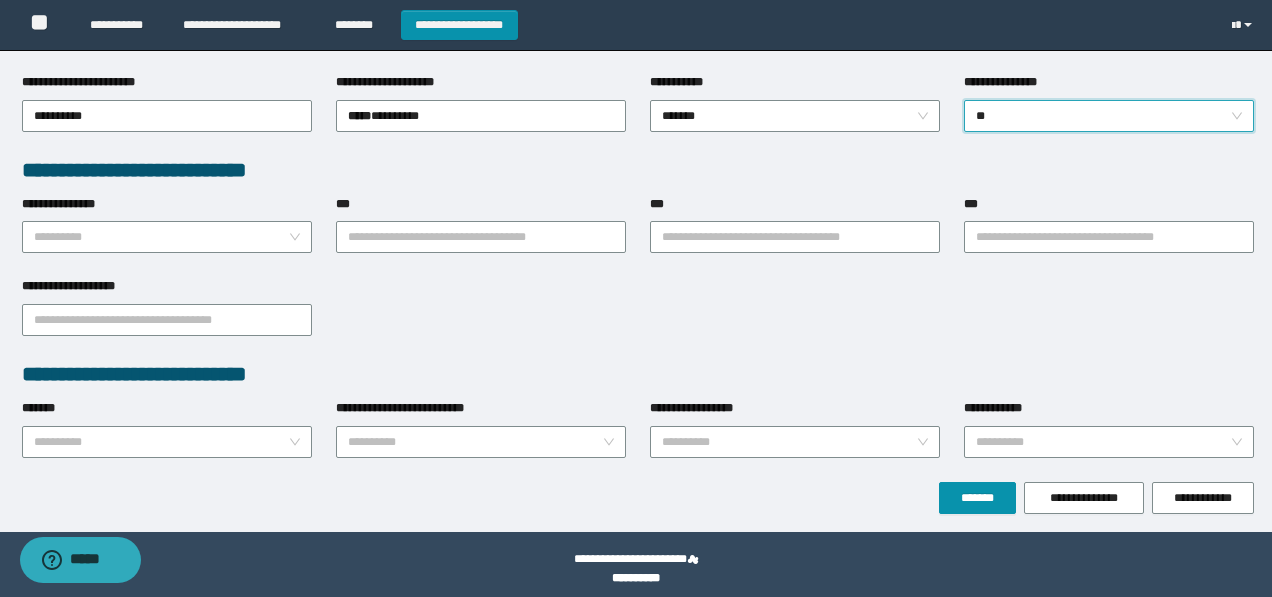 scroll, scrollTop: 463, scrollLeft: 0, axis: vertical 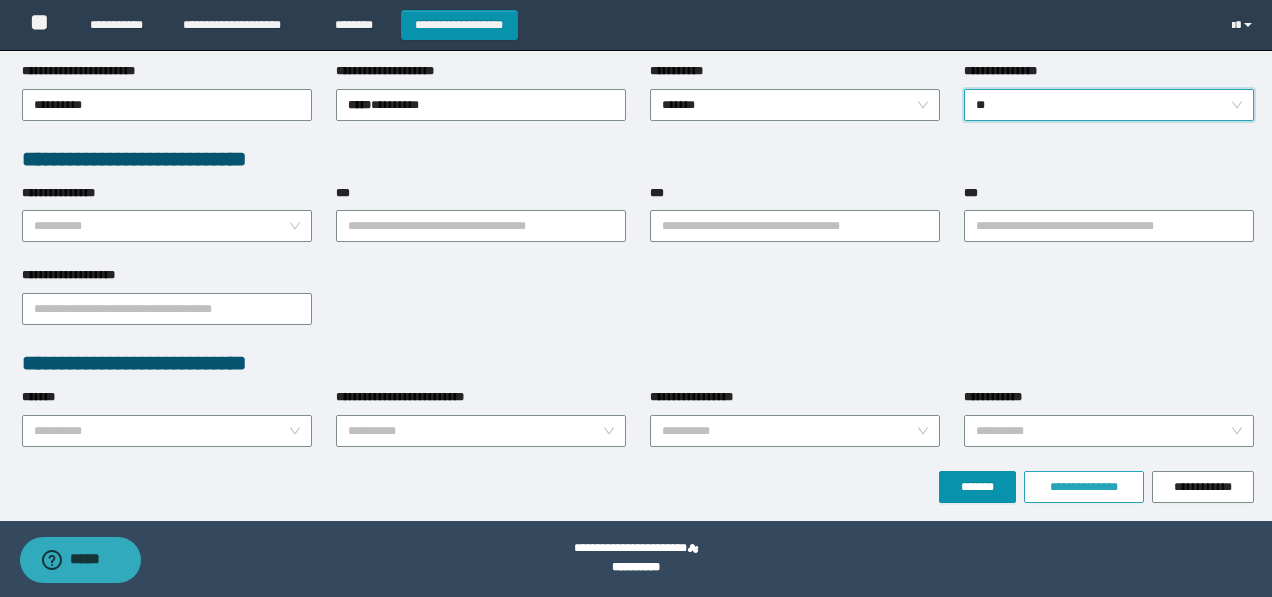 click on "**********" at bounding box center (1084, 487) 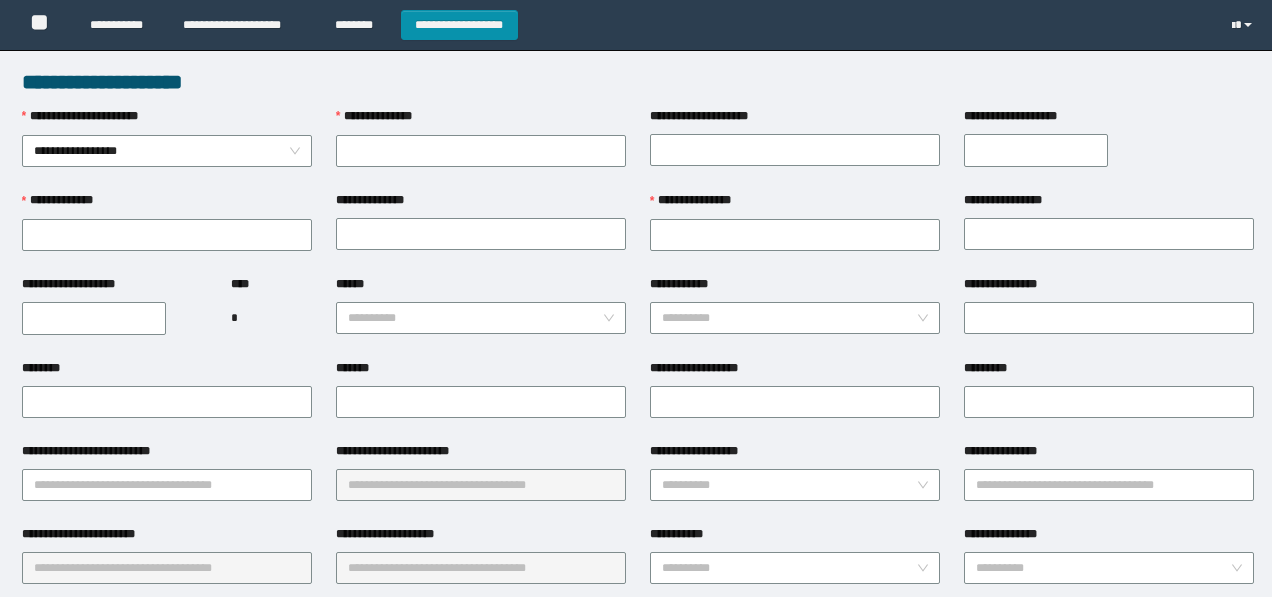scroll, scrollTop: 0, scrollLeft: 0, axis: both 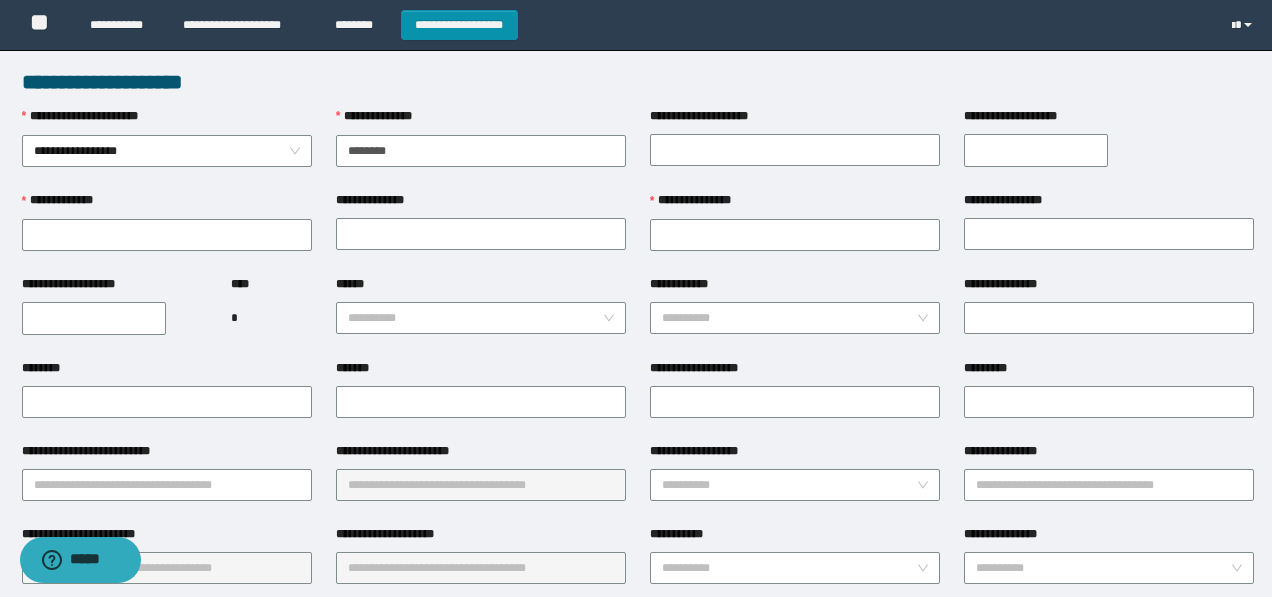 type on "********" 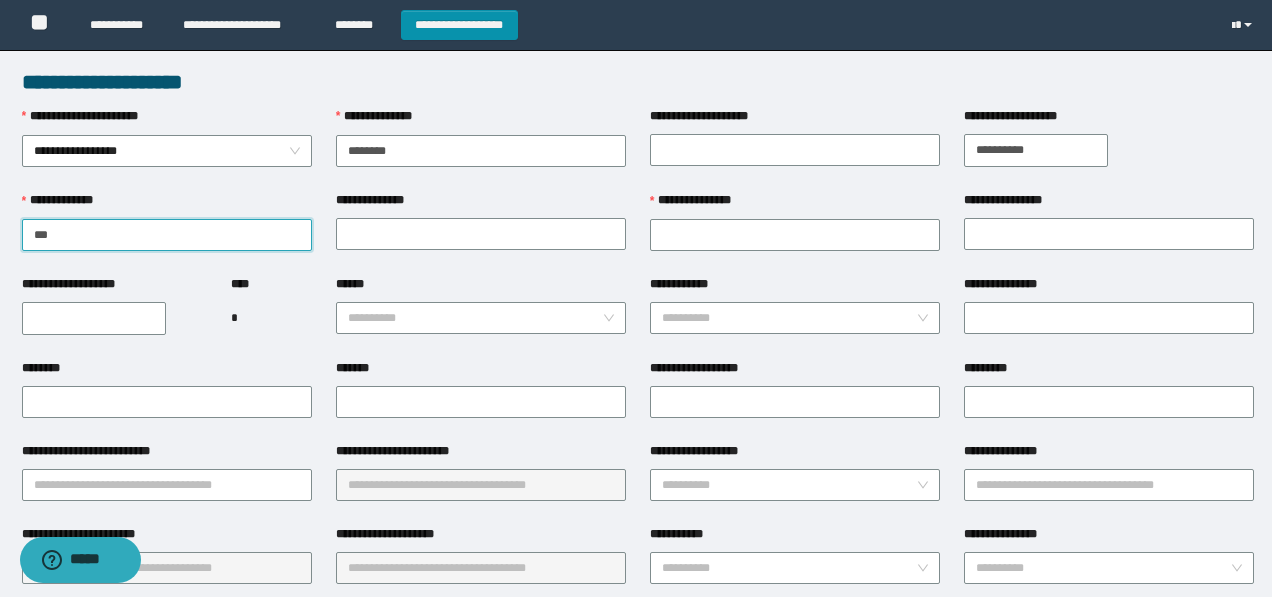 type on "***" 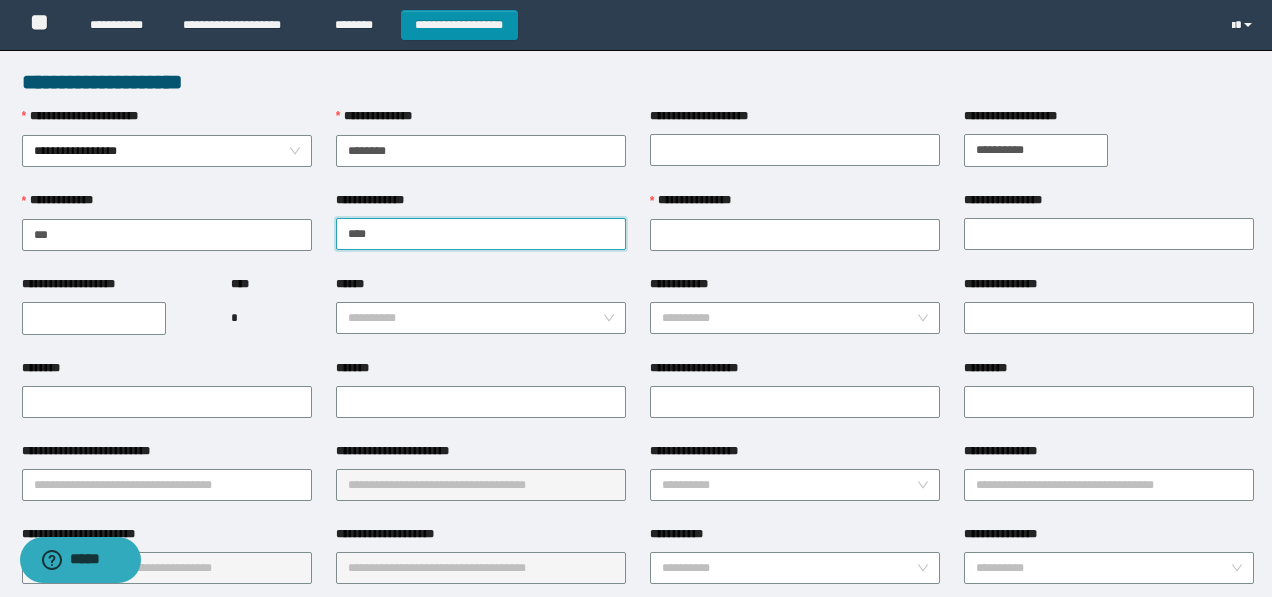 type on "****" 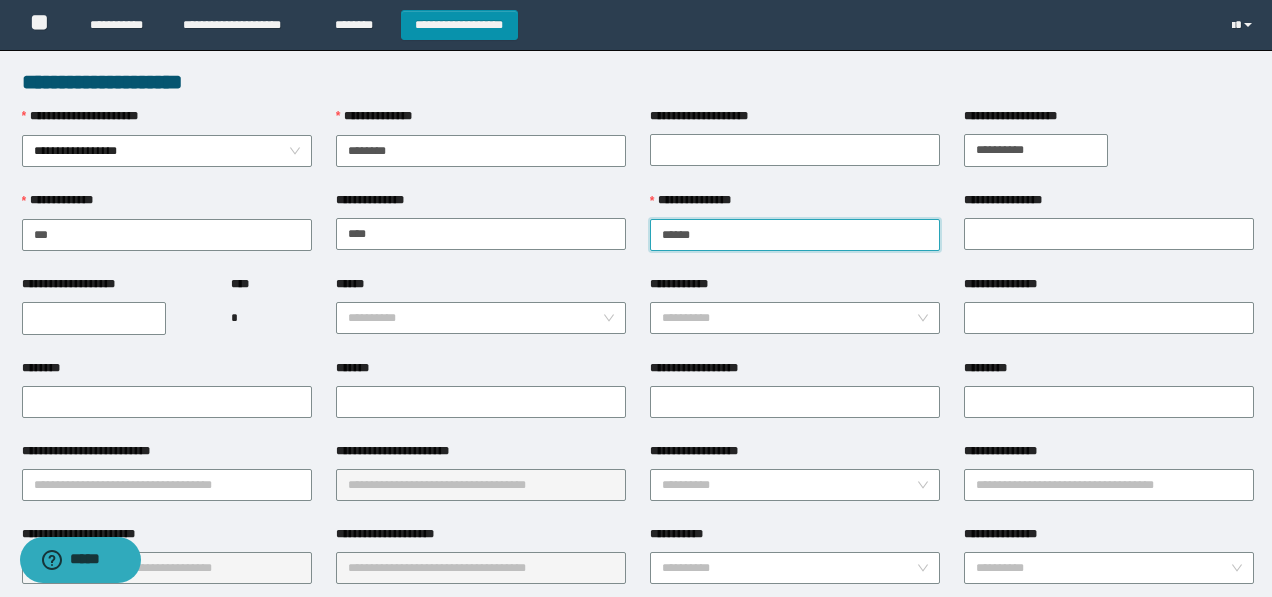 type on "******" 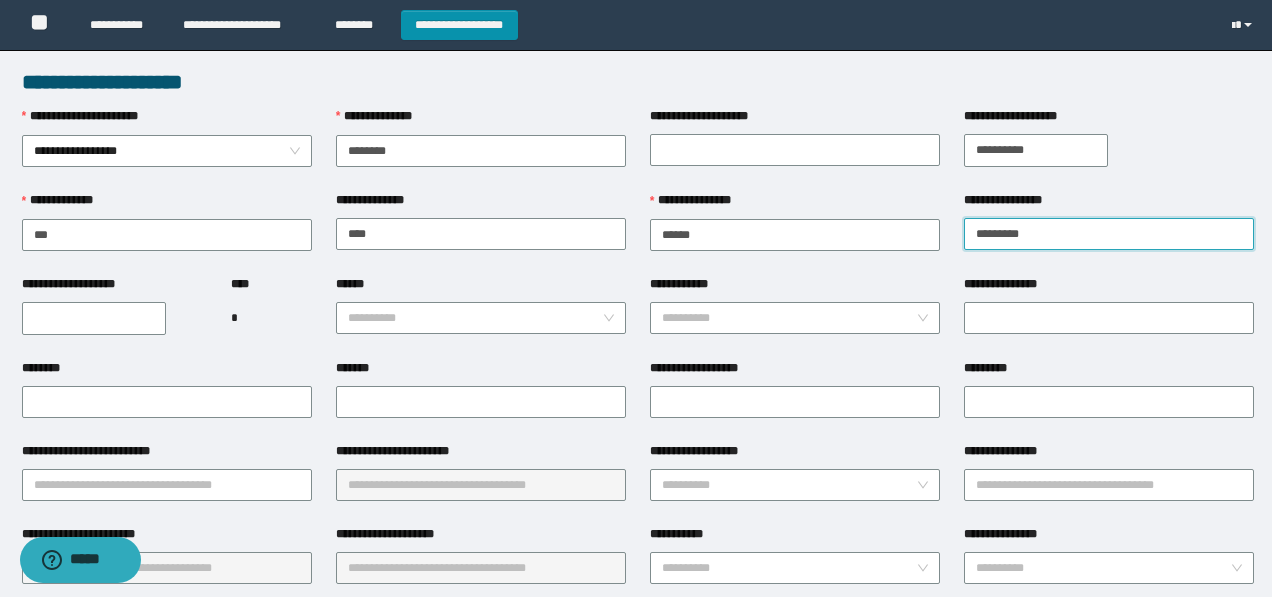 type on "*********" 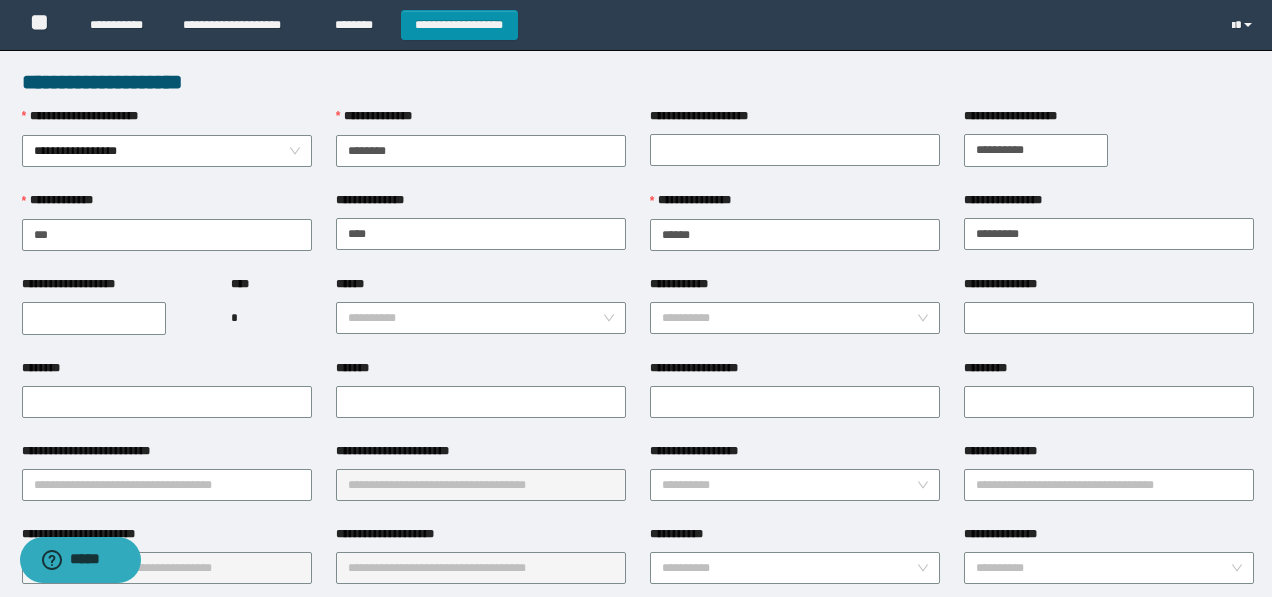 type on "**********" 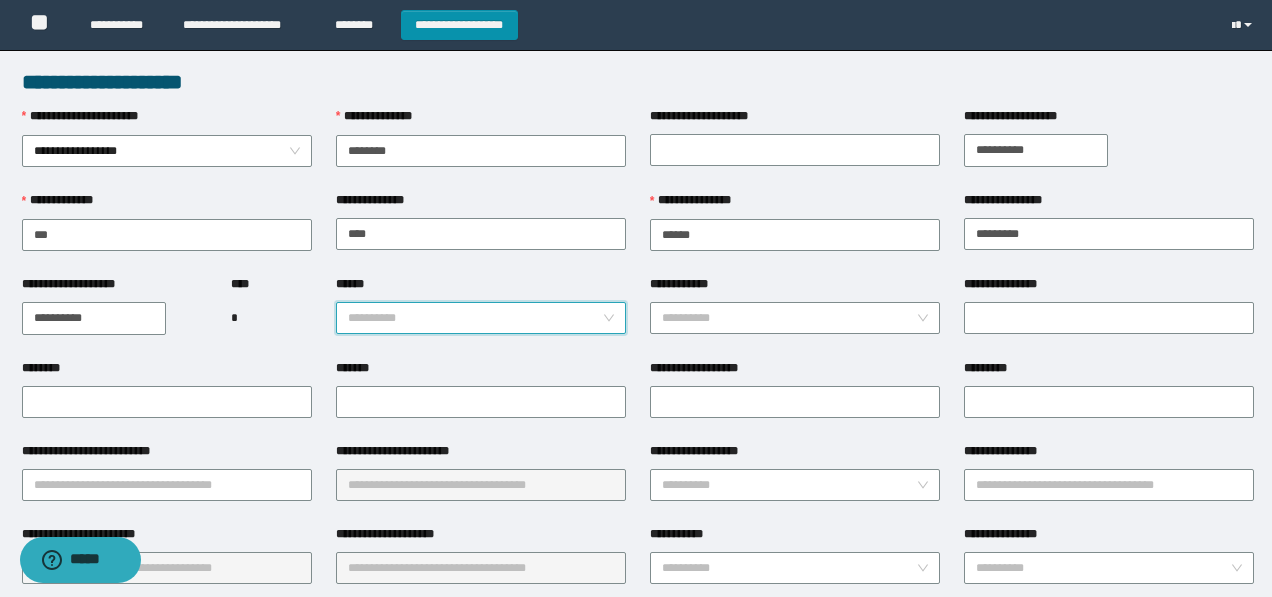 click on "******" at bounding box center (475, 318) 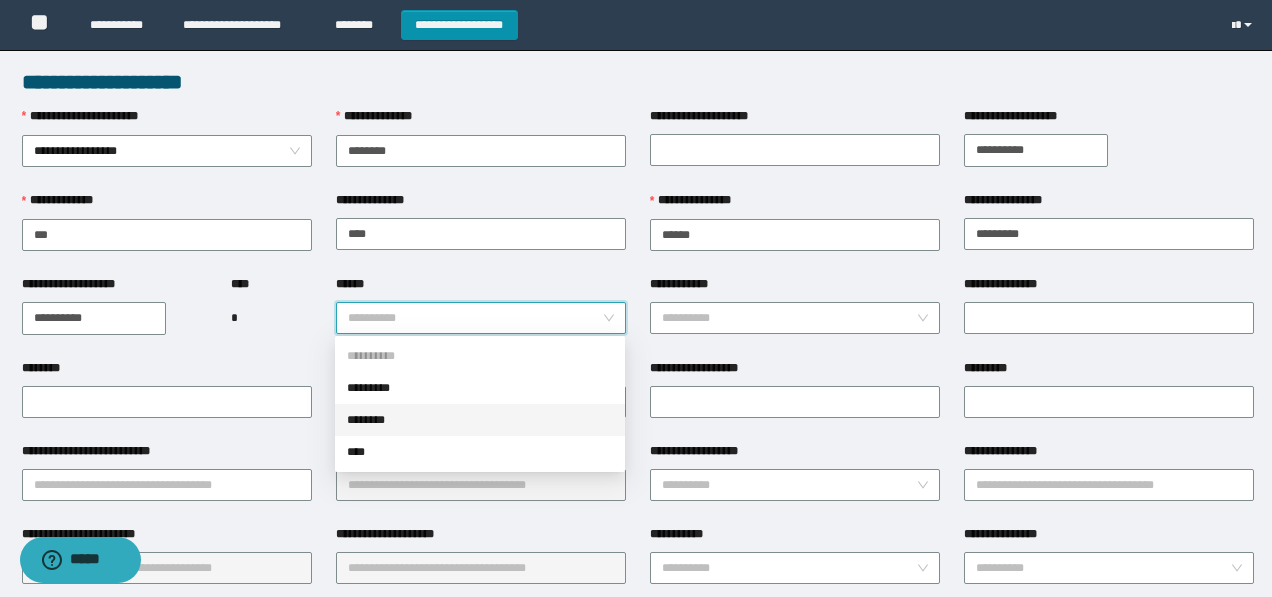 click on "********" at bounding box center (480, 420) 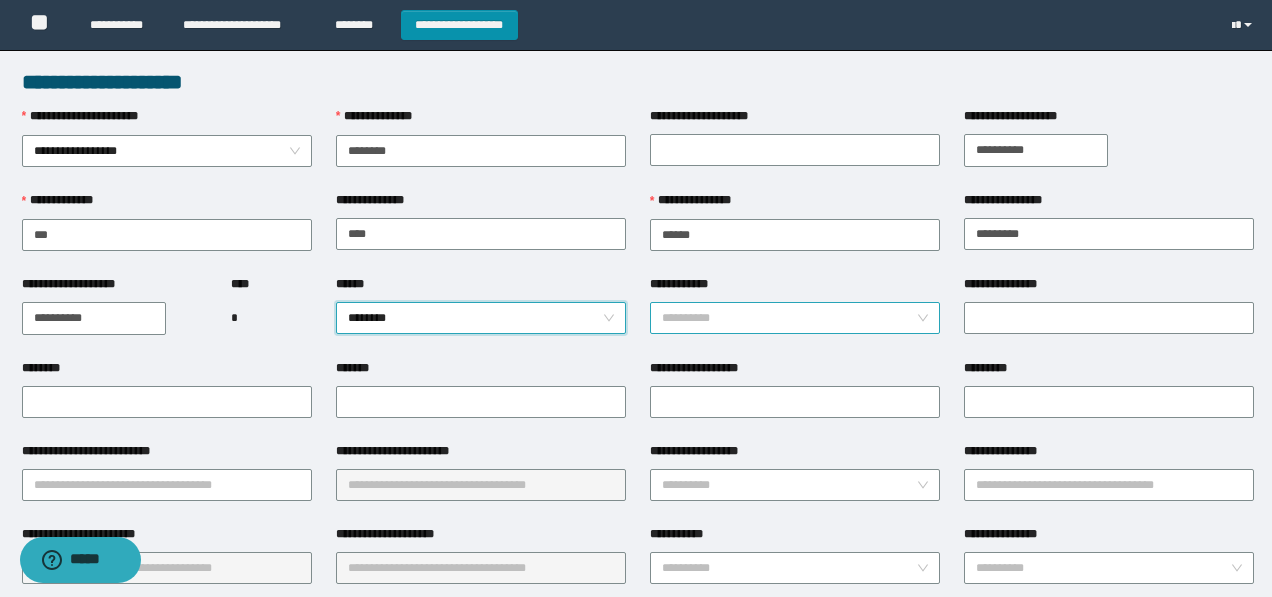 click on "**********" at bounding box center (789, 318) 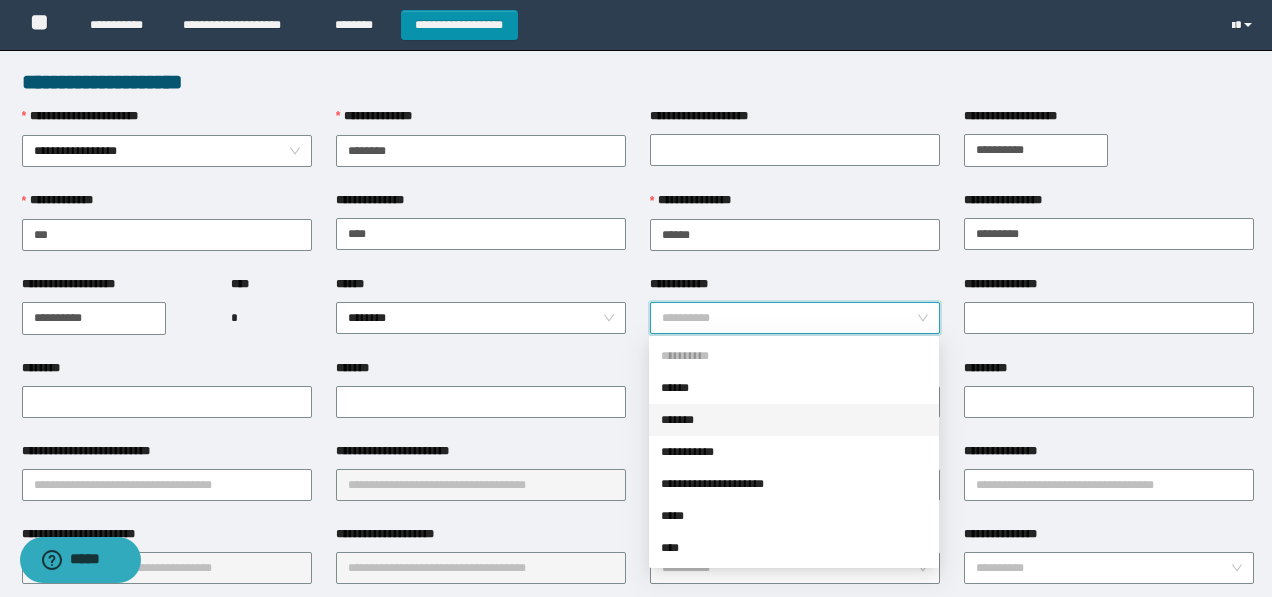 click on "*******" at bounding box center [794, 420] 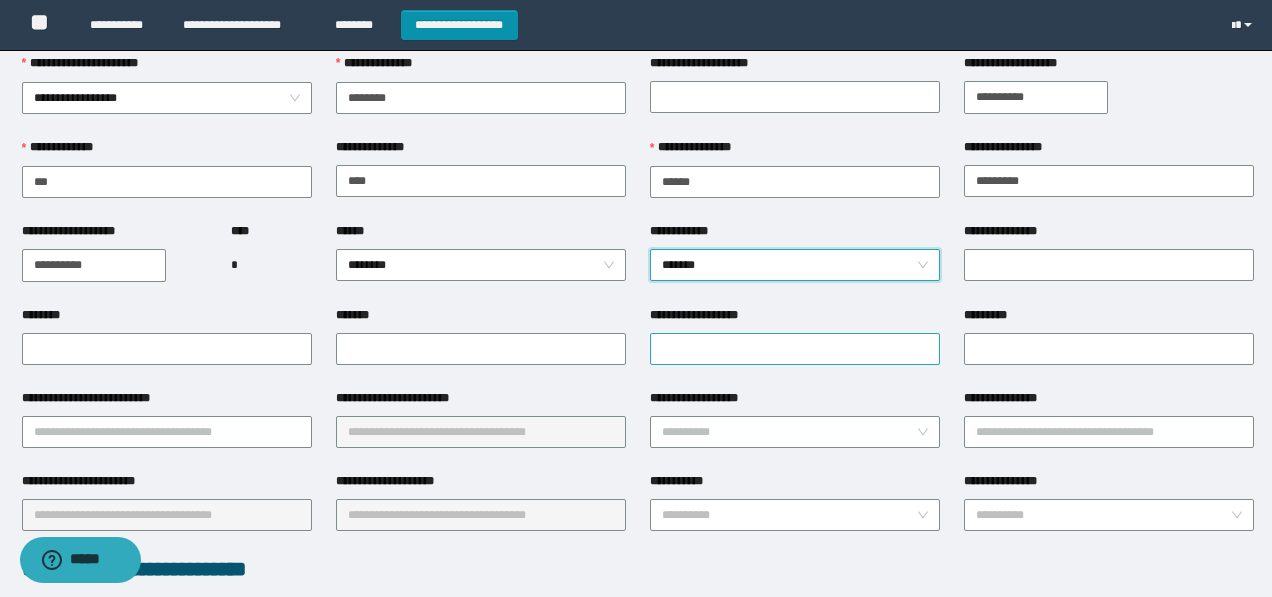 scroll, scrollTop: 61, scrollLeft: 0, axis: vertical 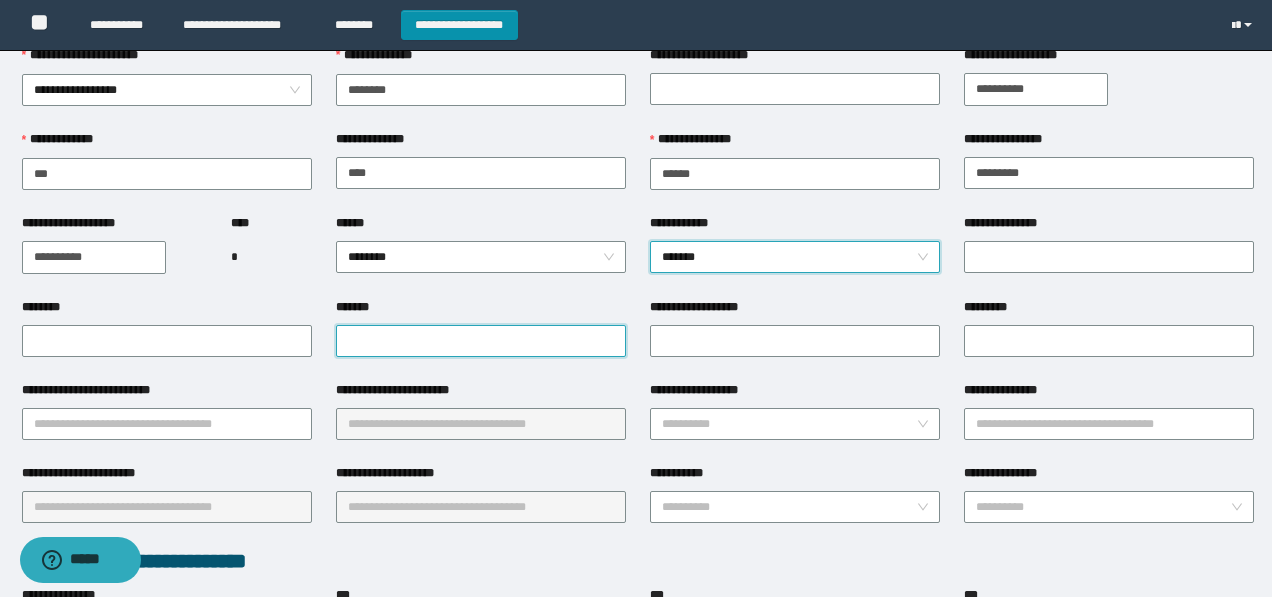 click on "*******" at bounding box center (481, 341) 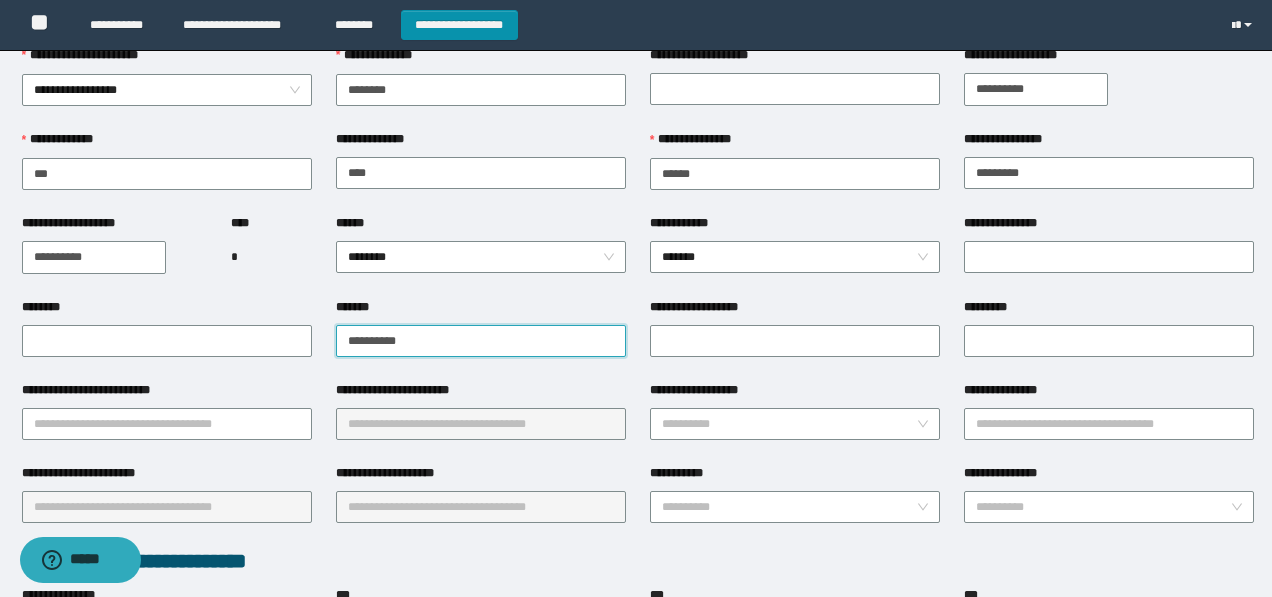 type on "**********" 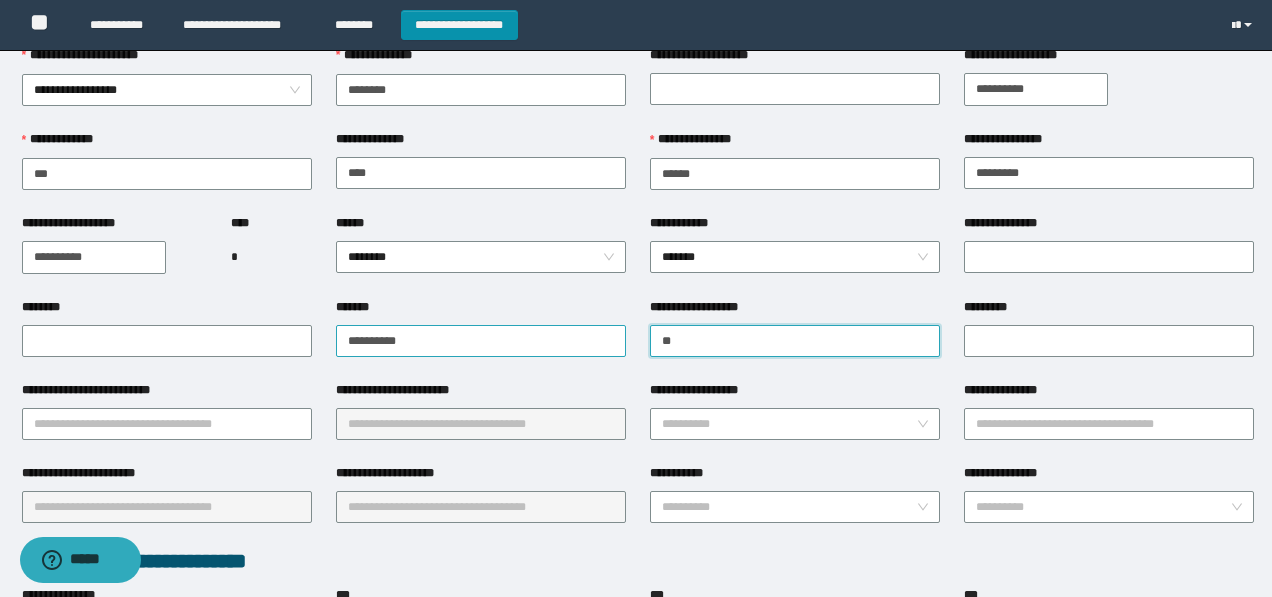 type on "*" 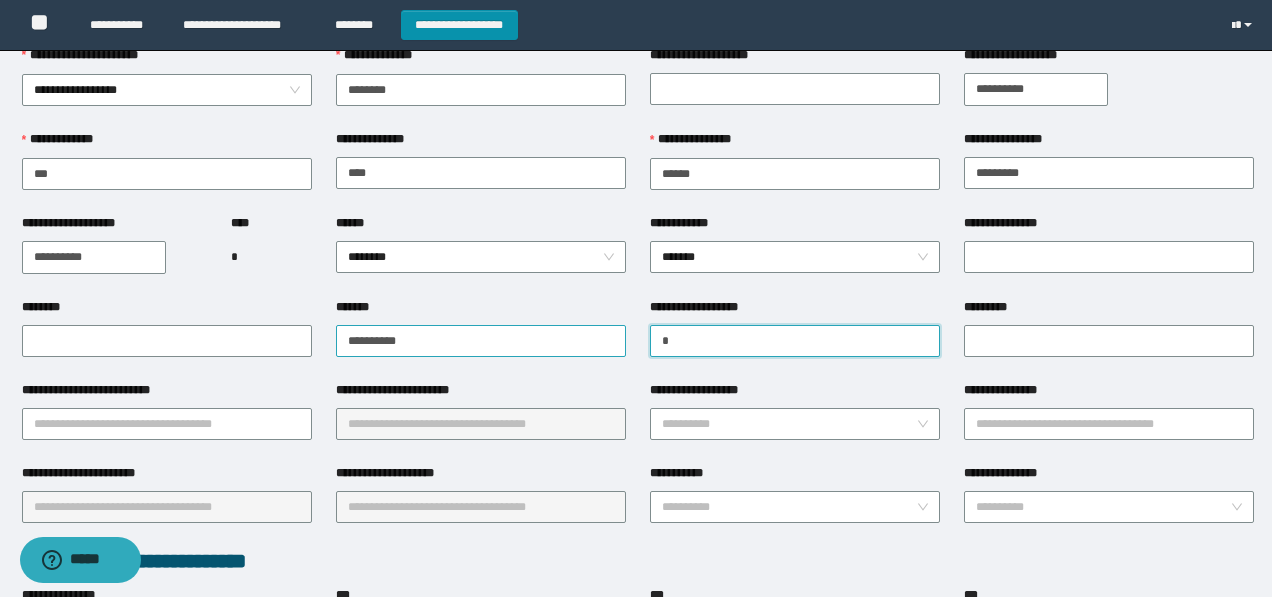 type 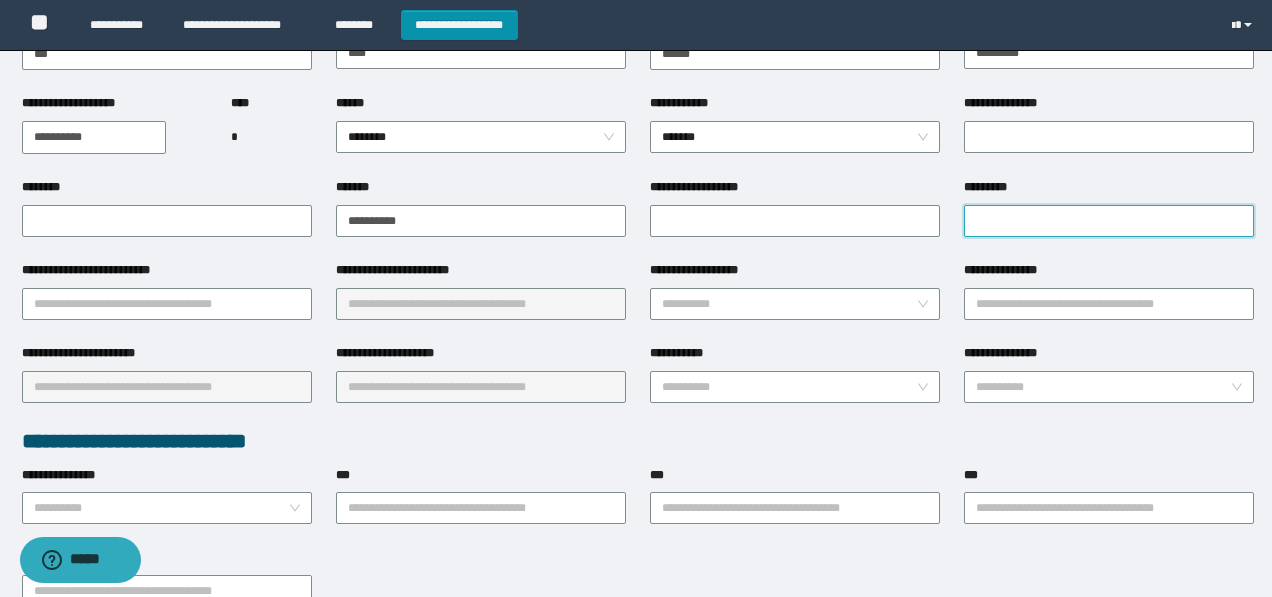 scroll, scrollTop: 187, scrollLeft: 0, axis: vertical 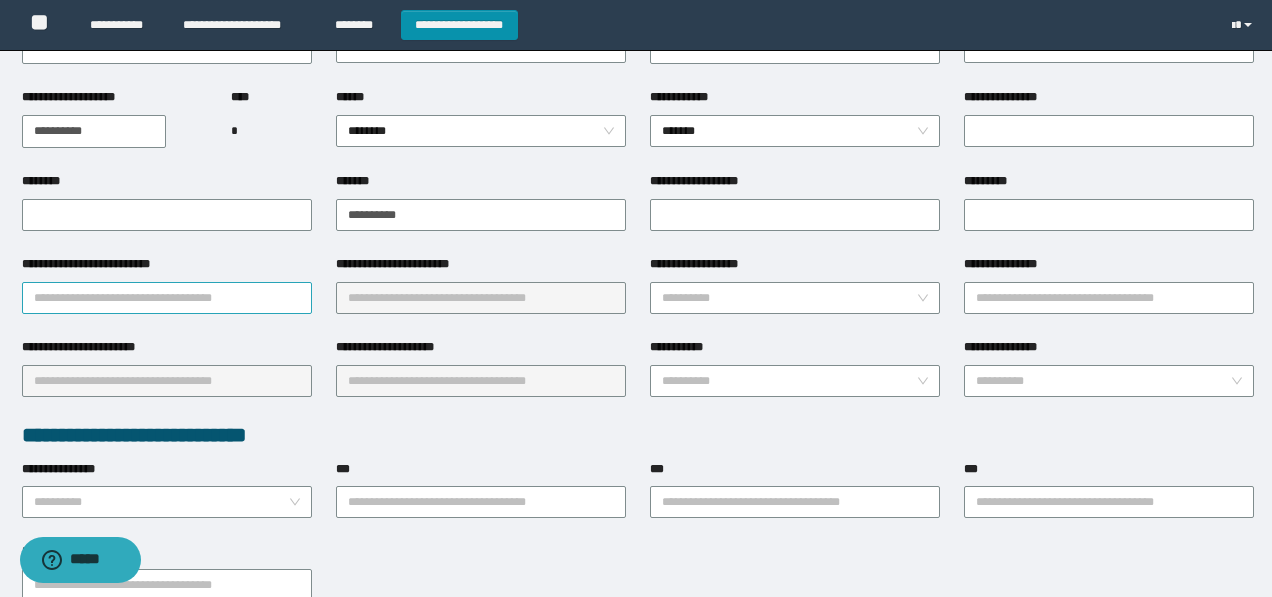 click on "**********" at bounding box center [167, 298] 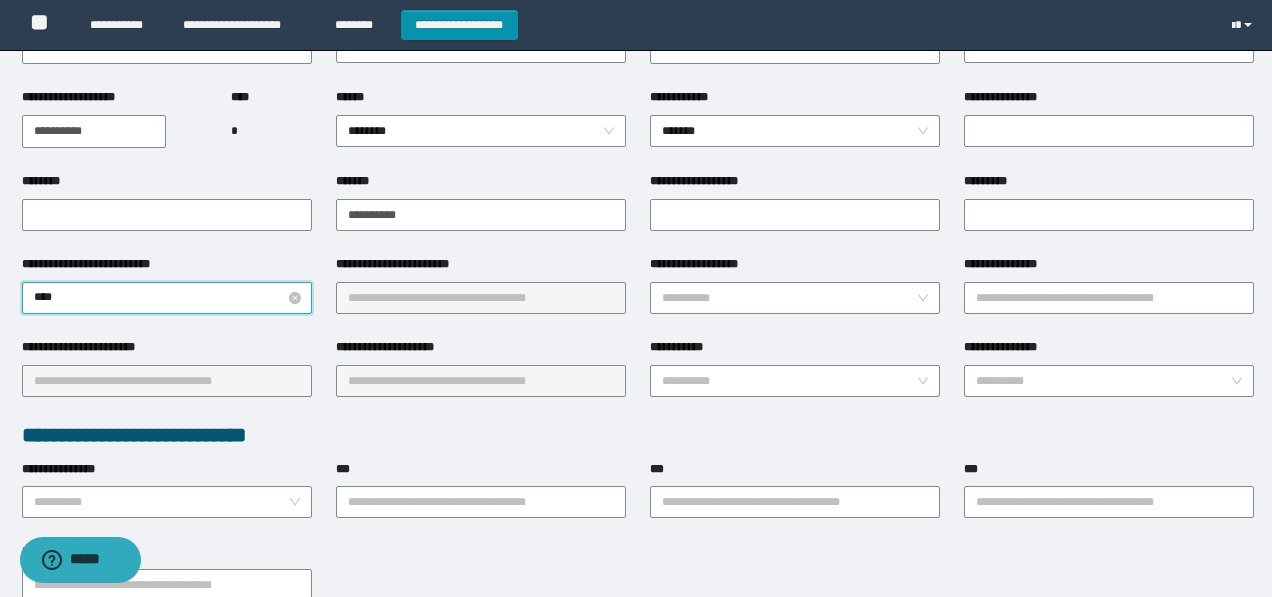 type on "*****" 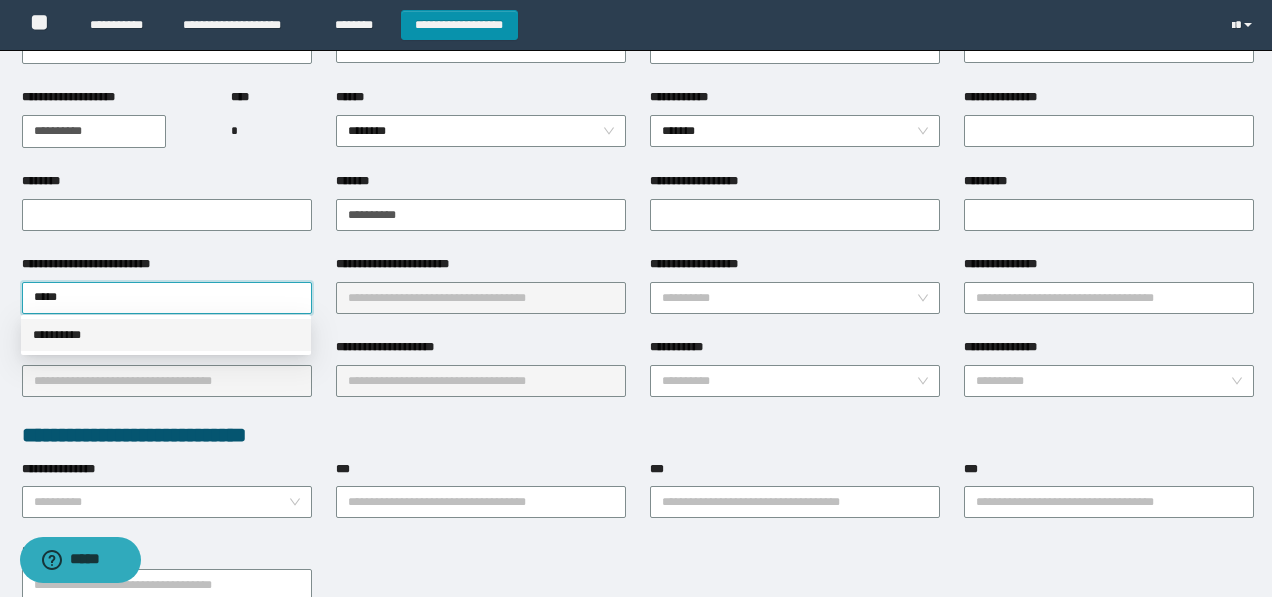 click on "**********" at bounding box center (166, 335) 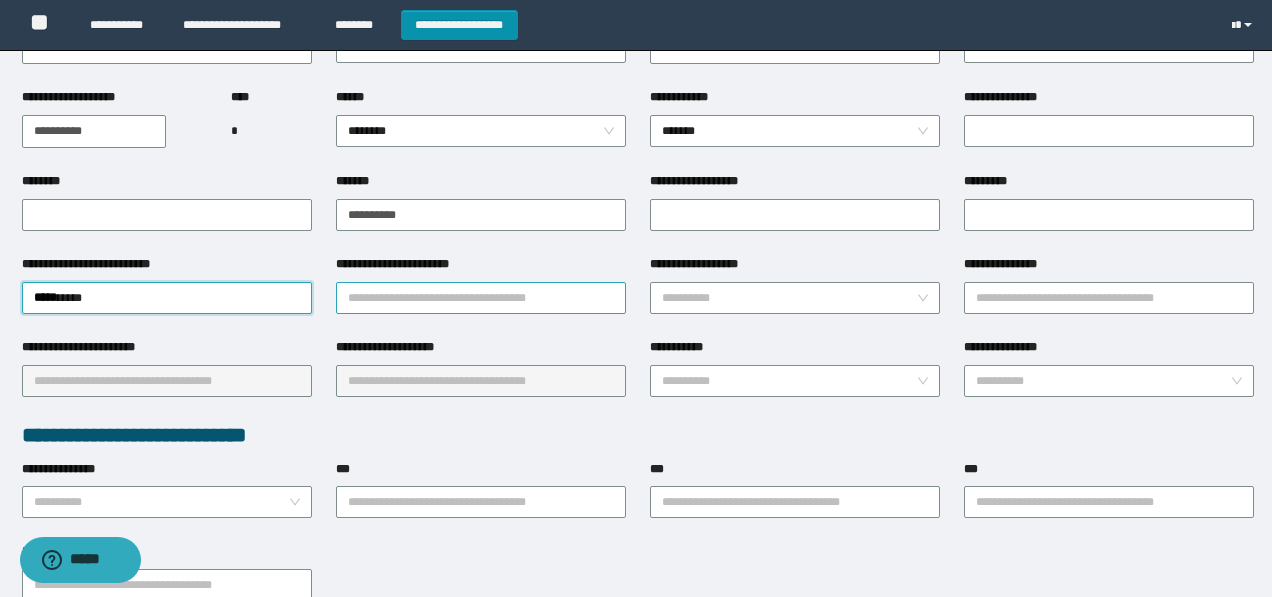 click on "**********" at bounding box center (481, 298) 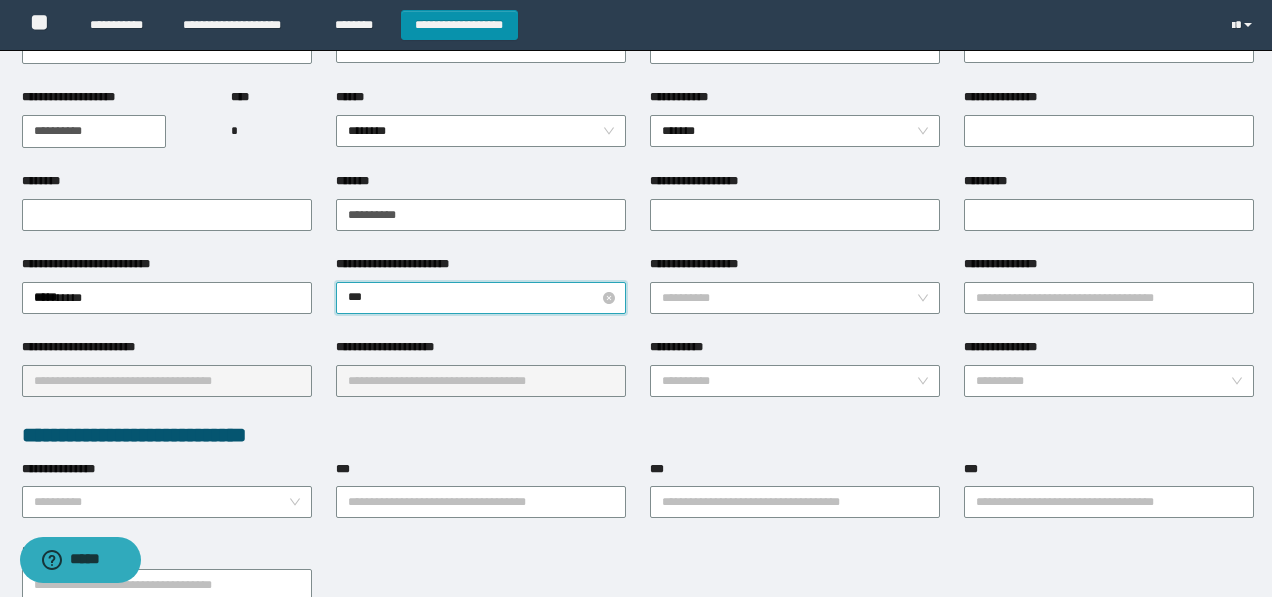 type on "****" 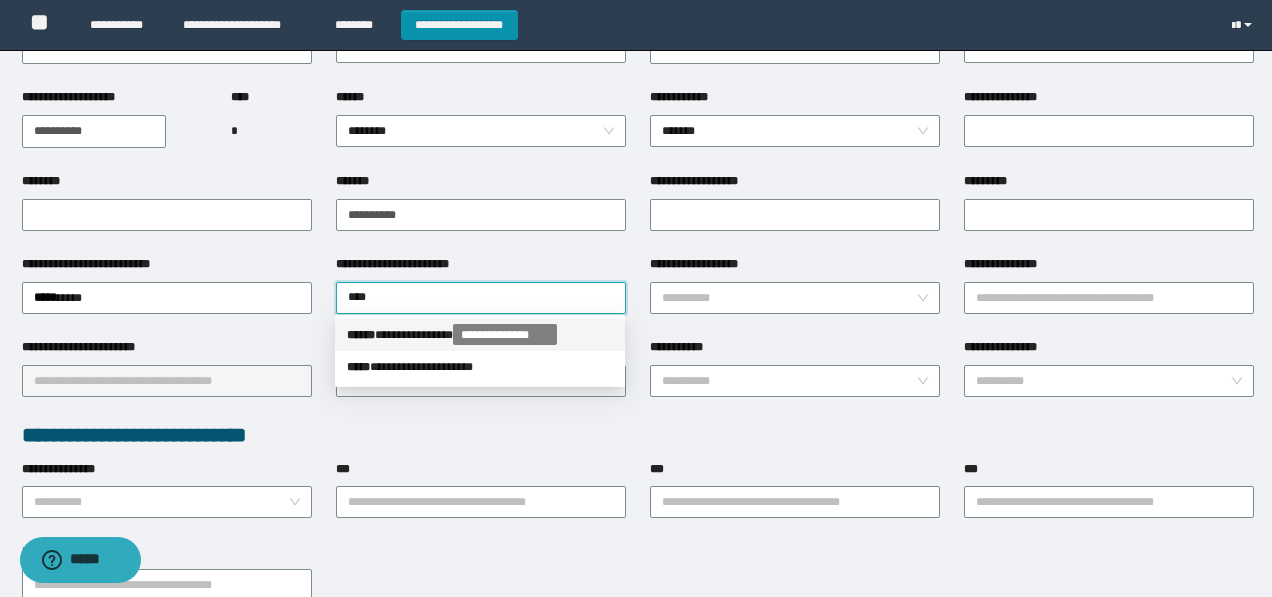 click on "**********" at bounding box center [480, 335] 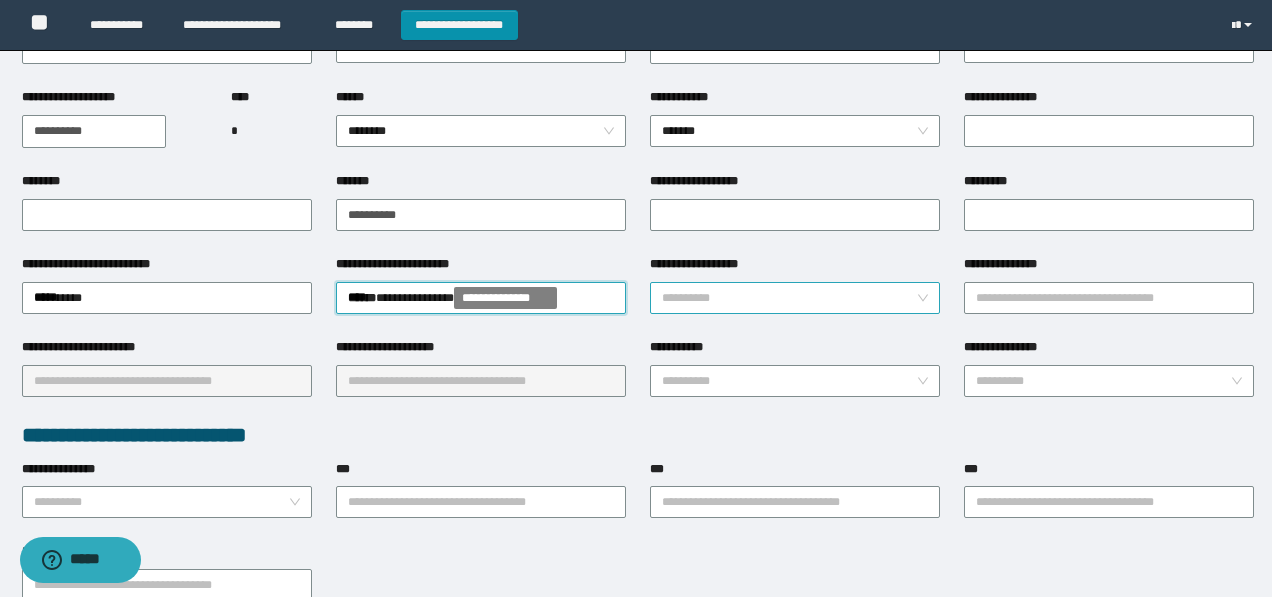 click on "**********" at bounding box center [789, 298] 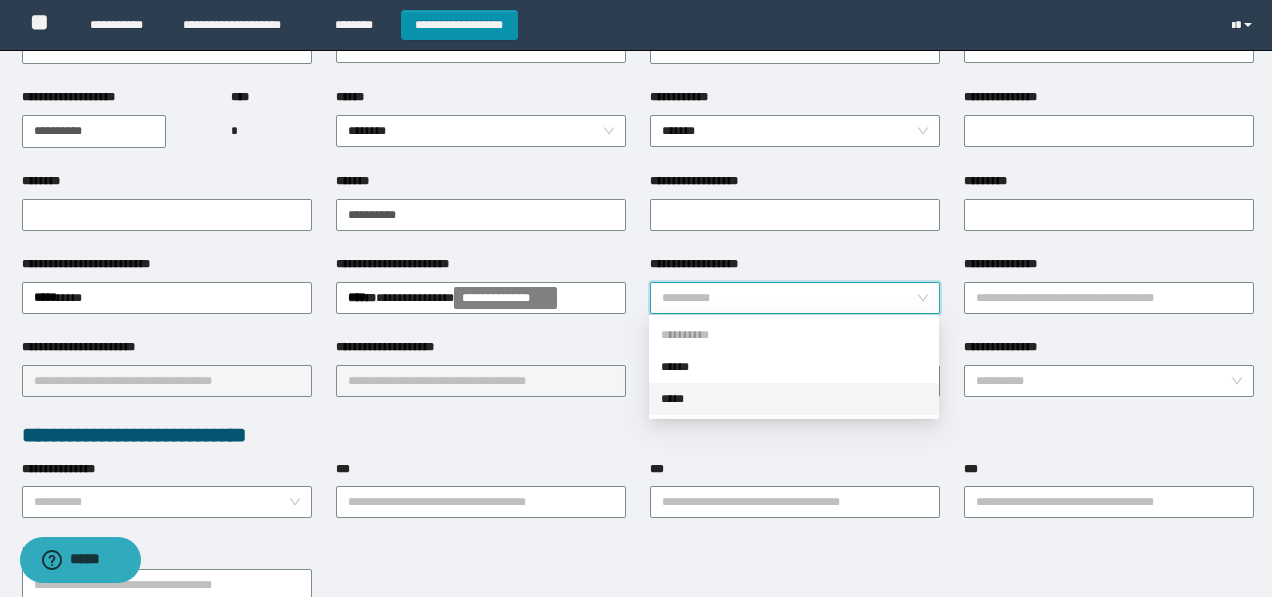 click on "*****" at bounding box center [794, 399] 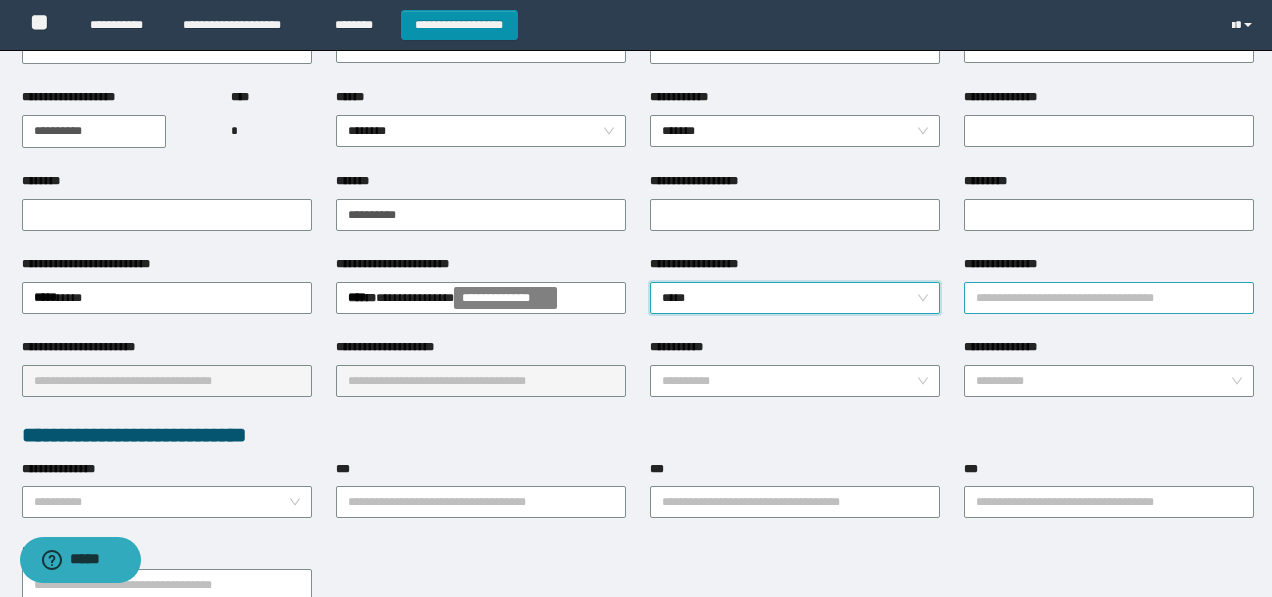 click on "**********" at bounding box center (1109, 298) 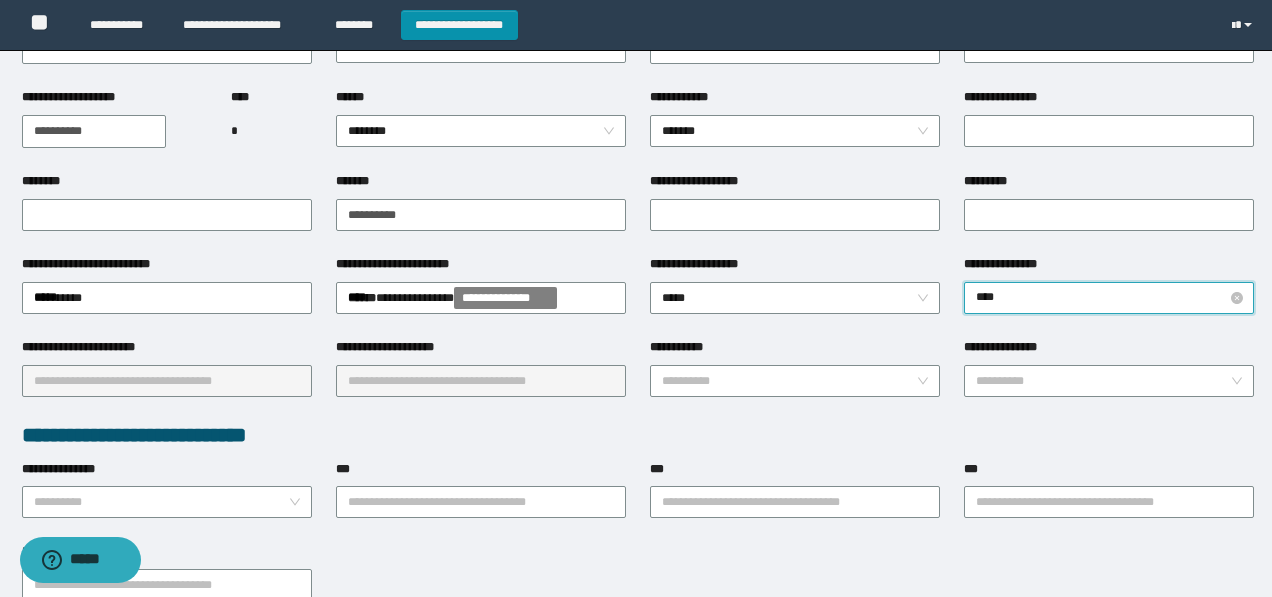type on "*****" 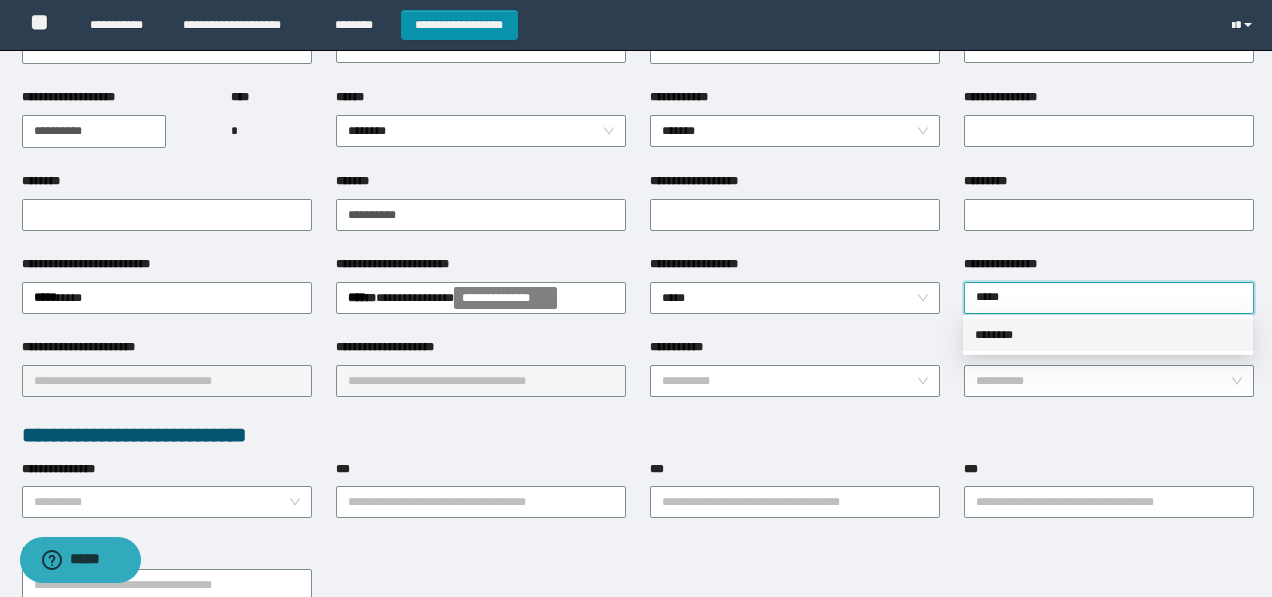 click on "********" at bounding box center (1108, 335) 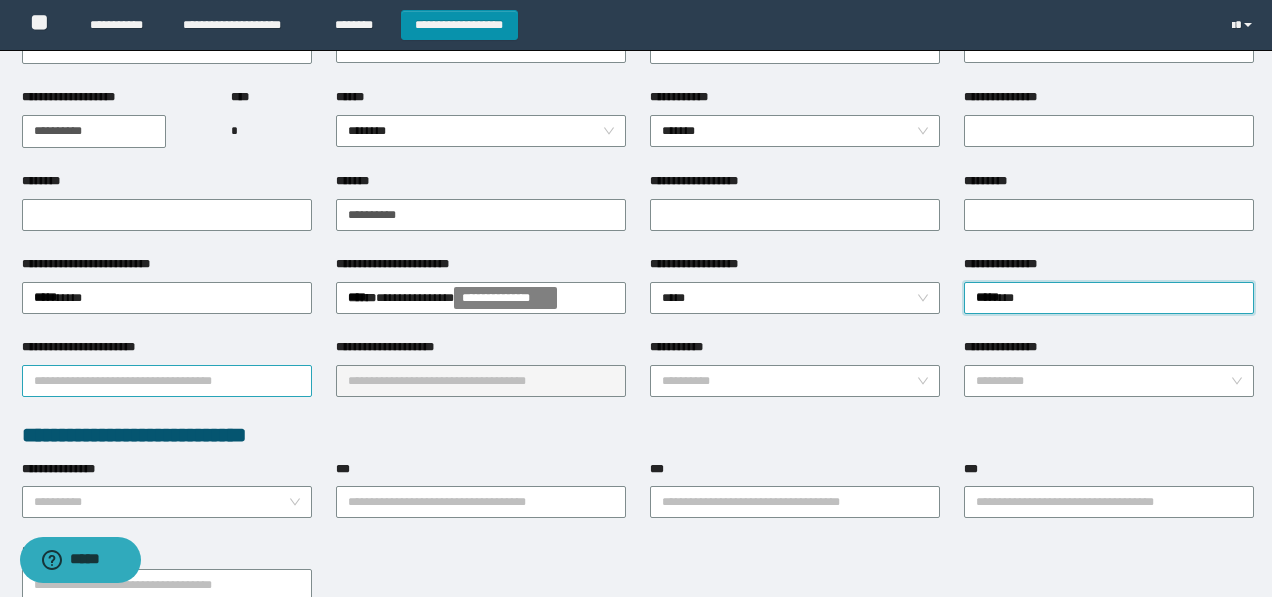 click on "**********" at bounding box center [167, 381] 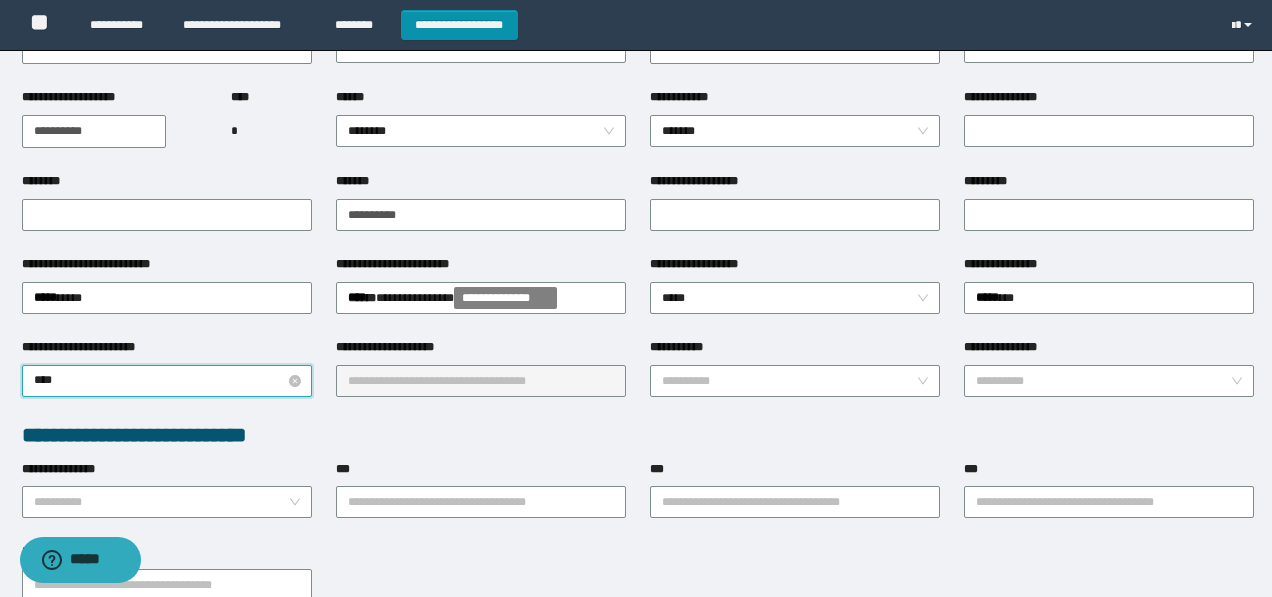 type on "*****" 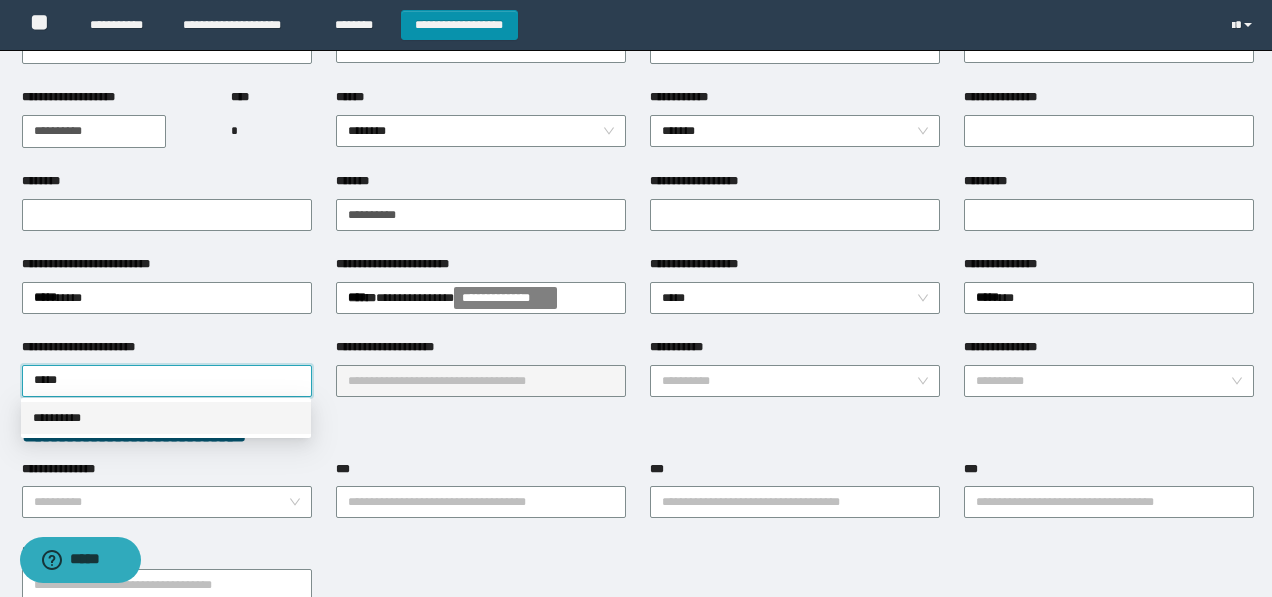 click on "**********" at bounding box center [166, 418] 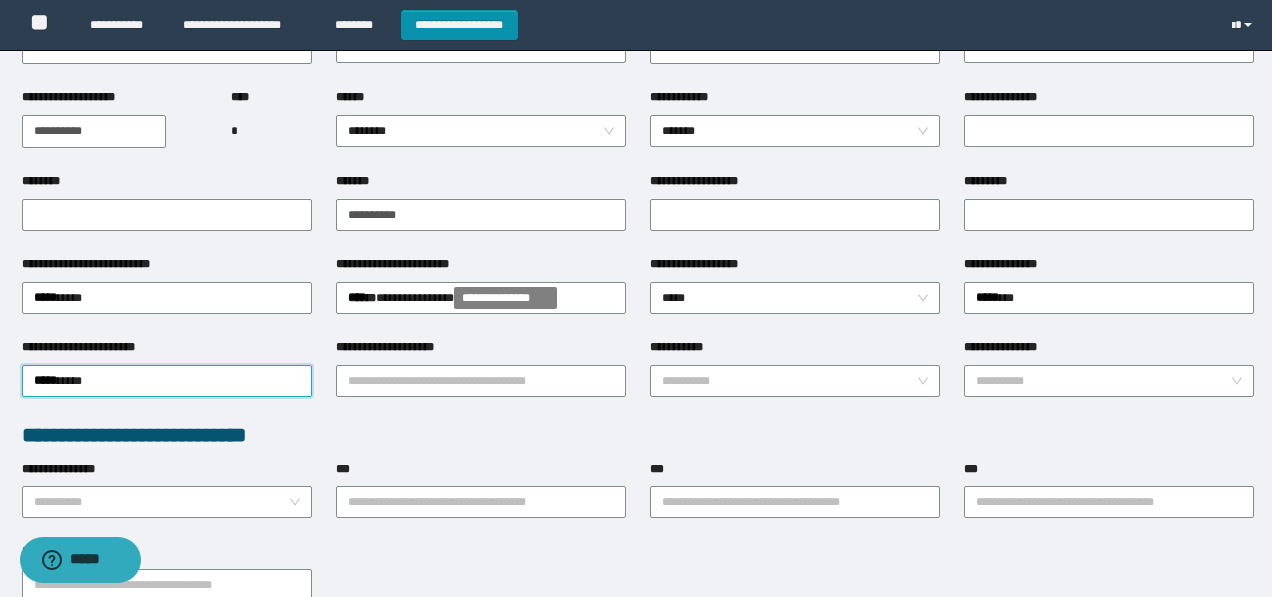 type 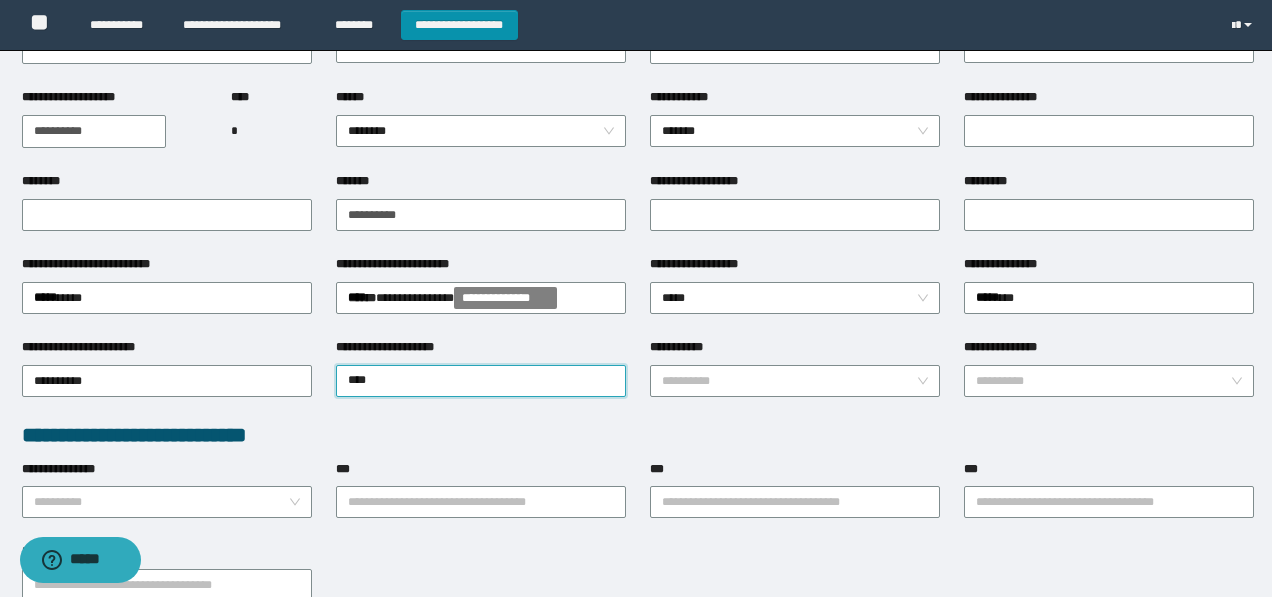 type on "*****" 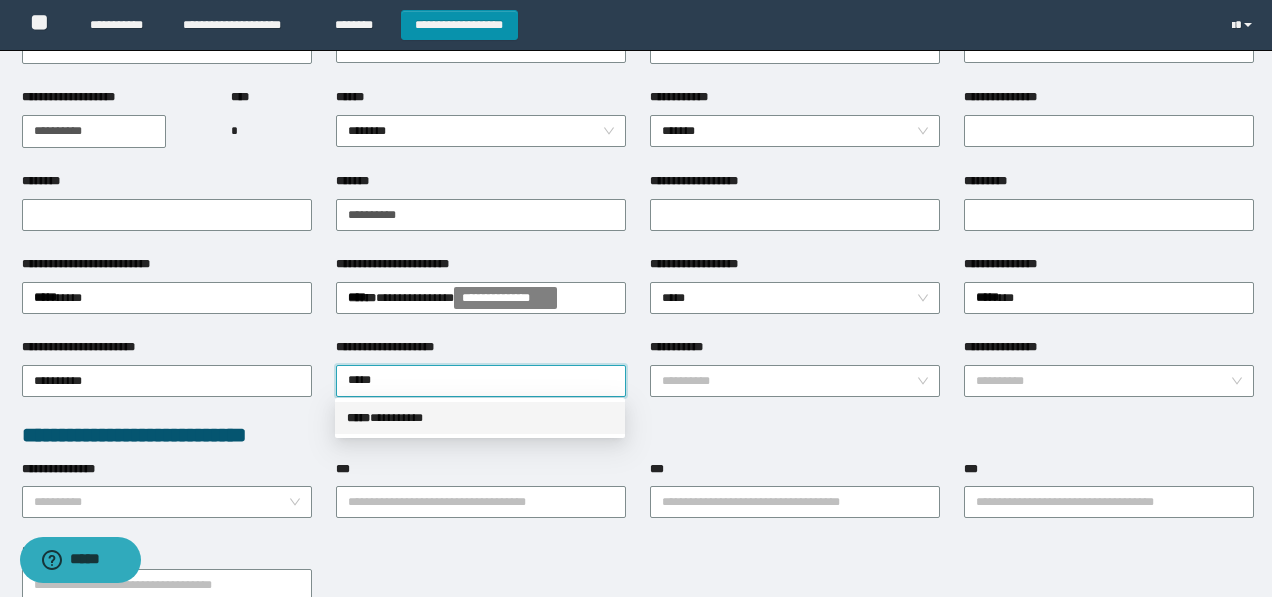 click on "***** * ********" at bounding box center [480, 418] 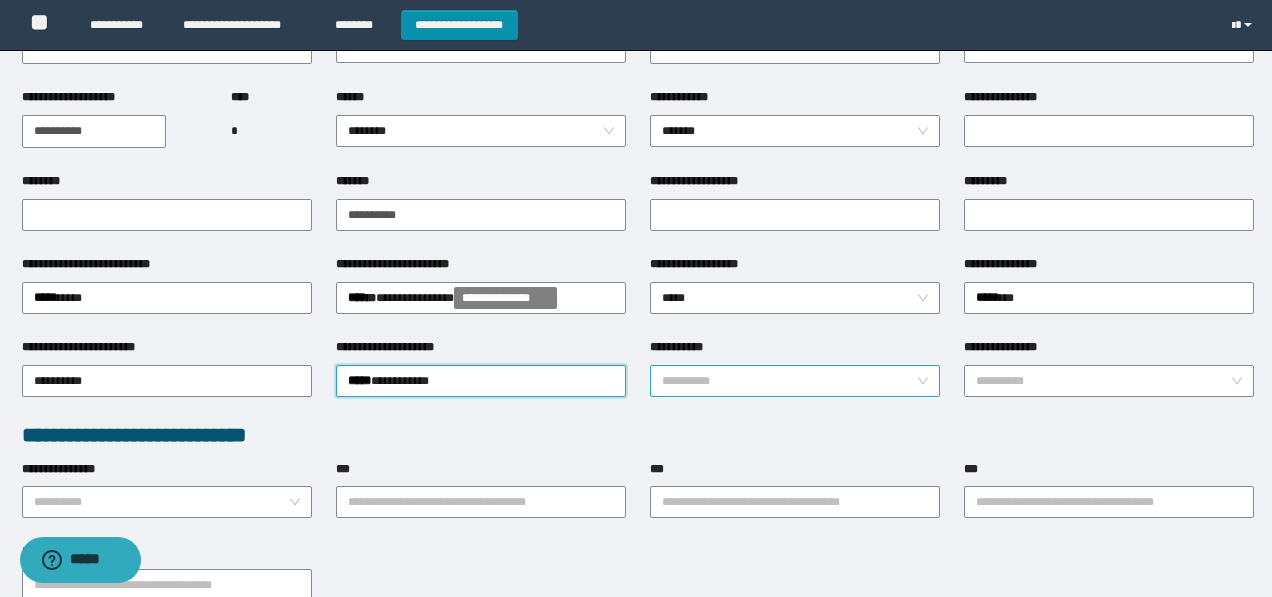 click on "**********" at bounding box center (789, 381) 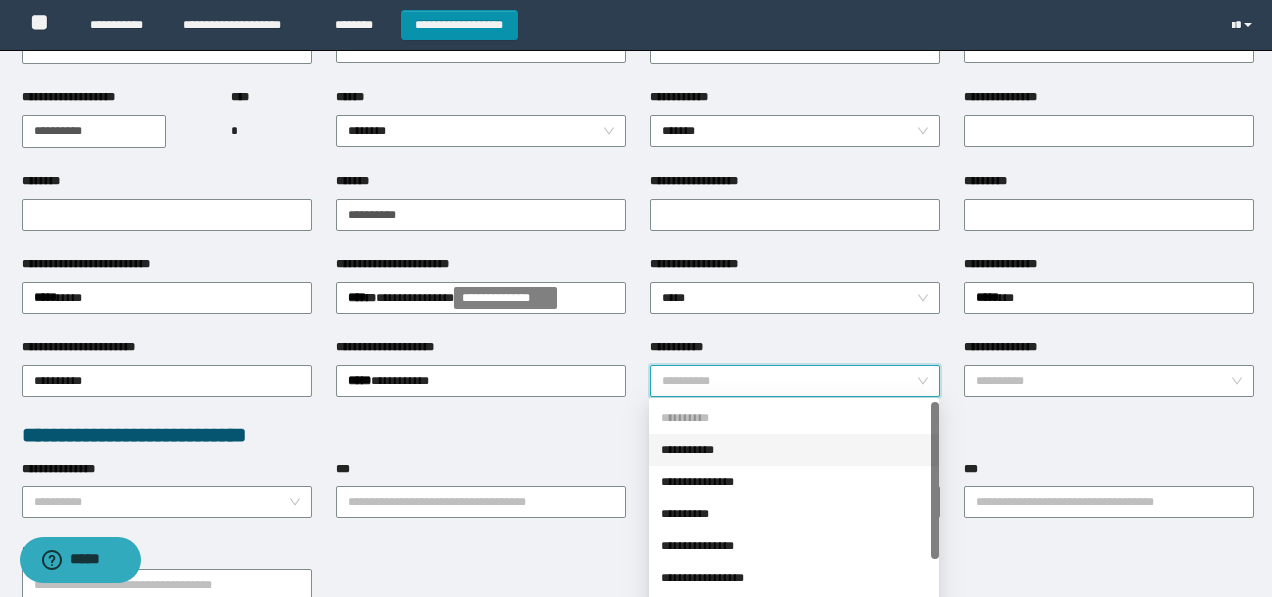 click on "**********" at bounding box center [789, 381] 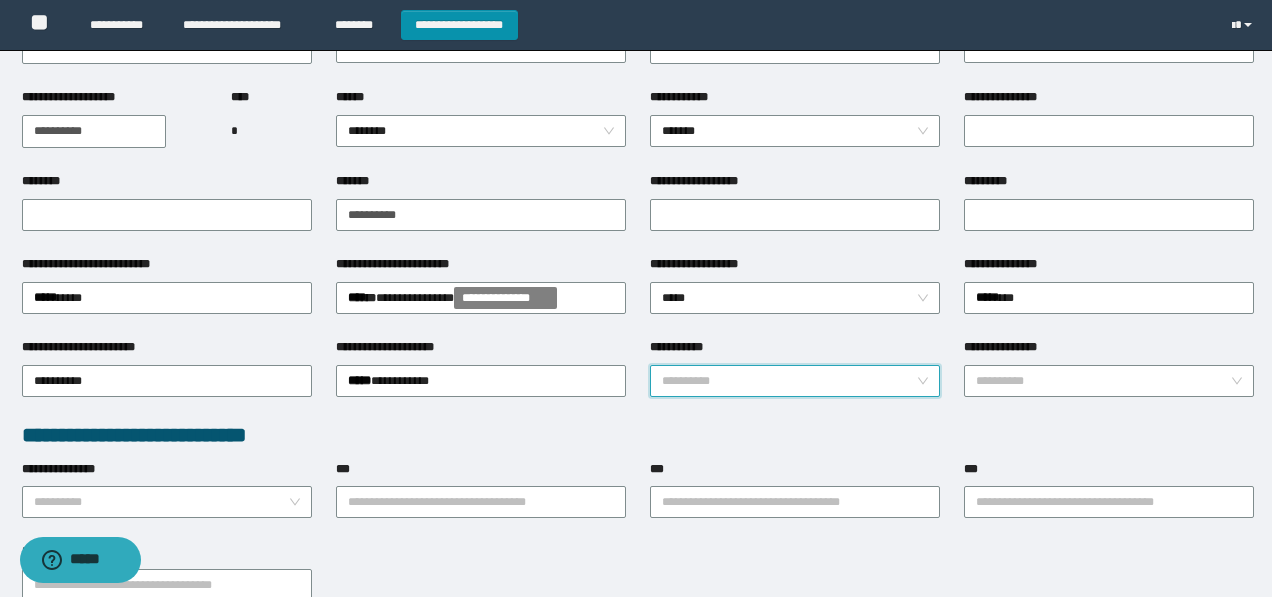 click on "**********" at bounding box center [789, 381] 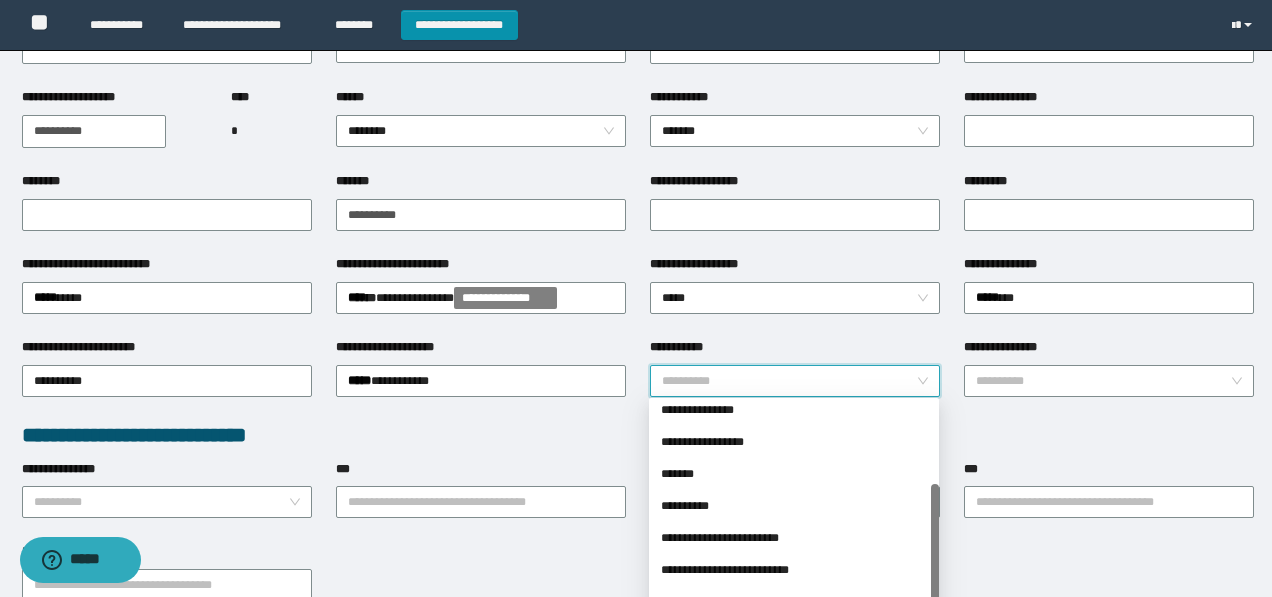scroll, scrollTop: 133, scrollLeft: 0, axis: vertical 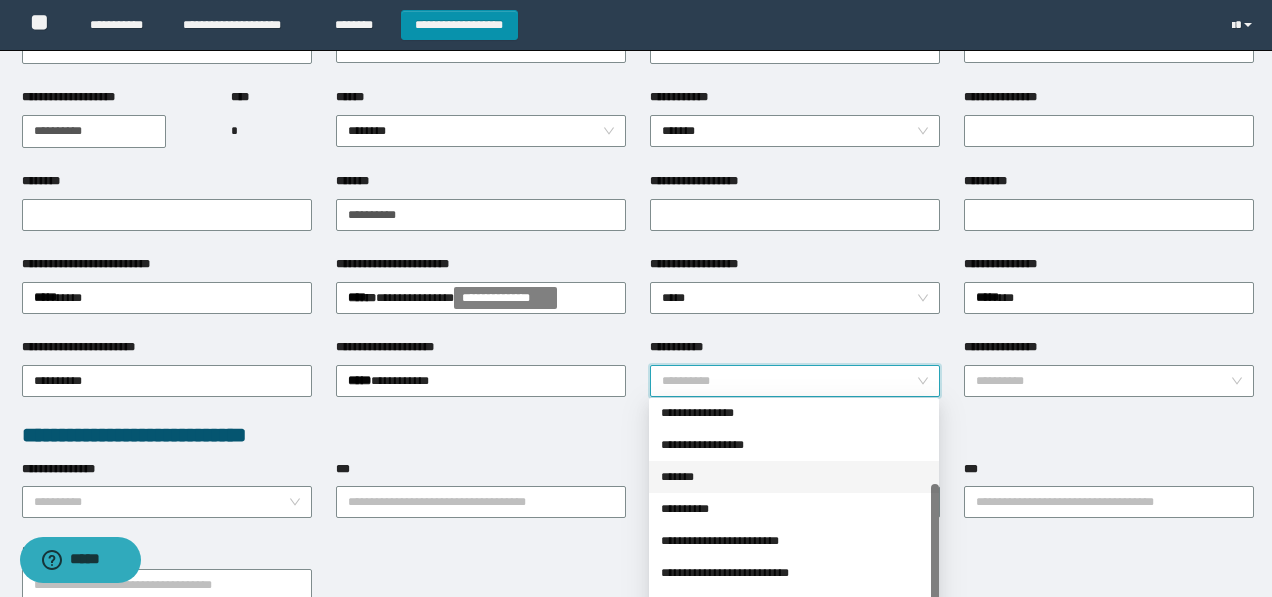 click on "*******" at bounding box center [794, 477] 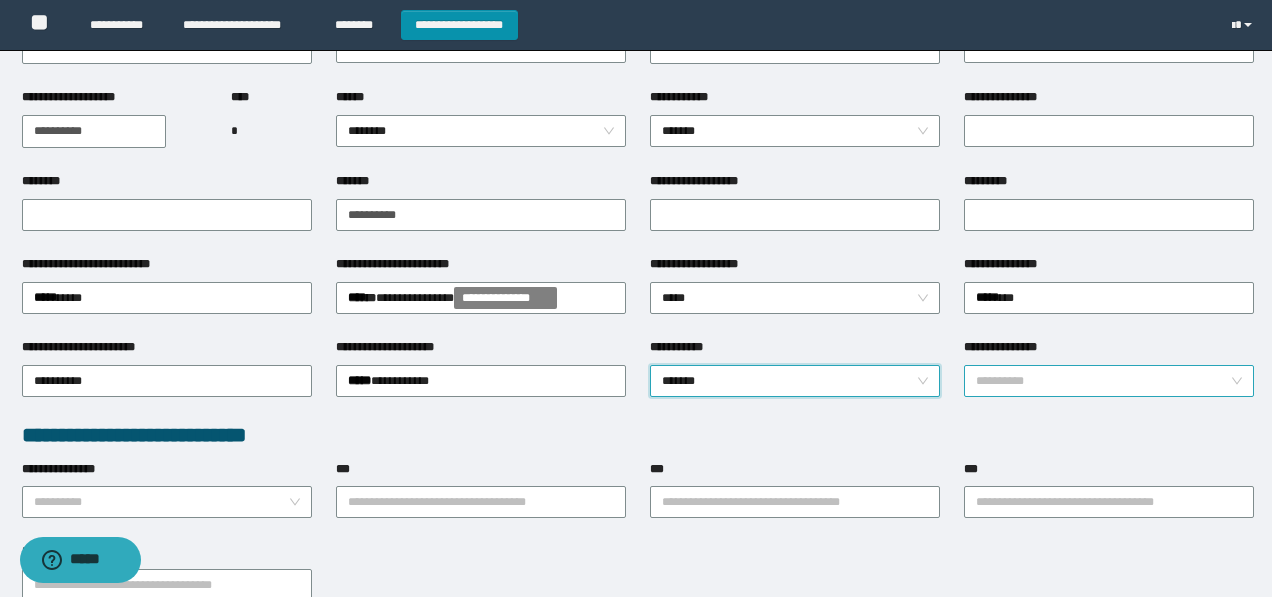 click on "**********" at bounding box center [1103, 381] 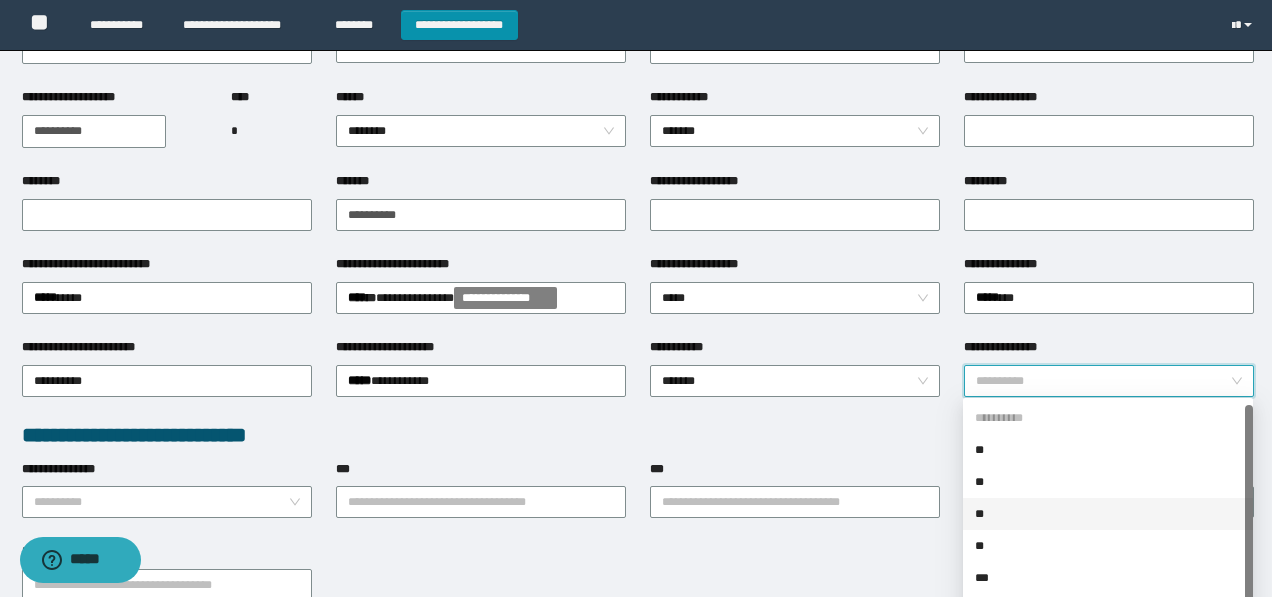 scroll, scrollTop: 32, scrollLeft: 0, axis: vertical 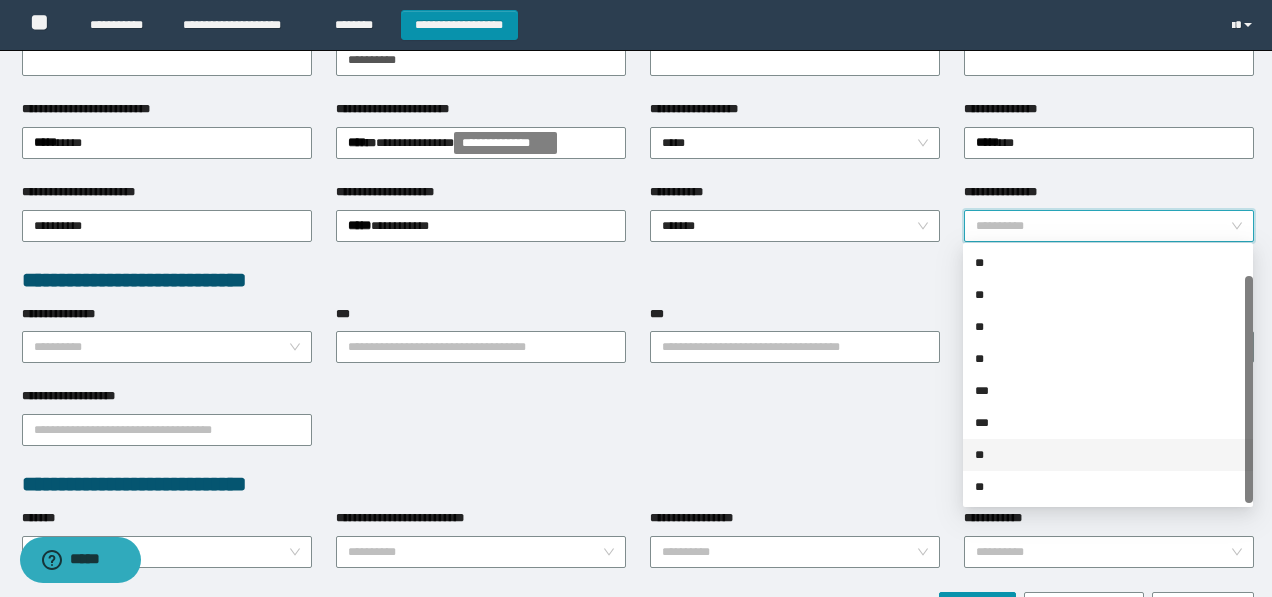 click on "**" at bounding box center (1108, 455) 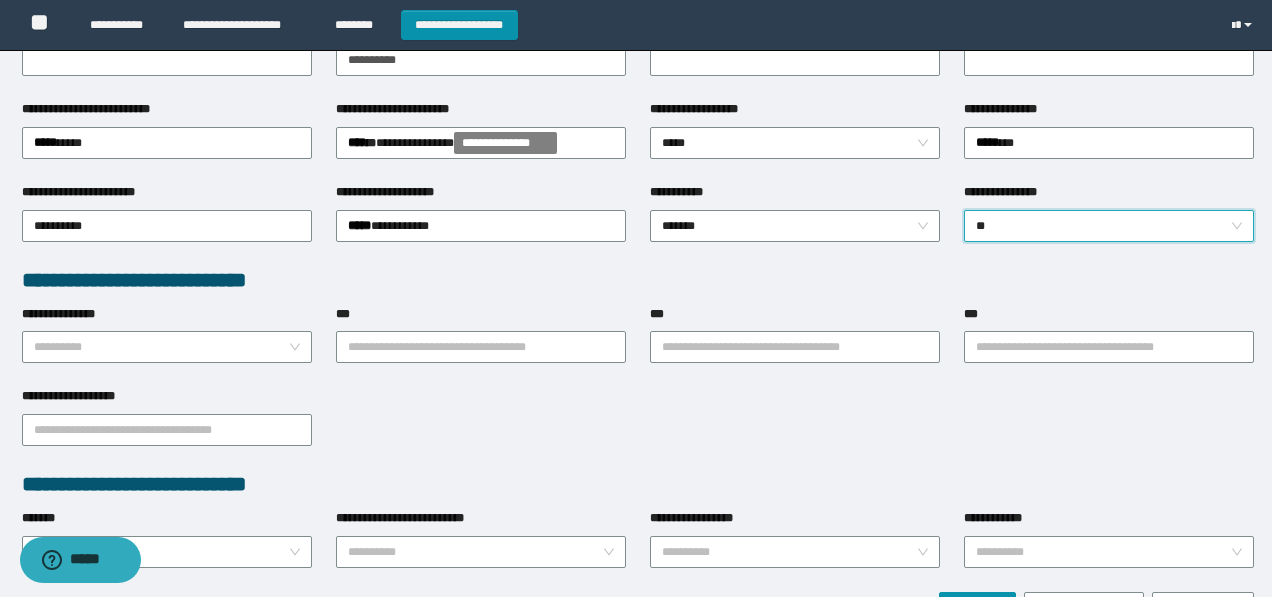 scroll, scrollTop: 463, scrollLeft: 0, axis: vertical 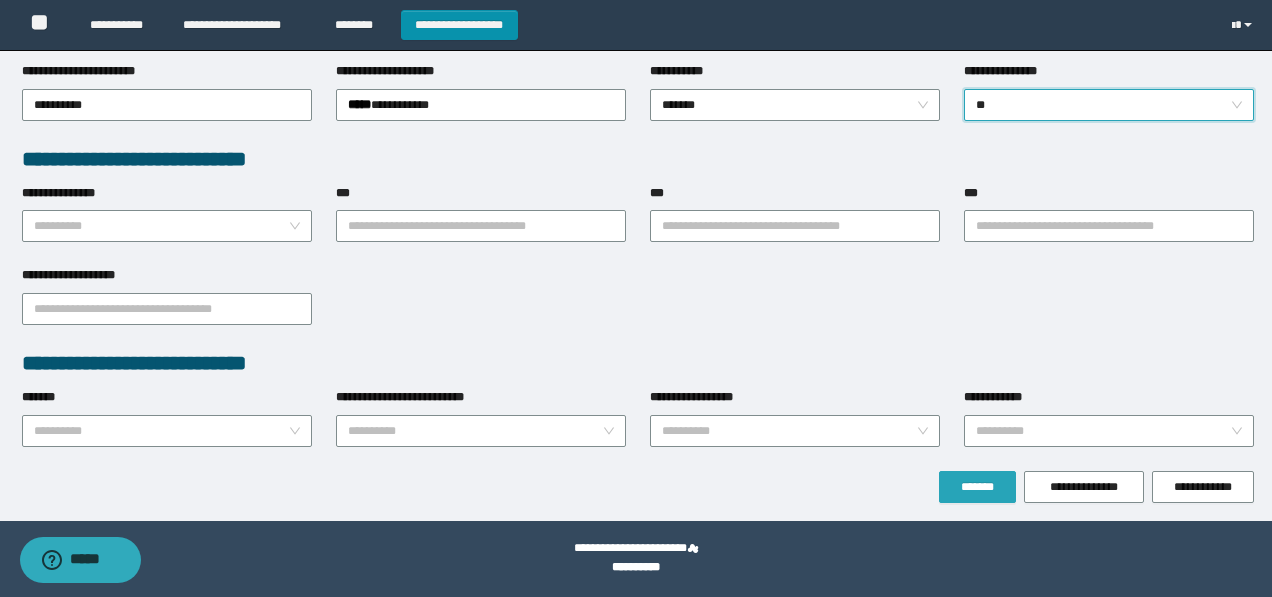 click on "*******" at bounding box center [978, 487] 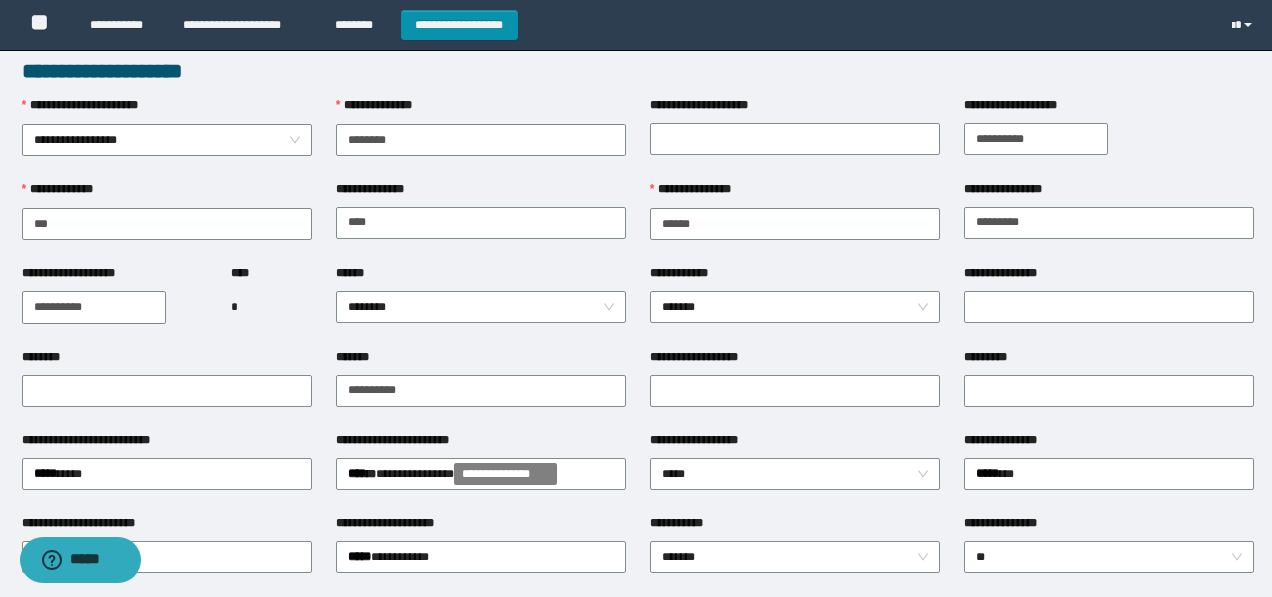 scroll, scrollTop: 0, scrollLeft: 0, axis: both 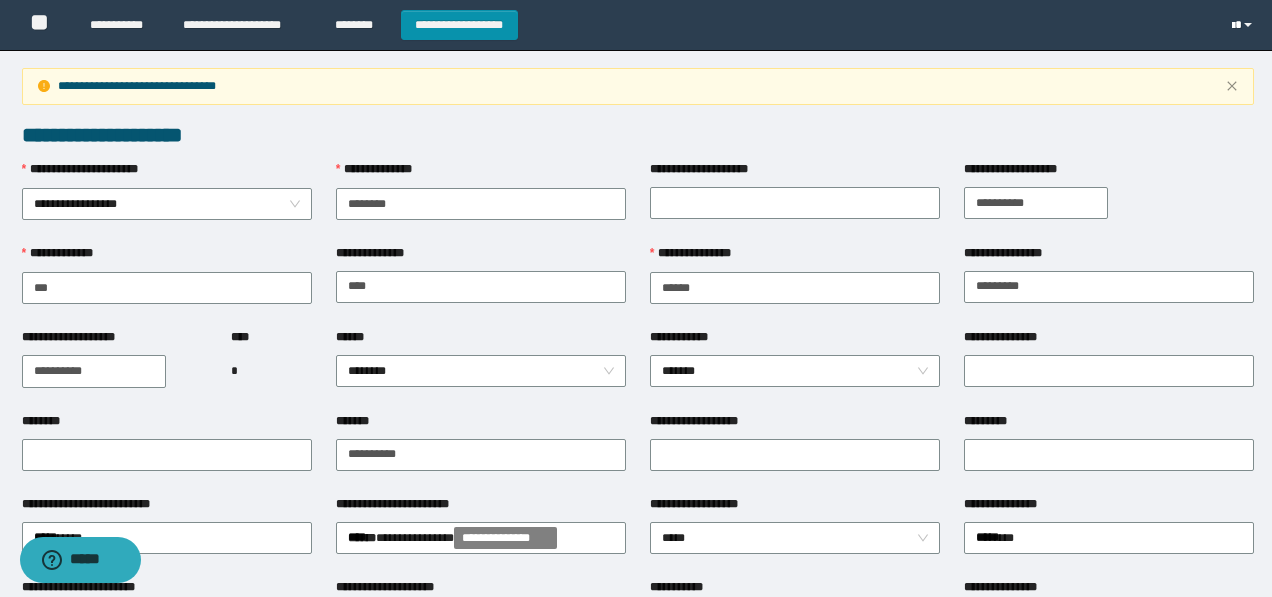 click at bounding box center (1244, 25) 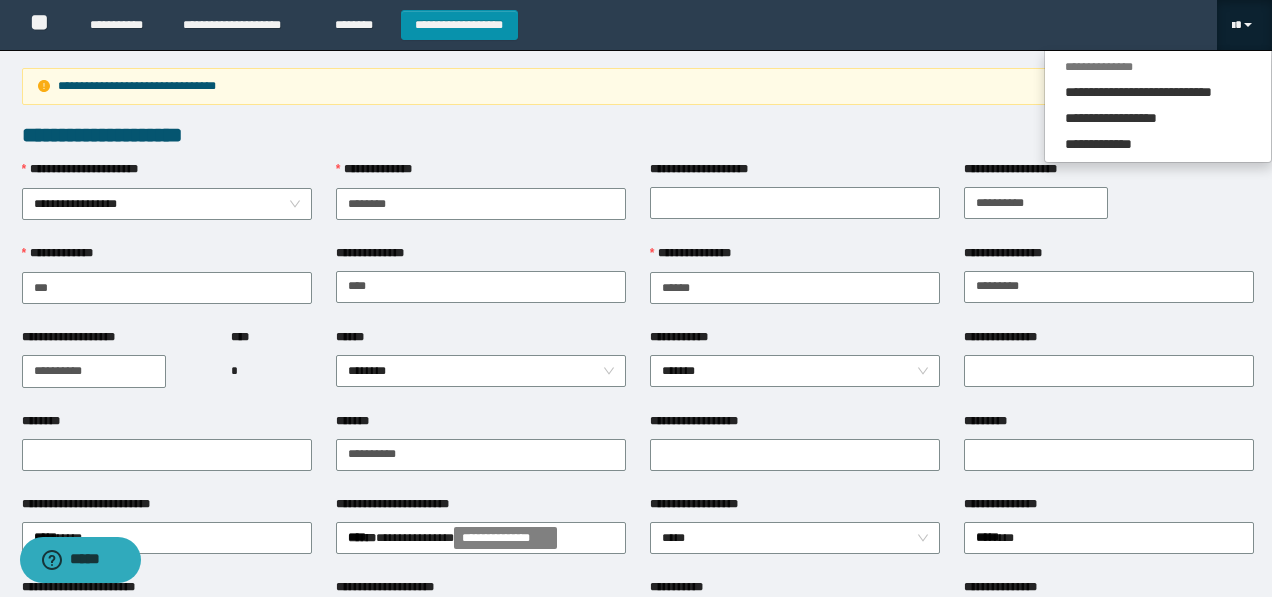 click on "**********" at bounding box center [638, 86] 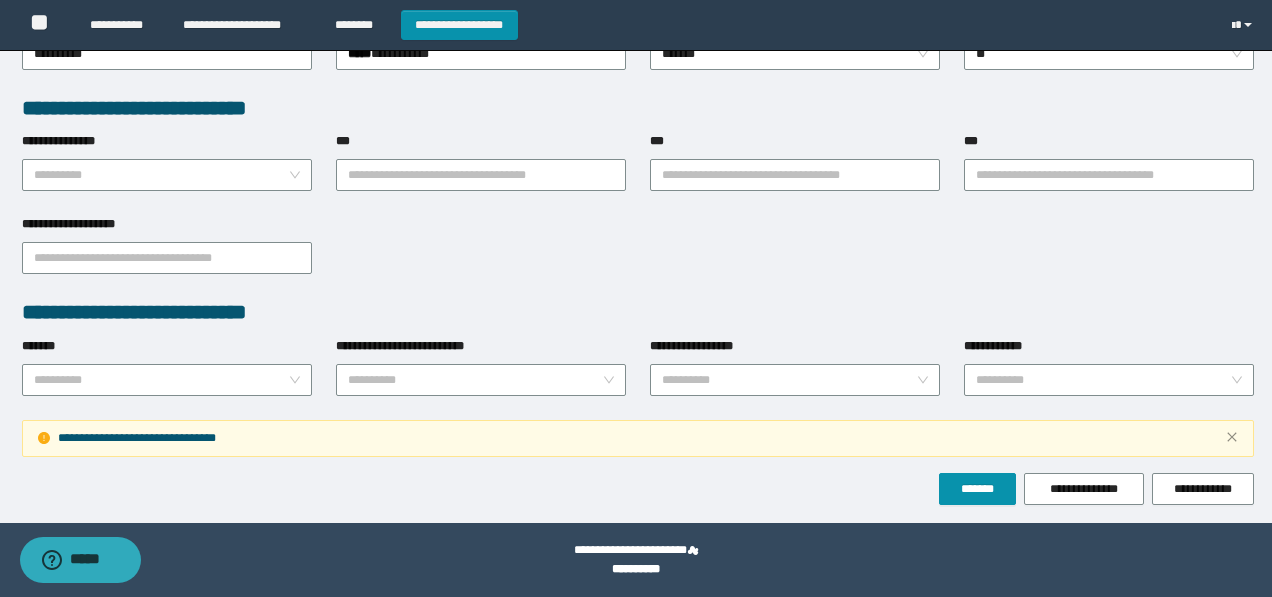 scroll, scrollTop: 569, scrollLeft: 0, axis: vertical 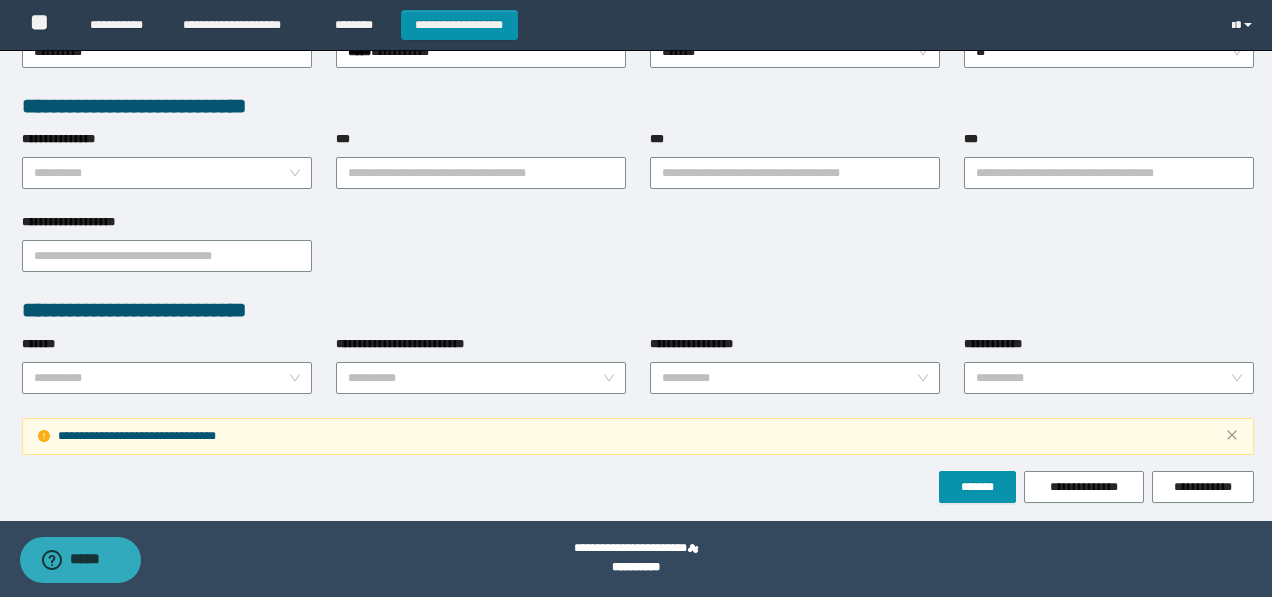 click on "**********" at bounding box center (638, 436) 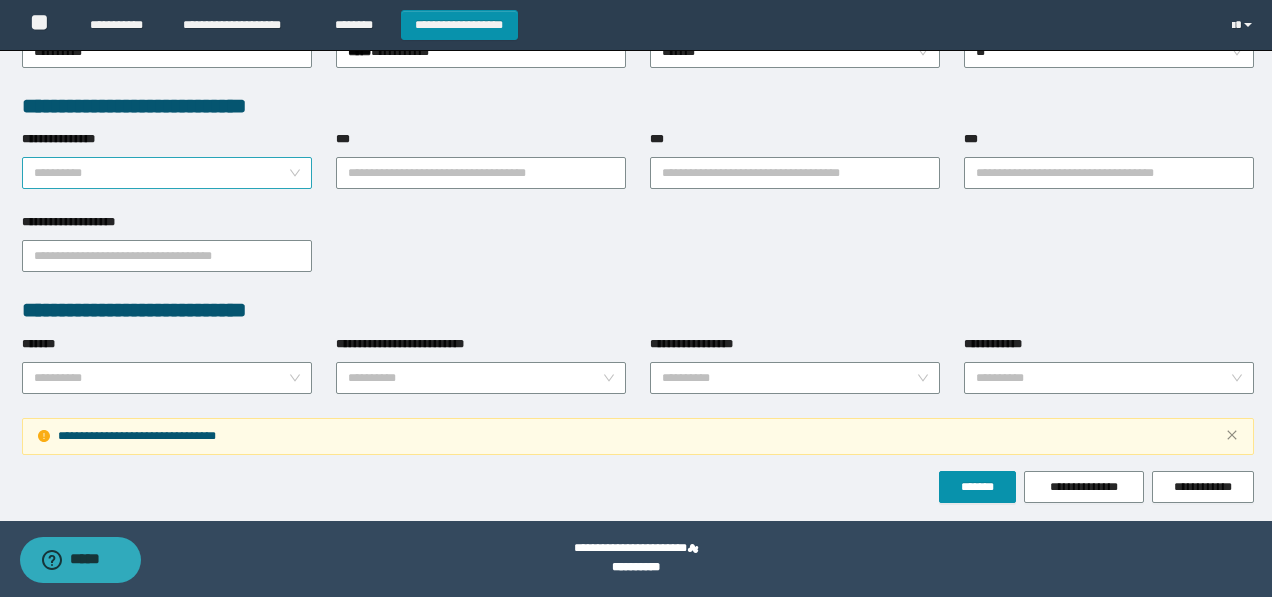 click on "**********" at bounding box center [167, 173] 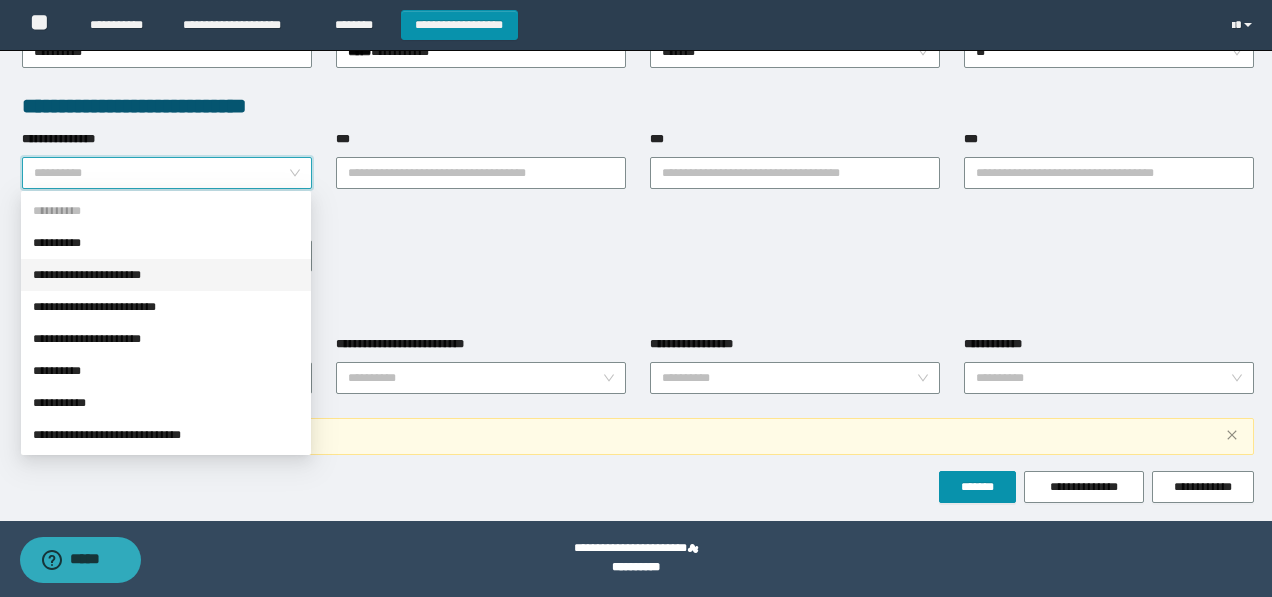 click on "**********" at bounding box center (166, 275) 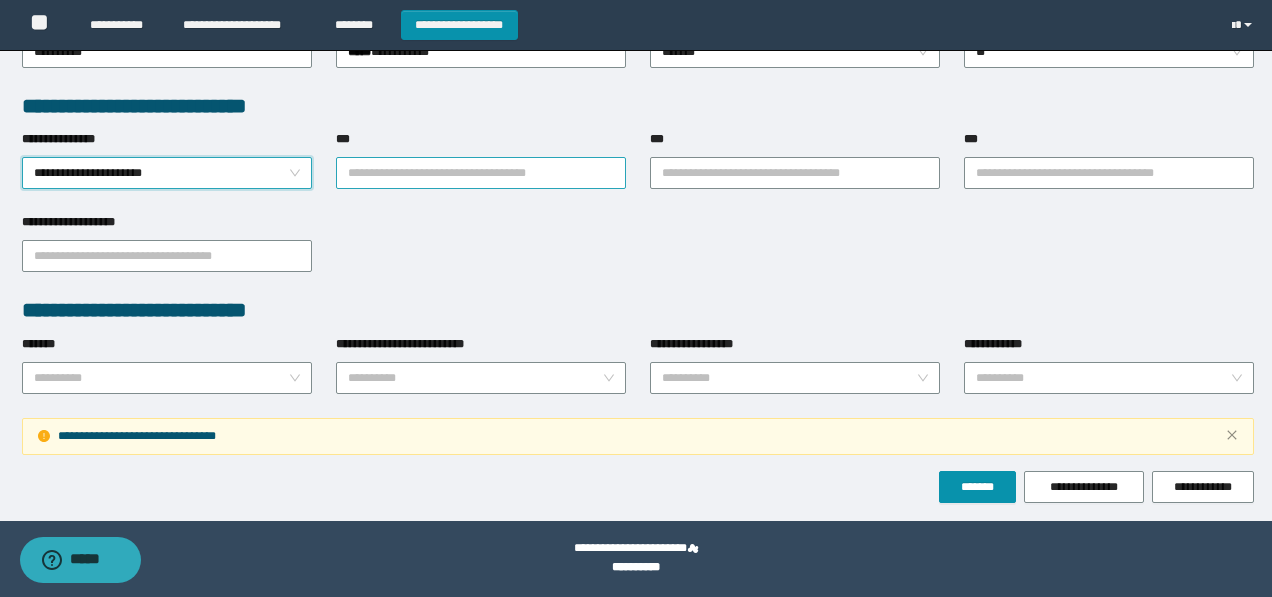 click on "***" at bounding box center (481, 173) 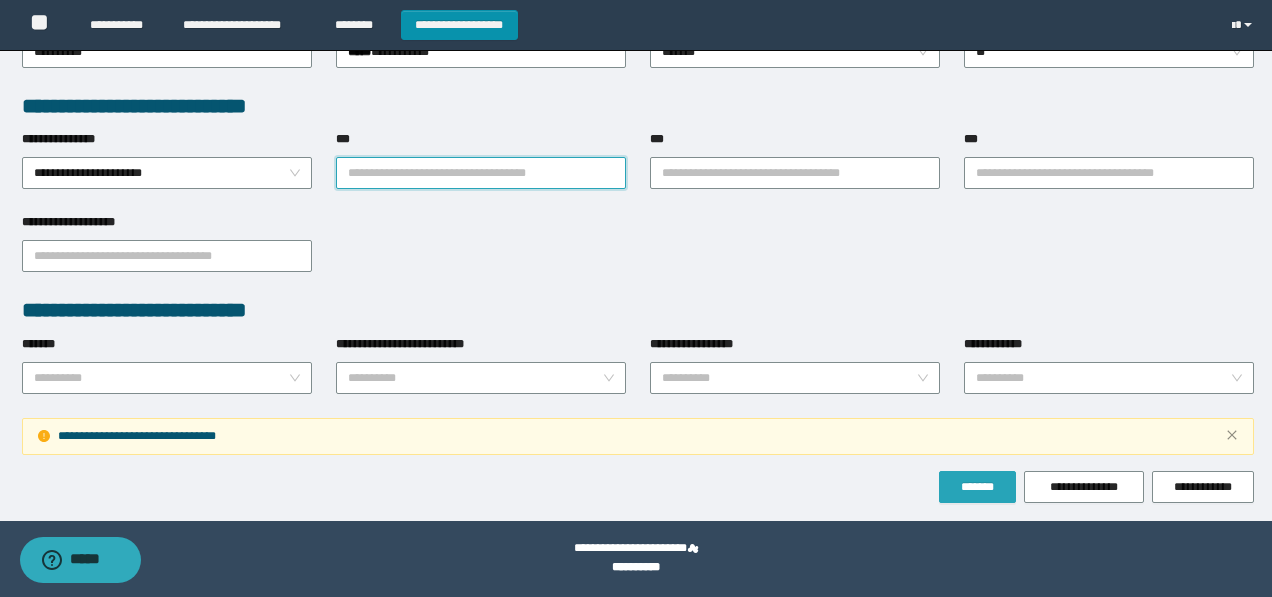 click on "*******" at bounding box center (978, 487) 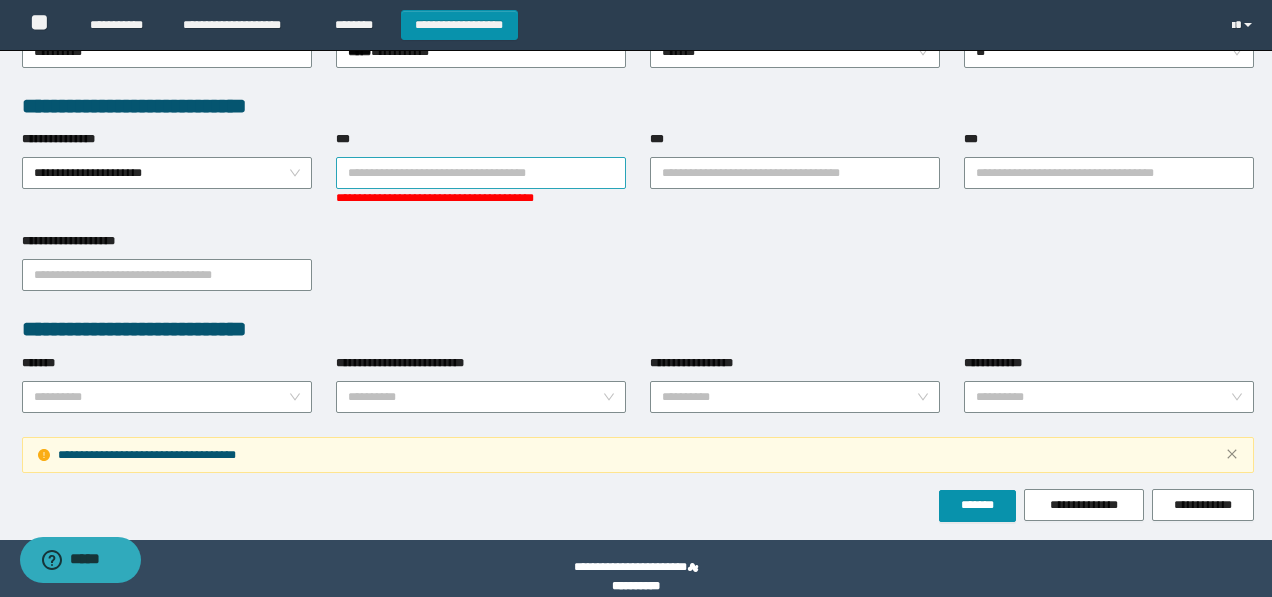 click on "***" at bounding box center (481, 173) 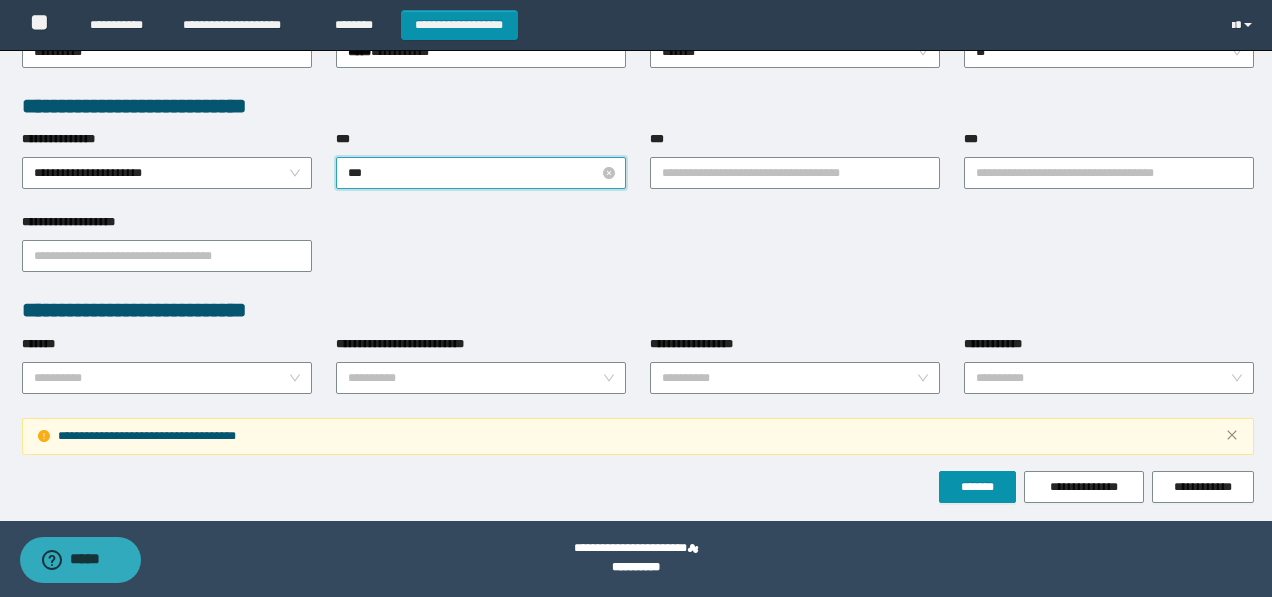 type on "**" 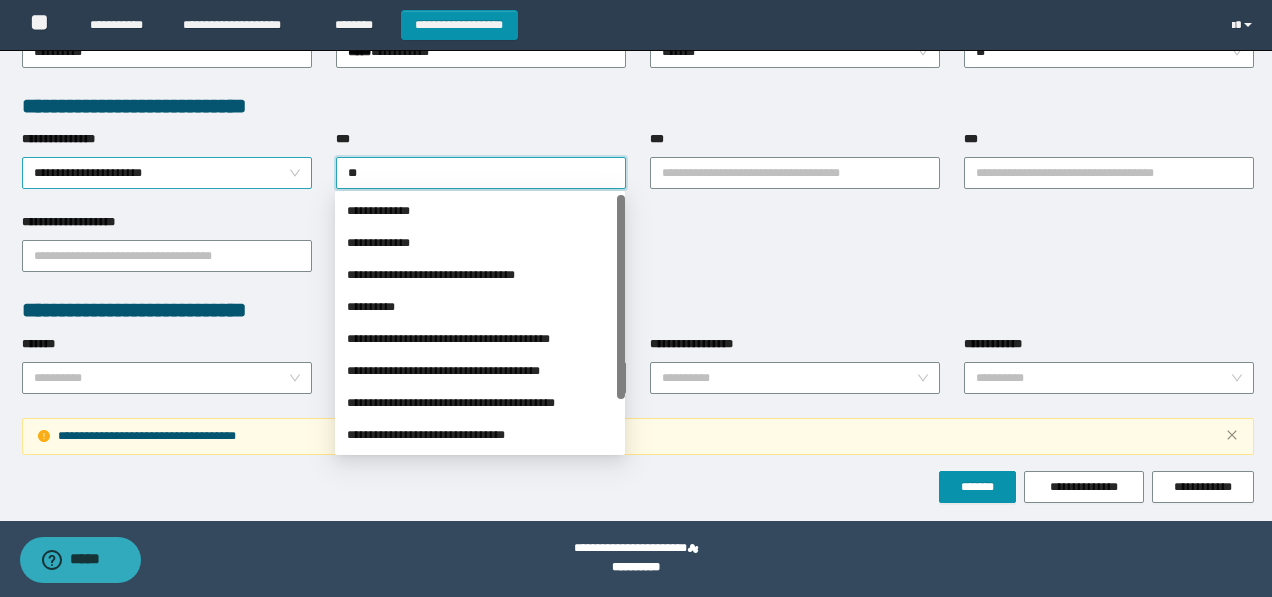 click on "**********" at bounding box center (167, 173) 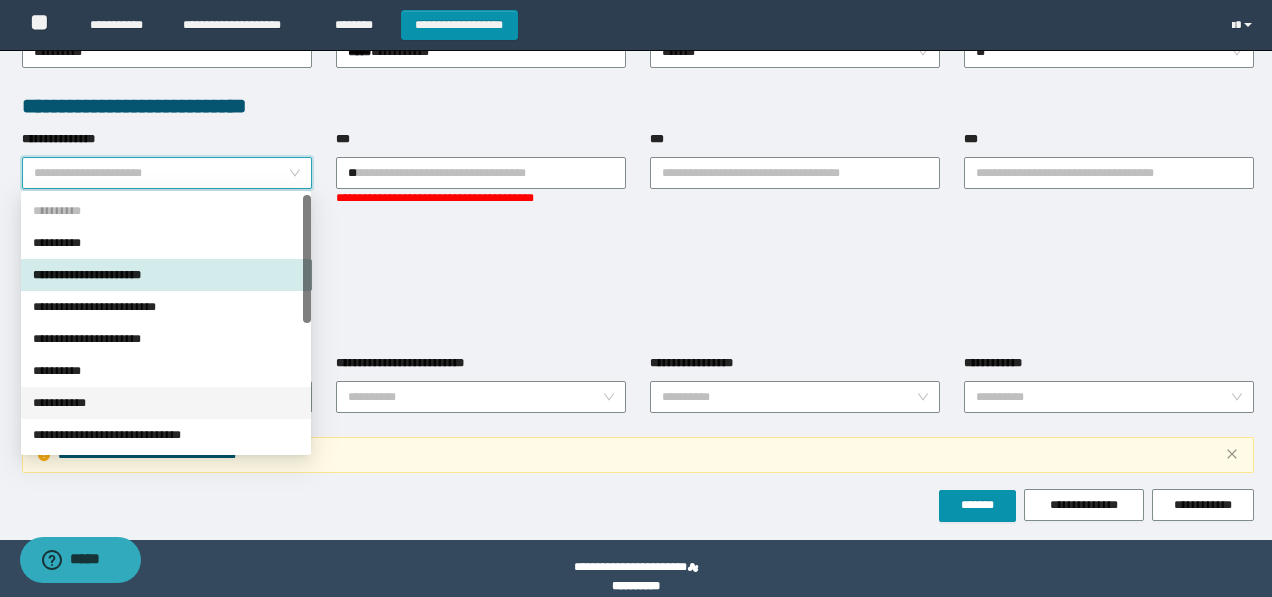 click on "**********" at bounding box center [166, 403] 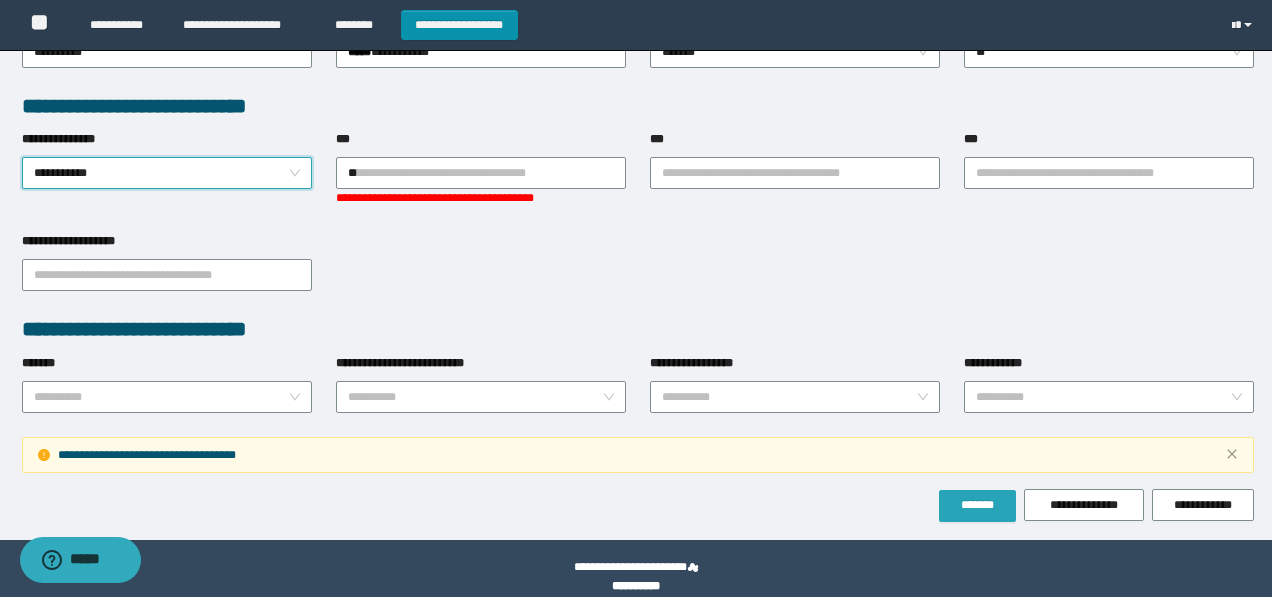 click on "*******" at bounding box center [978, 505] 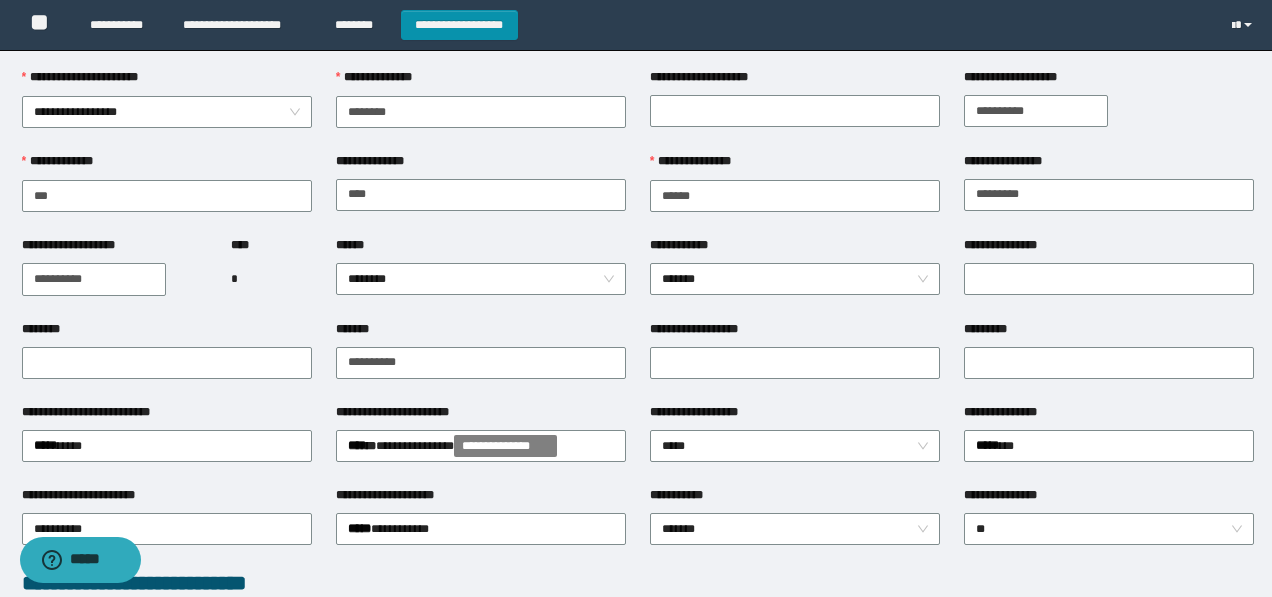 scroll, scrollTop: 0, scrollLeft: 0, axis: both 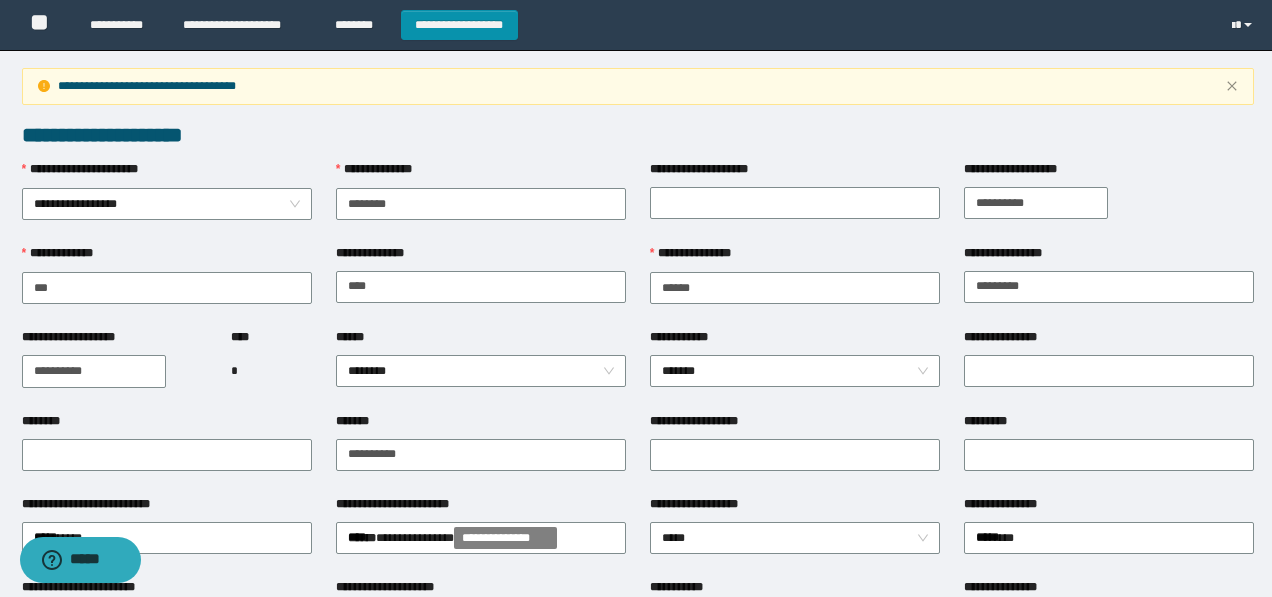 click on "**********" at bounding box center (94, 371) 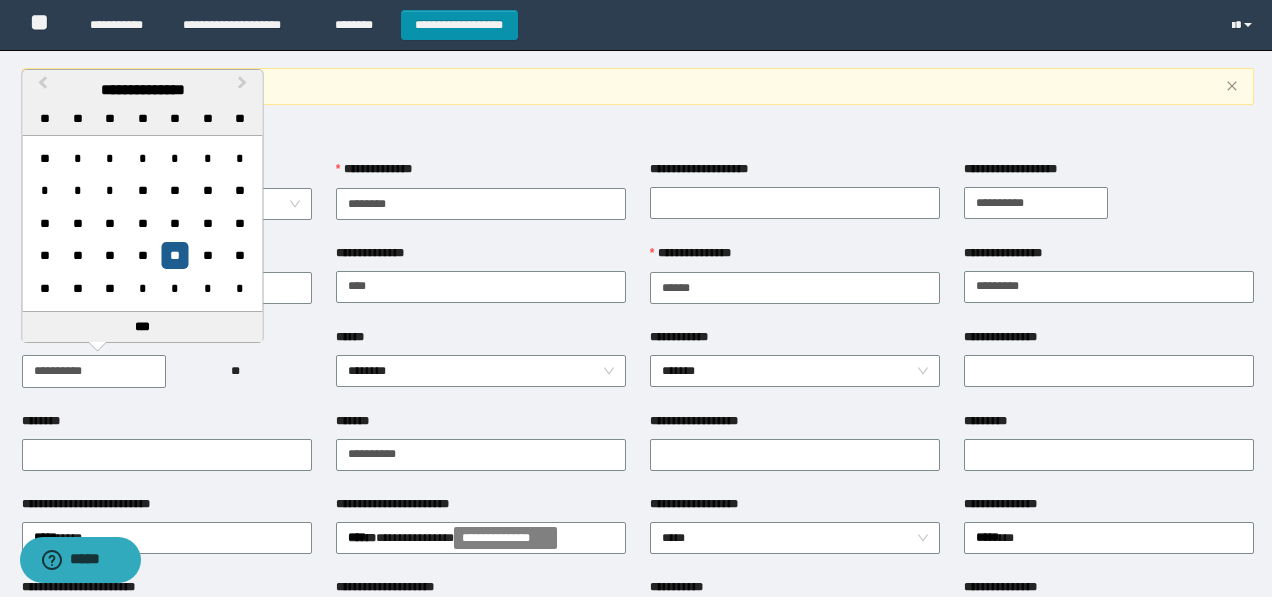 type on "**********" 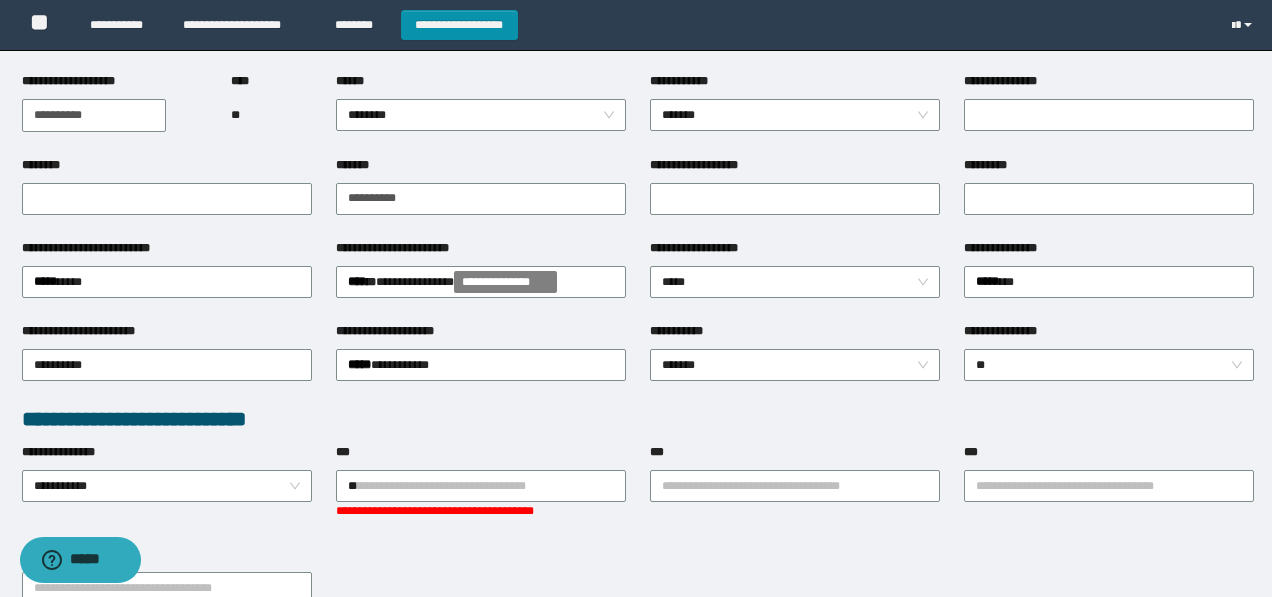scroll, scrollTop: 587, scrollLeft: 0, axis: vertical 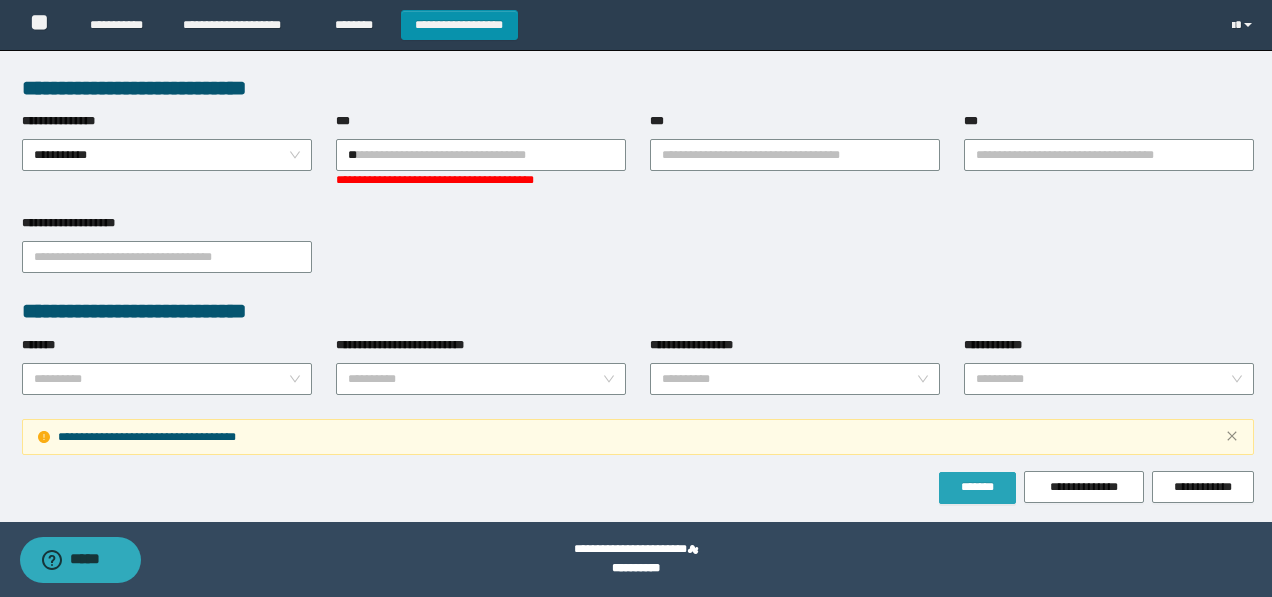 click on "*******" at bounding box center (978, 488) 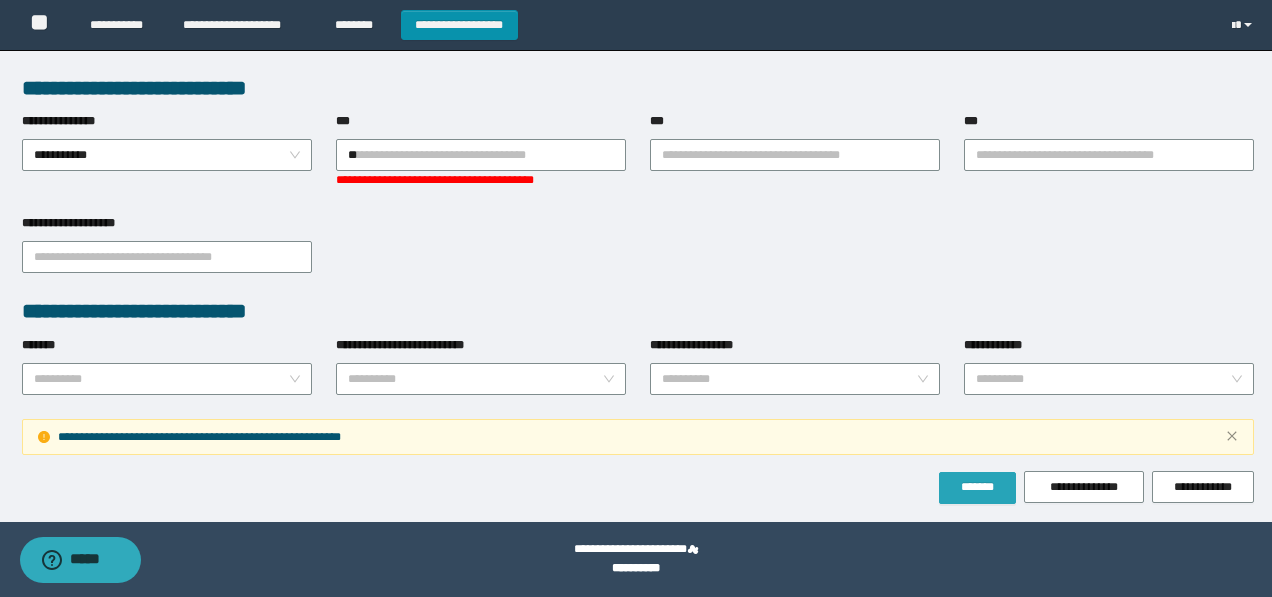 click on "*******" at bounding box center [978, 487] 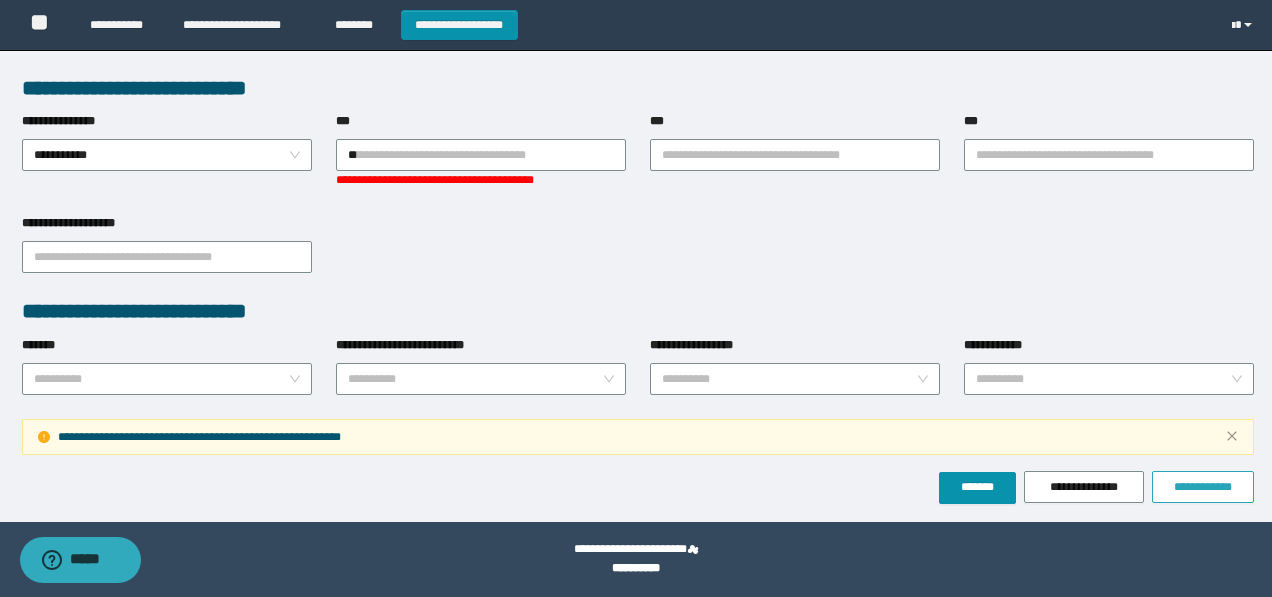 click on "**********" at bounding box center [1203, 487] 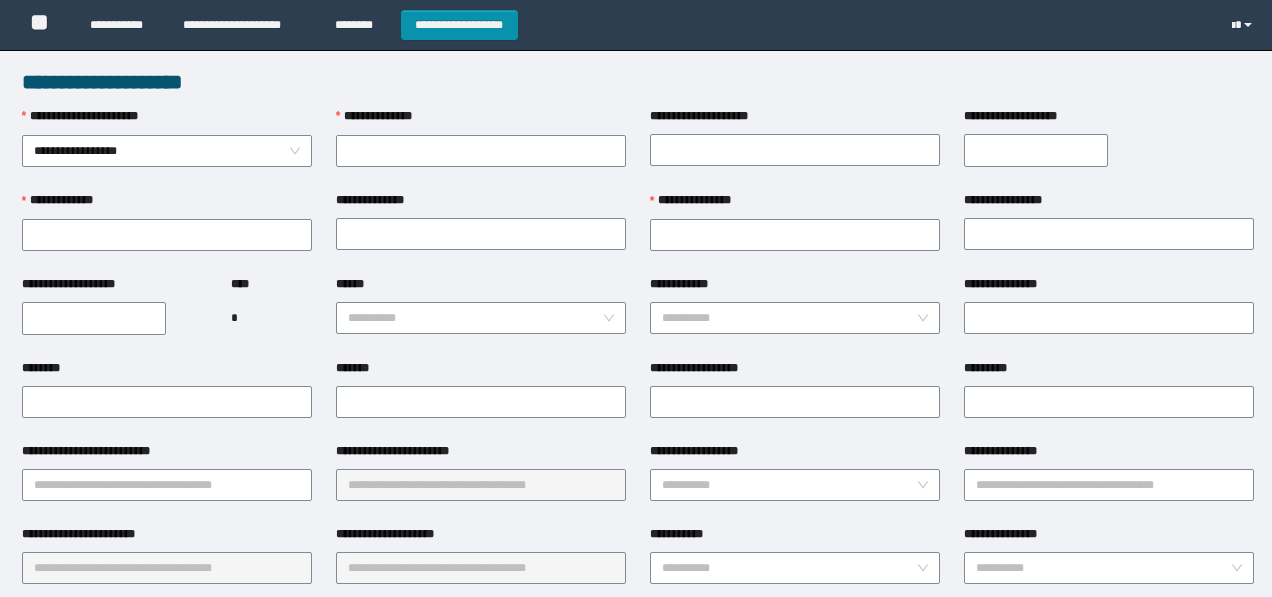 scroll, scrollTop: 0, scrollLeft: 0, axis: both 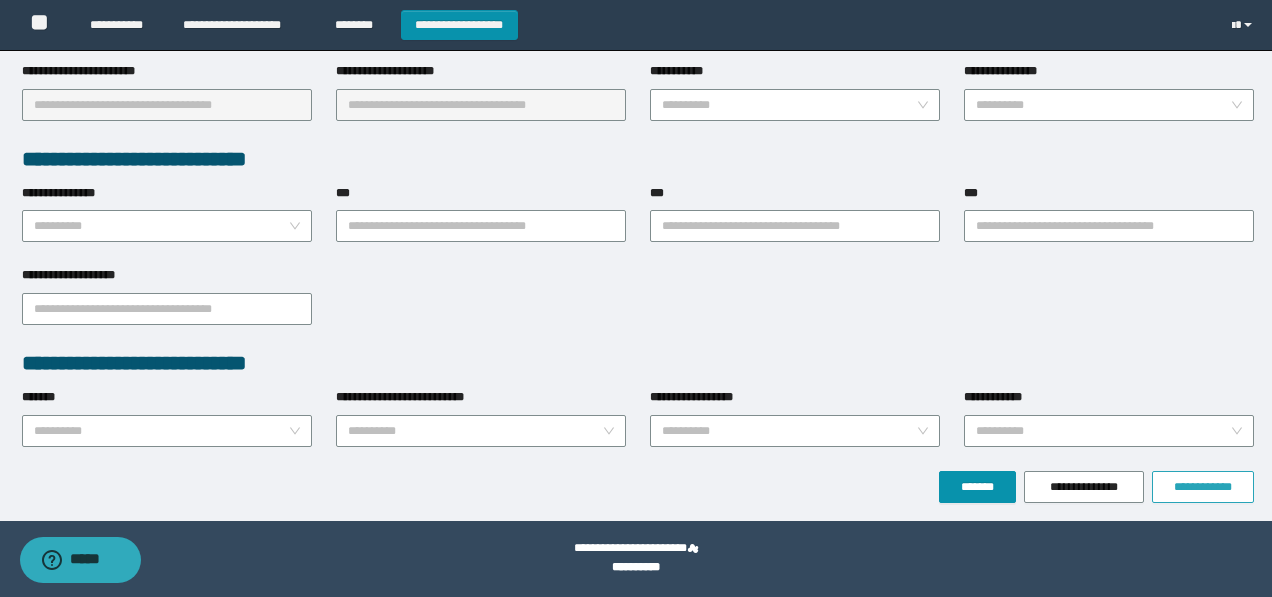 click on "**********" at bounding box center (1203, 487) 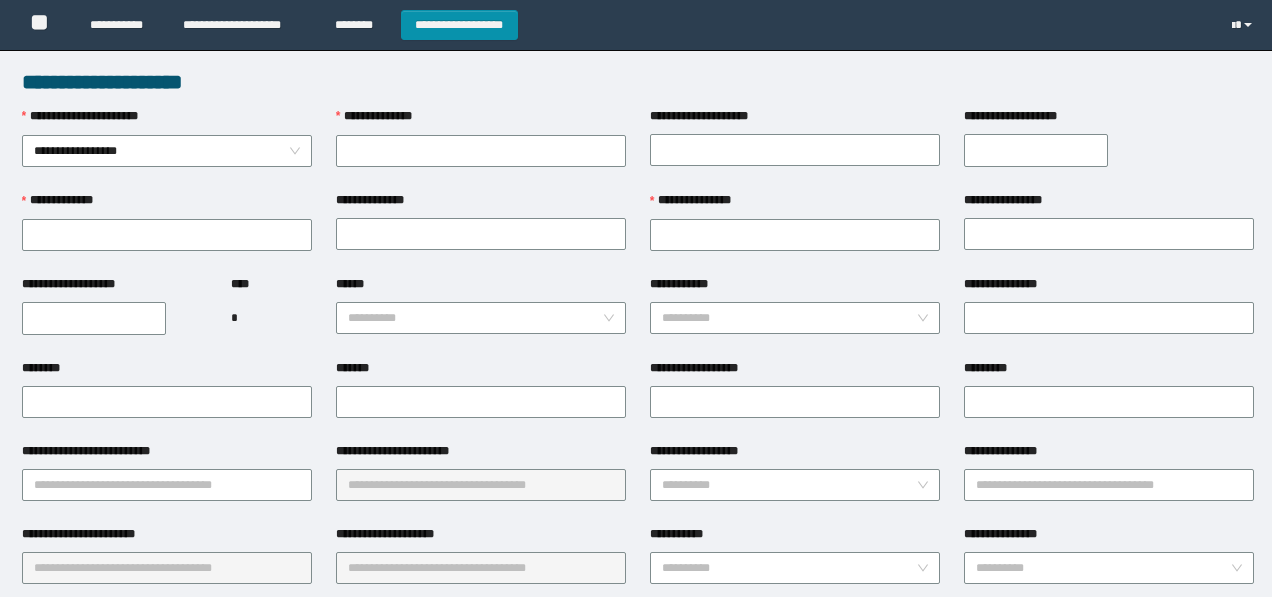 scroll, scrollTop: 0, scrollLeft: 0, axis: both 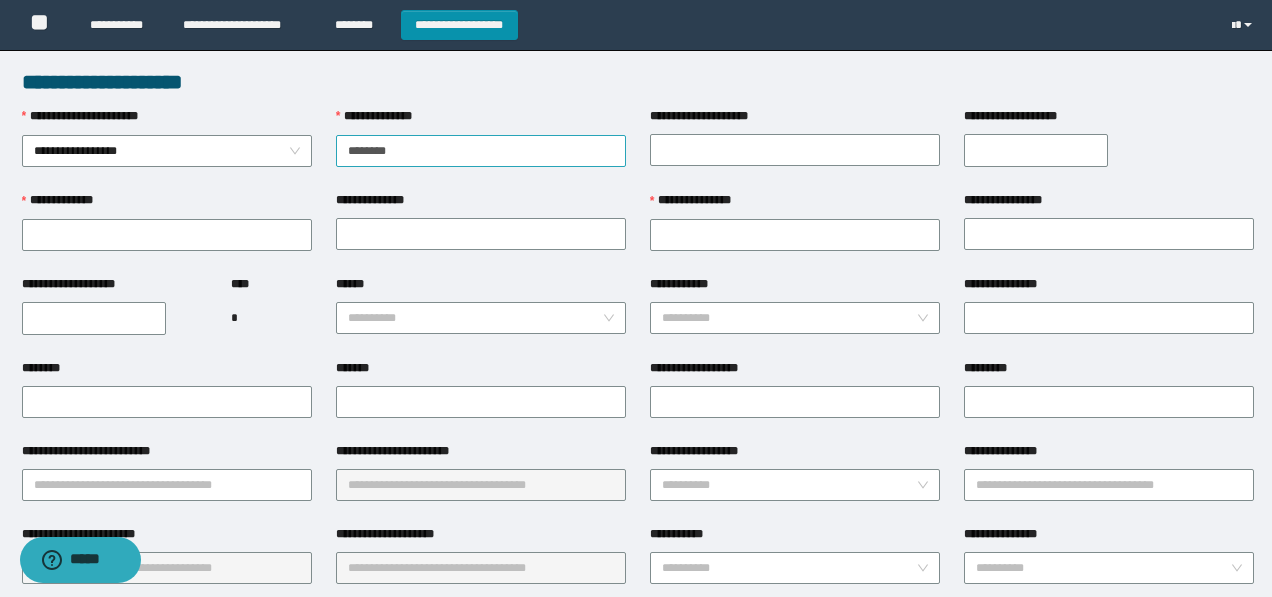 type on "********" 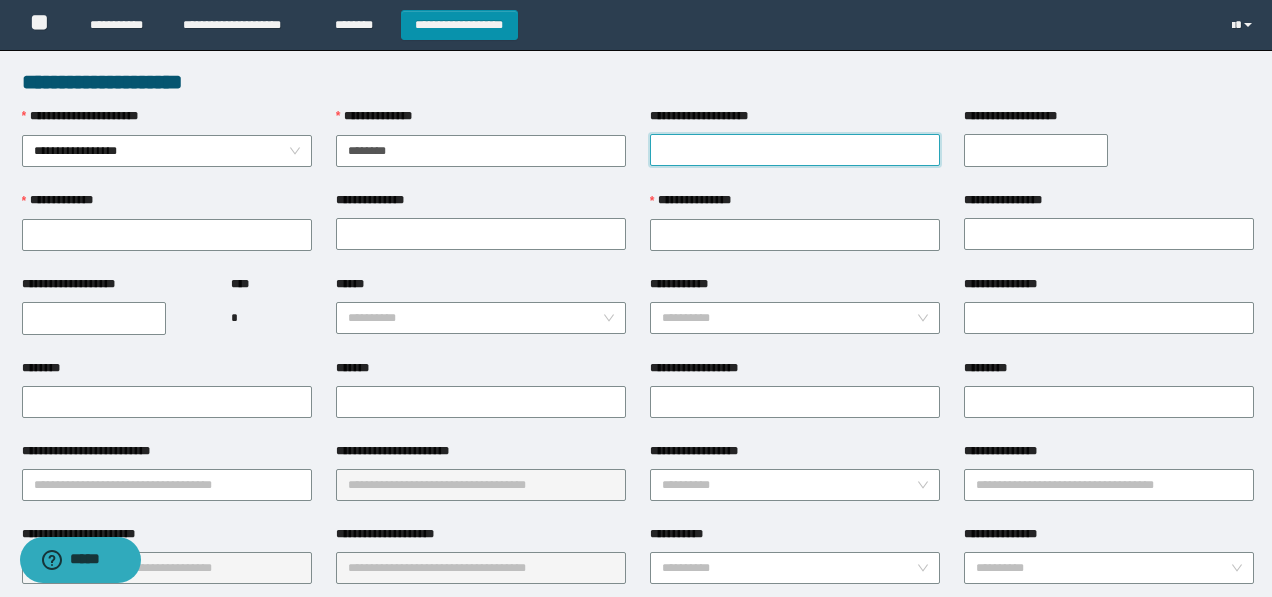 scroll, scrollTop: 463, scrollLeft: 0, axis: vertical 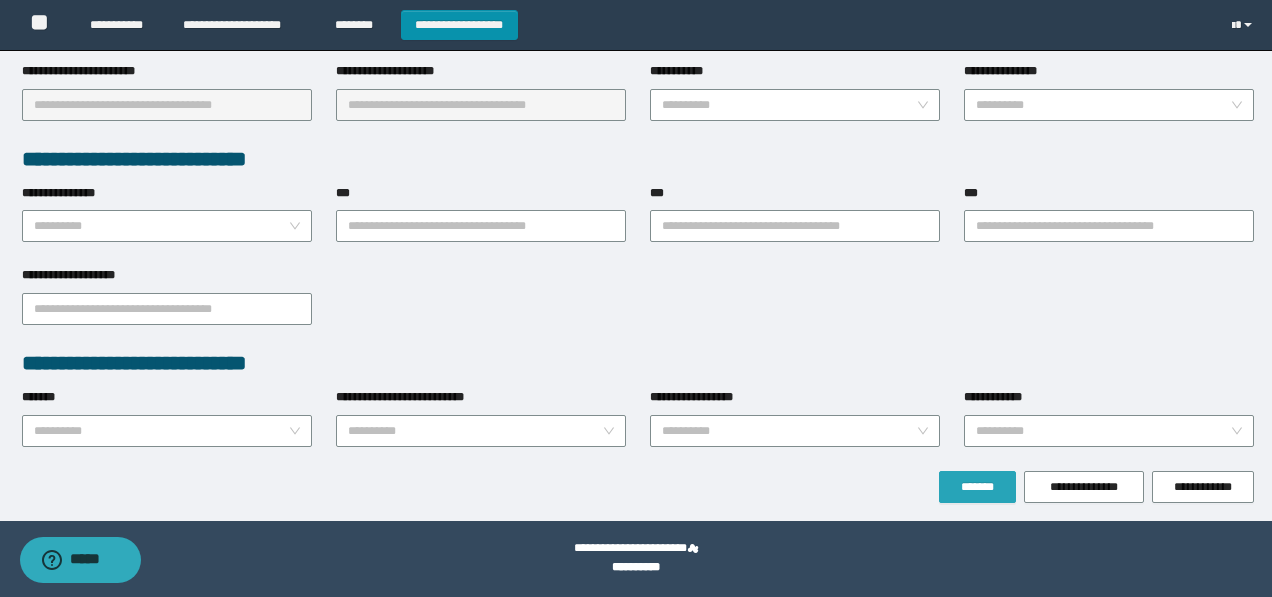 click on "*******" at bounding box center (978, 487) 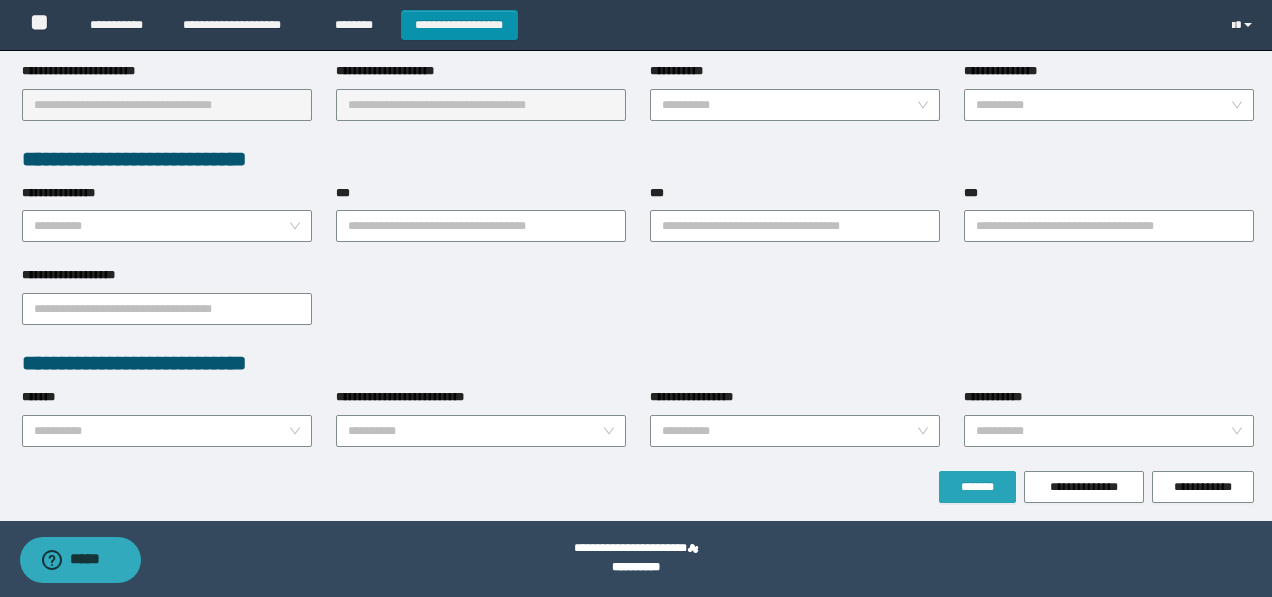 click on "*******" at bounding box center [978, 487] 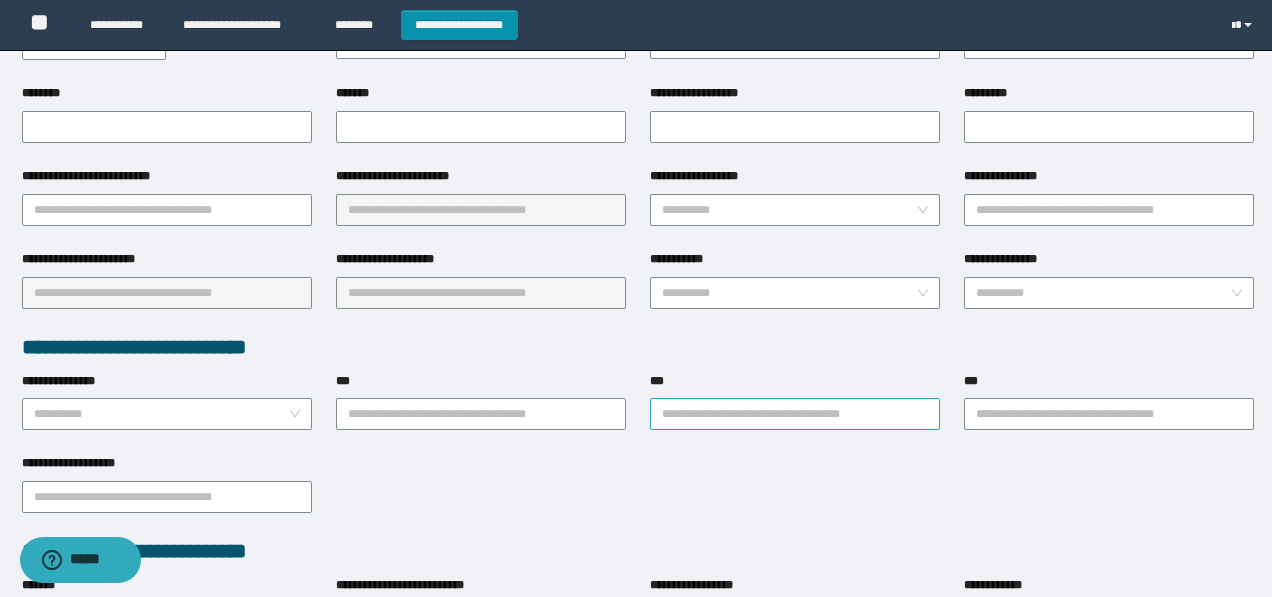 scroll, scrollTop: 0, scrollLeft: 0, axis: both 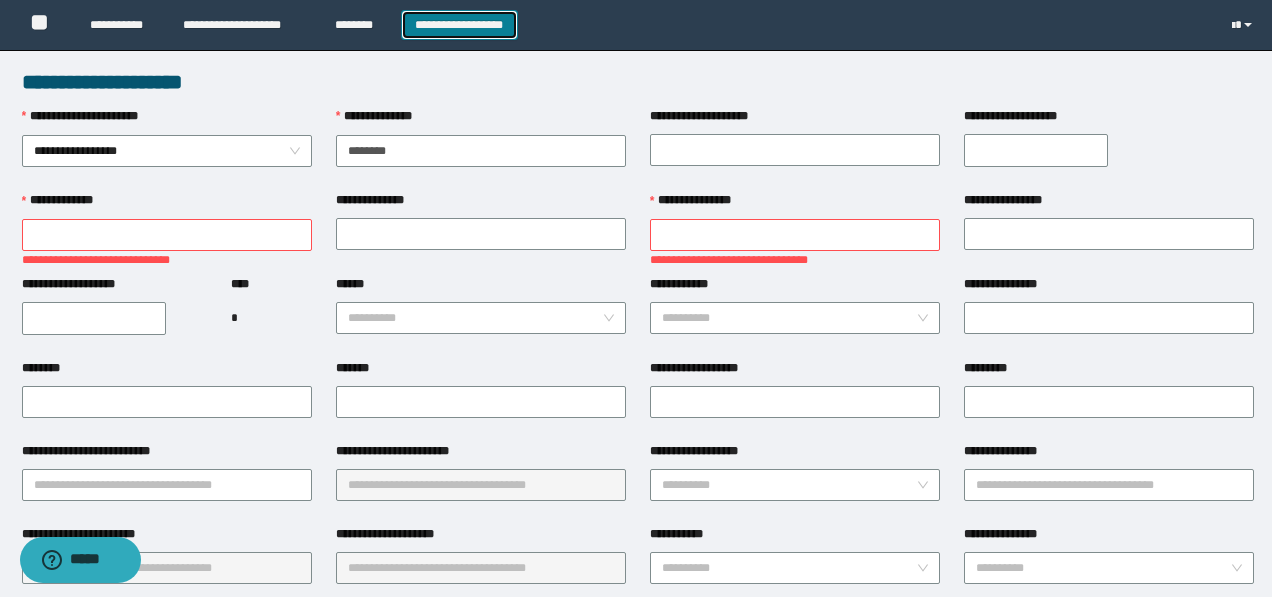 click on "**********" at bounding box center [459, 25] 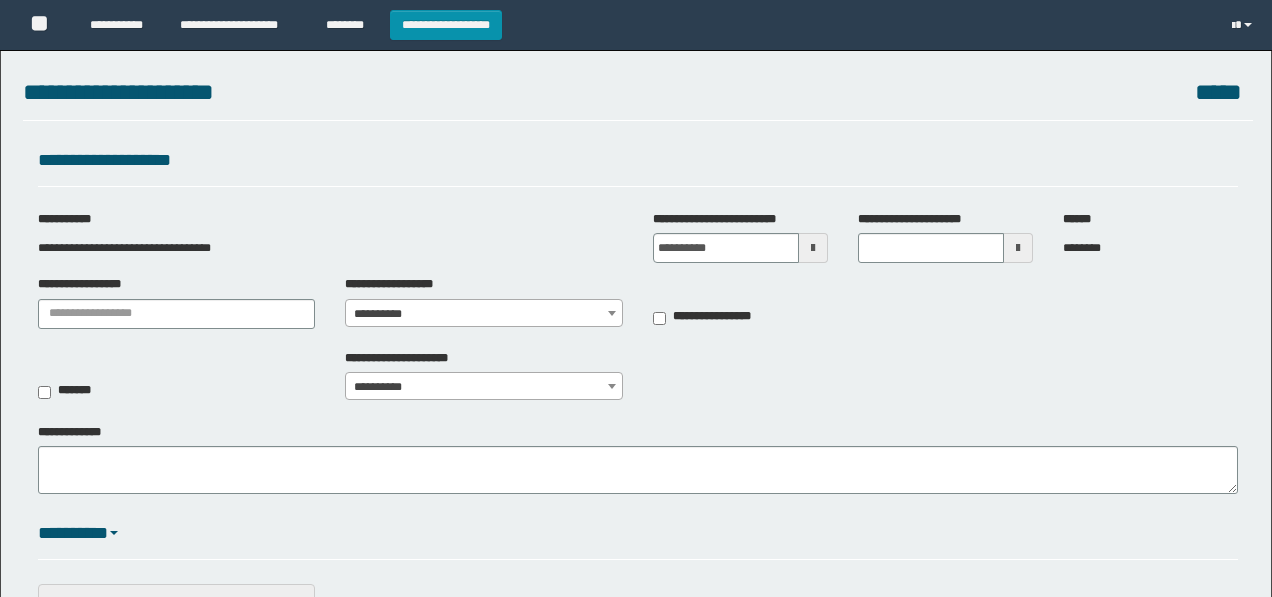 scroll, scrollTop: 0, scrollLeft: 0, axis: both 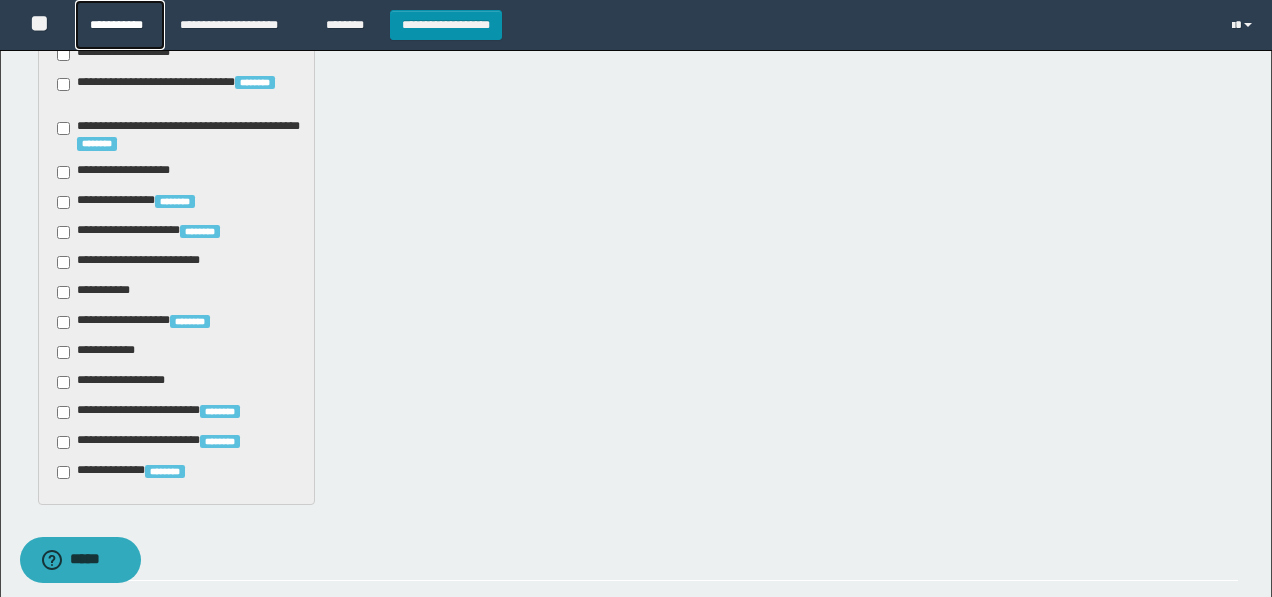 click on "**********" at bounding box center (119, 25) 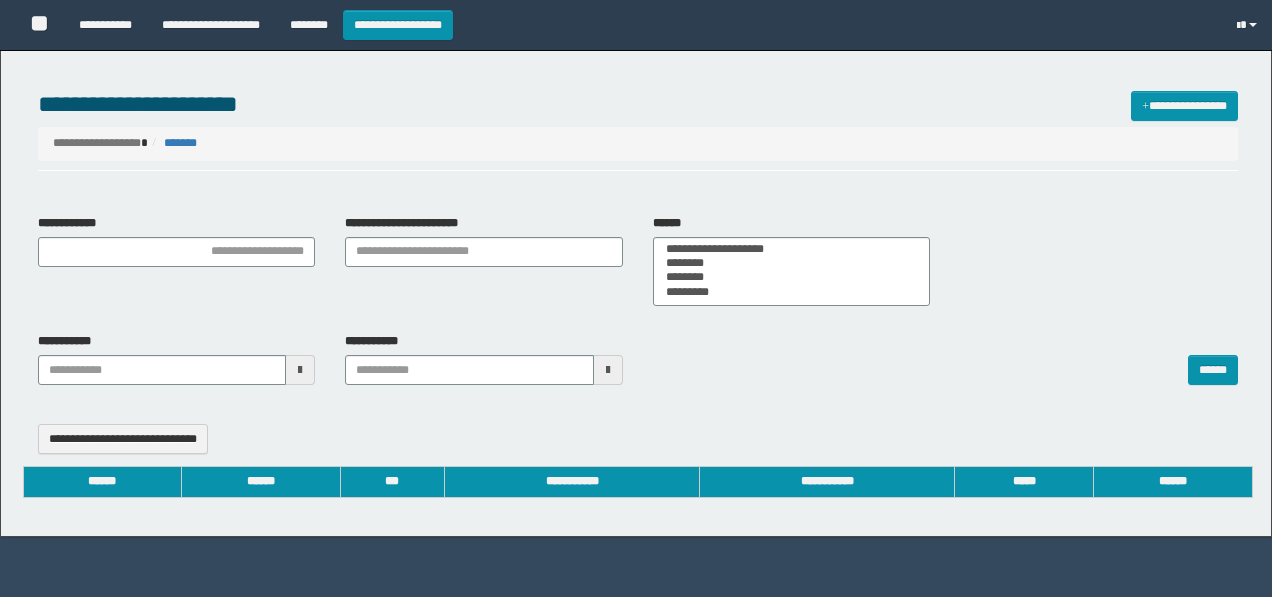 select 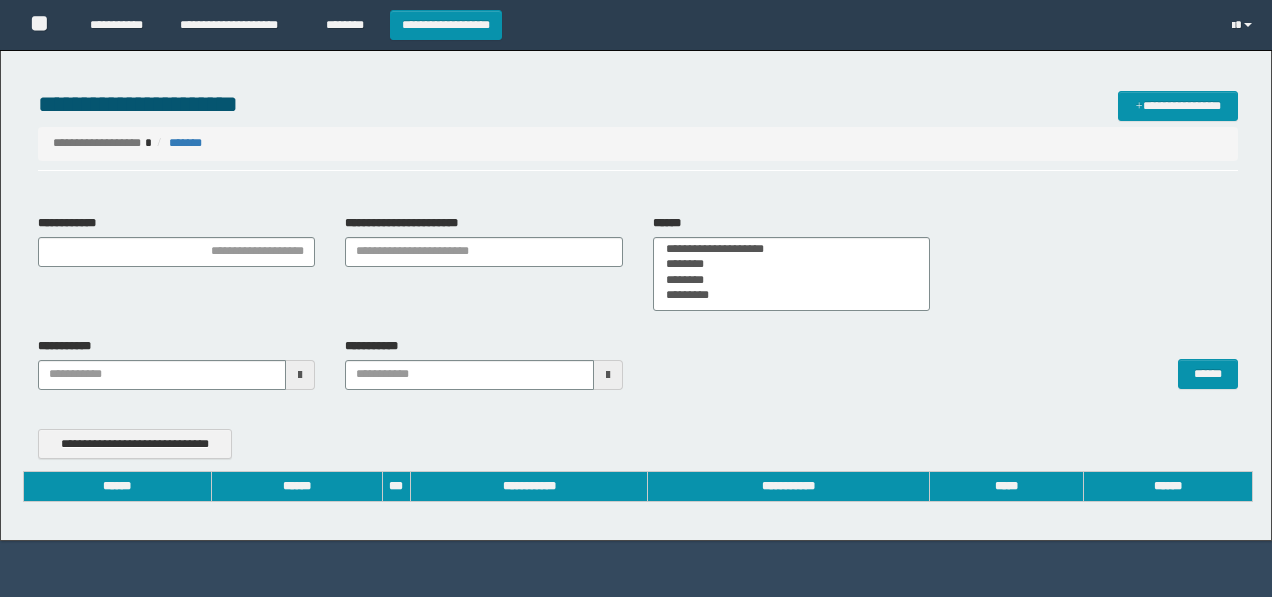 type on "**********" 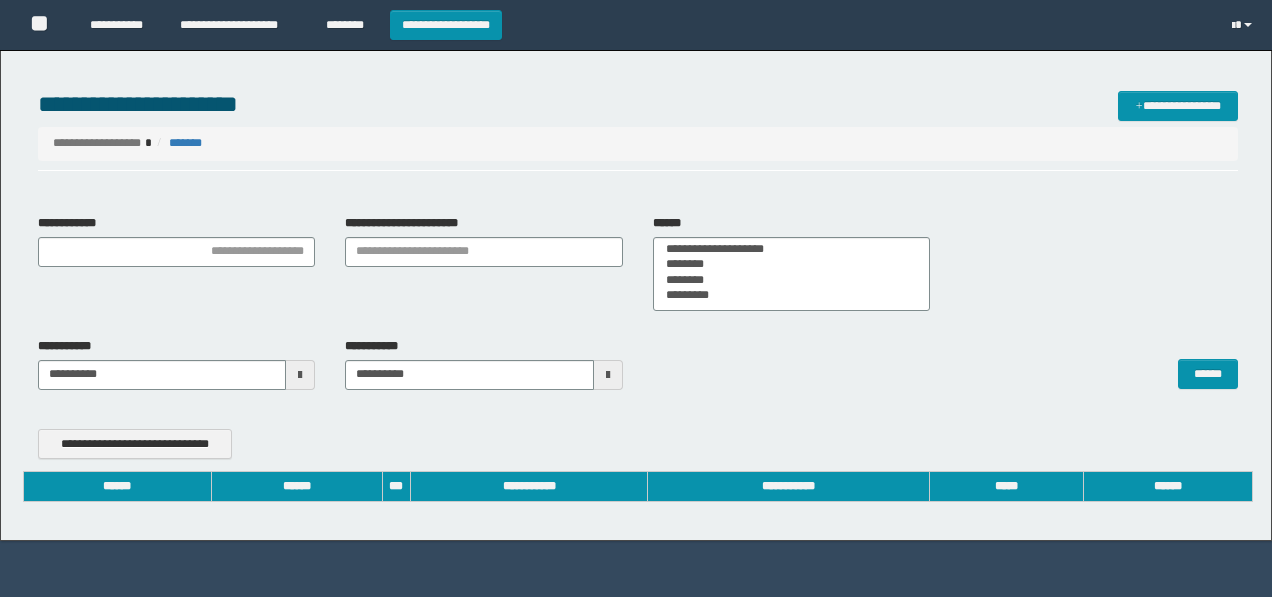scroll, scrollTop: 0, scrollLeft: 0, axis: both 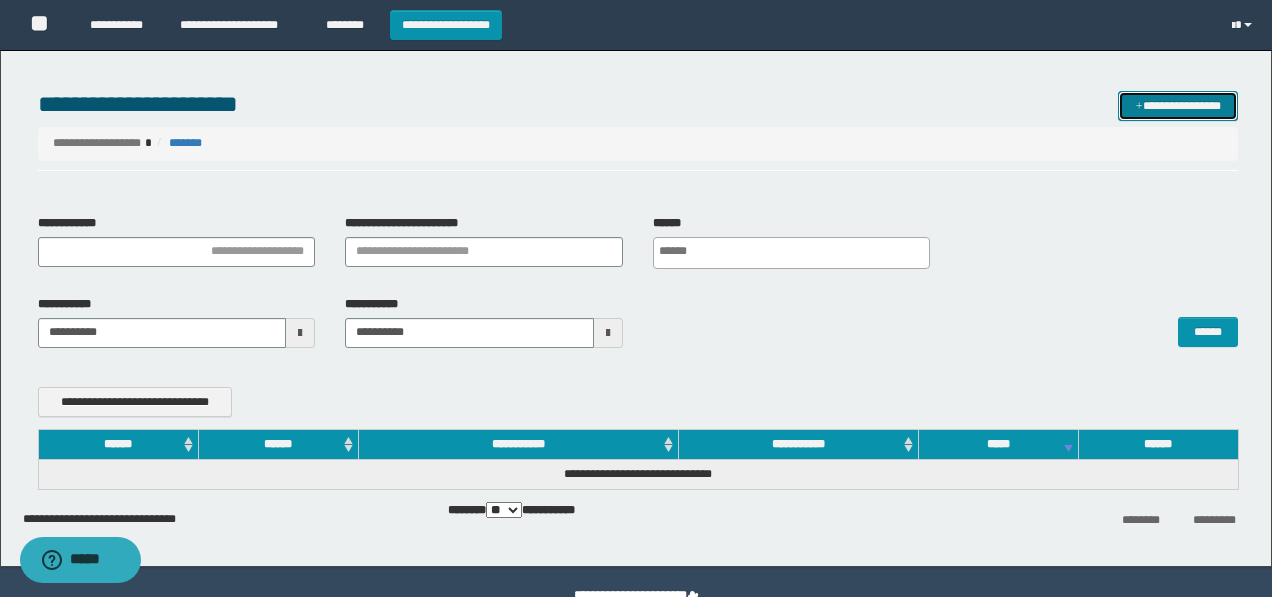 click on "**********" at bounding box center [1178, 106] 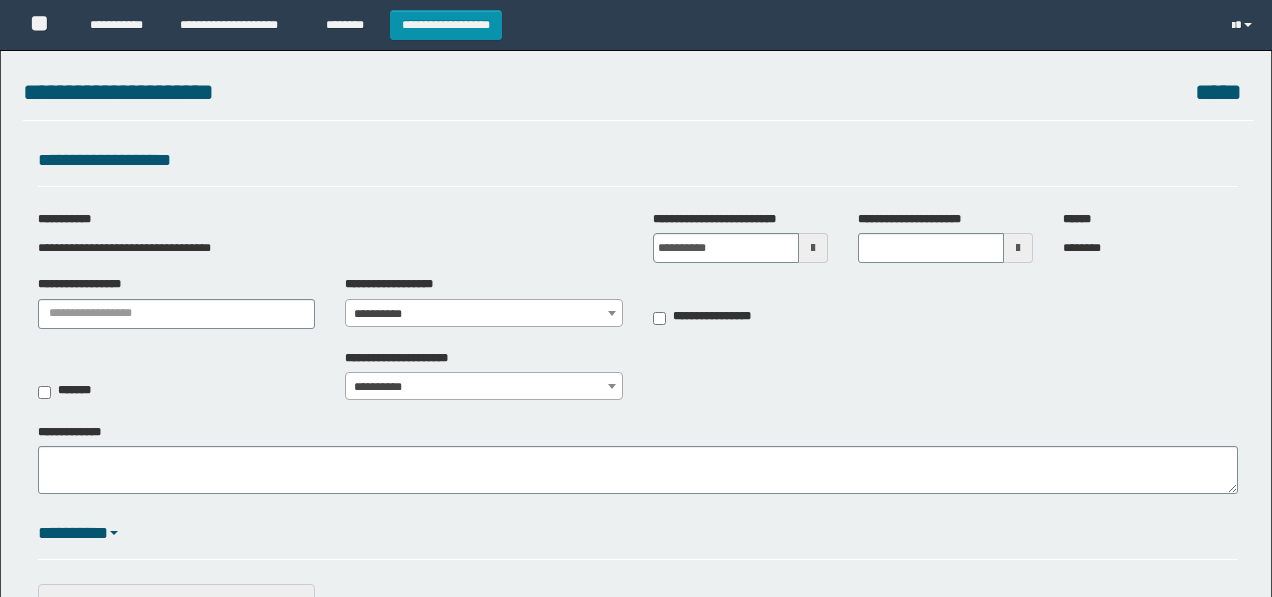 scroll, scrollTop: 0, scrollLeft: 0, axis: both 